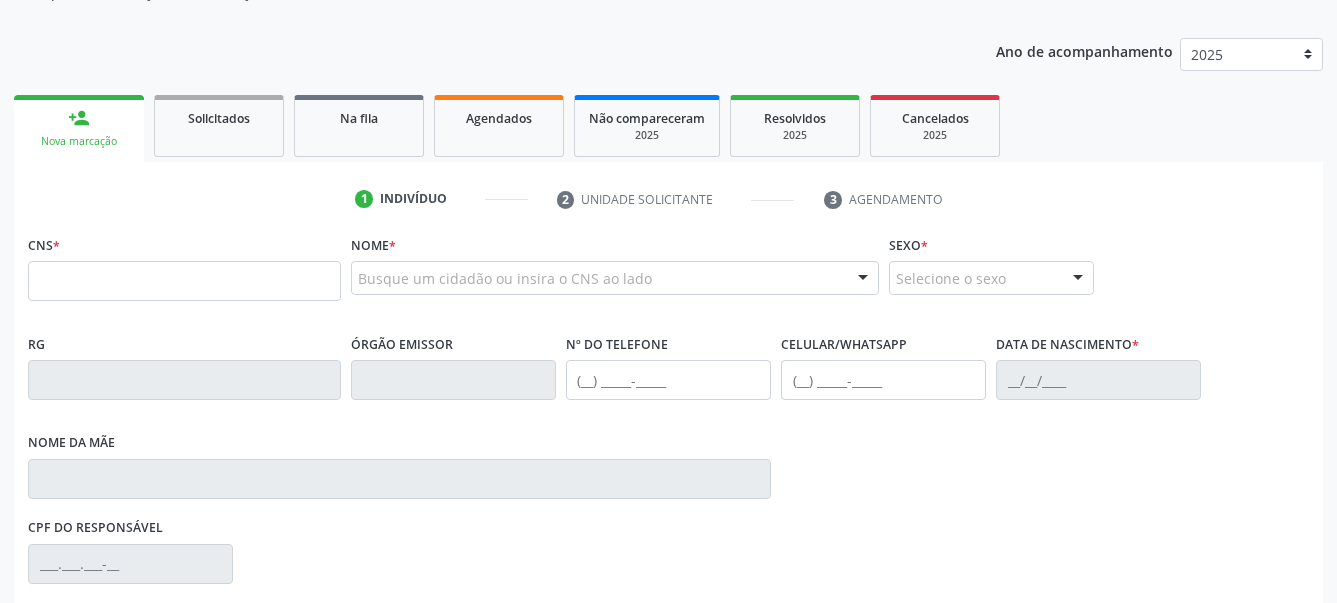 scroll, scrollTop: 0, scrollLeft: 0, axis: both 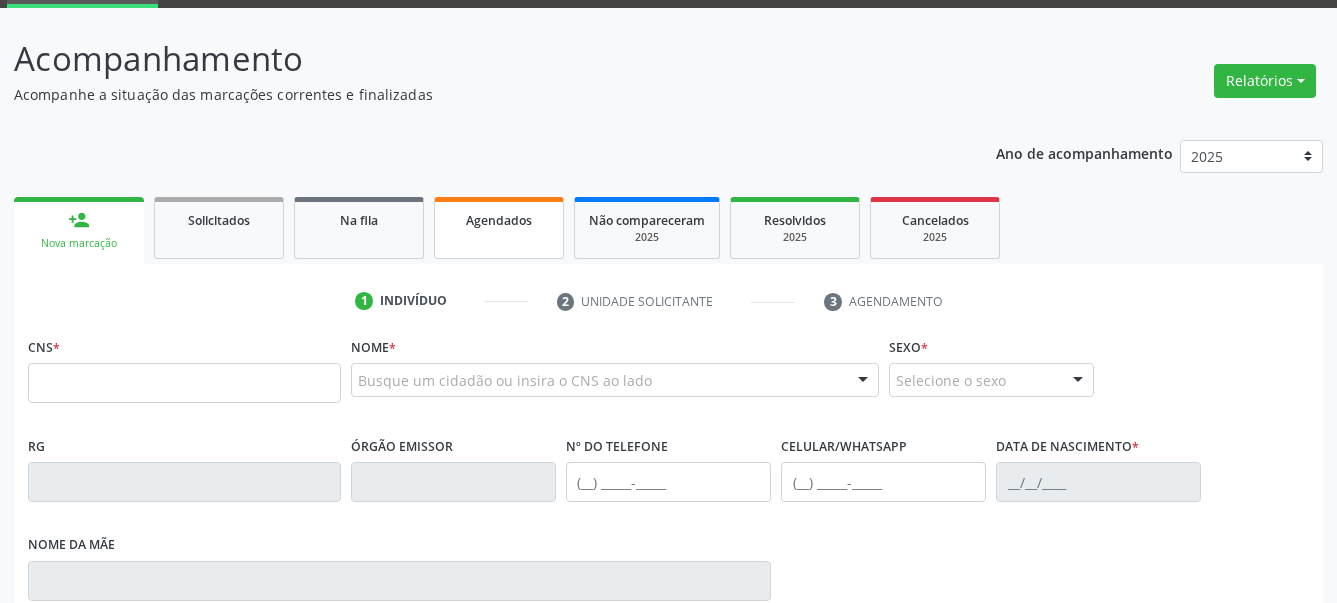 click on "Agendados" at bounding box center (499, 219) 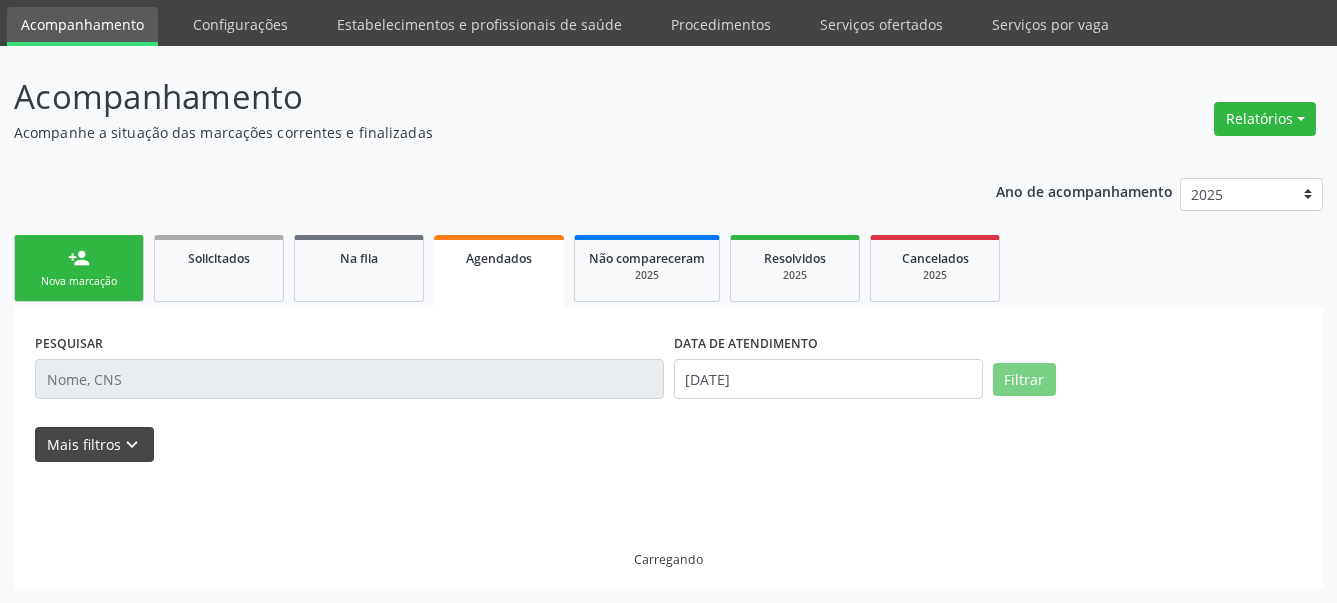 scroll, scrollTop: 63, scrollLeft: 0, axis: vertical 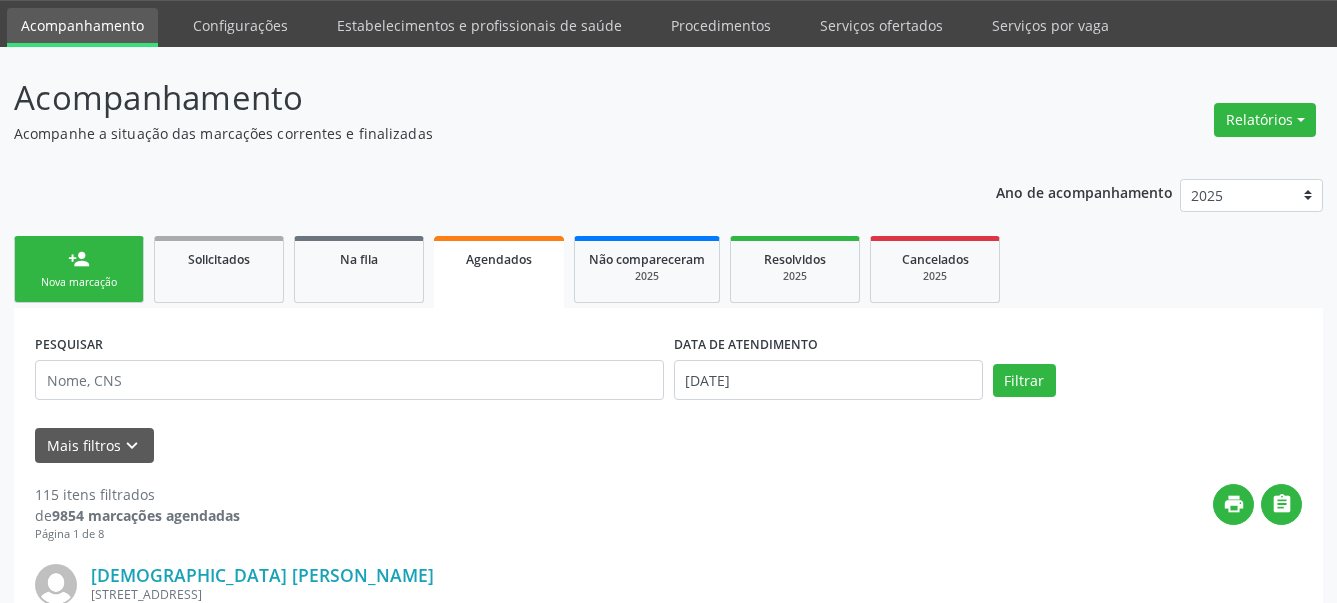 click on "Acompanhe a situação das marcações correntes e finalizadas" at bounding box center (472, 133) 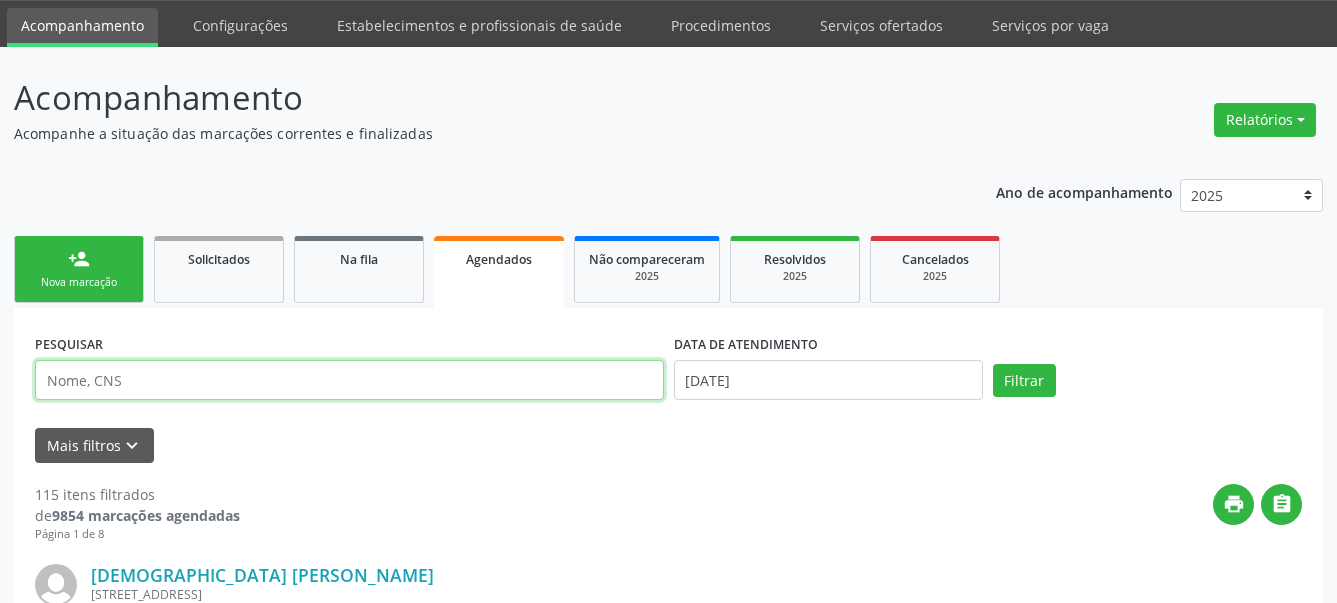 paste on "708 0023 8812 4921" 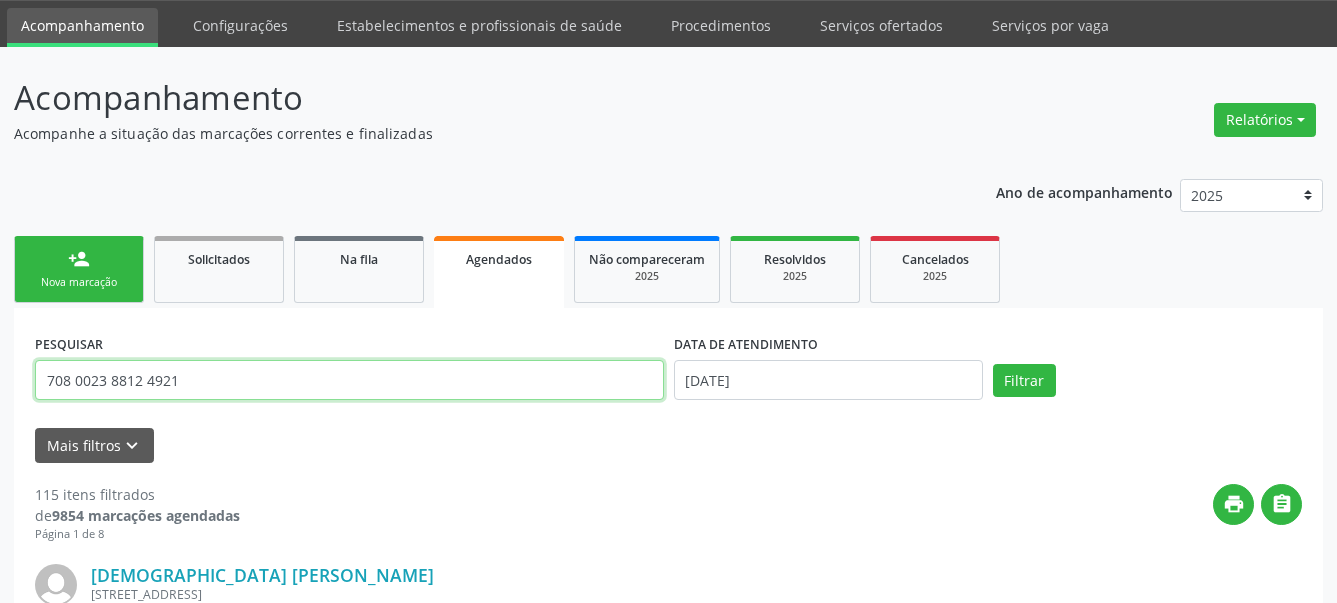 type on "708 0023 8812 4921" 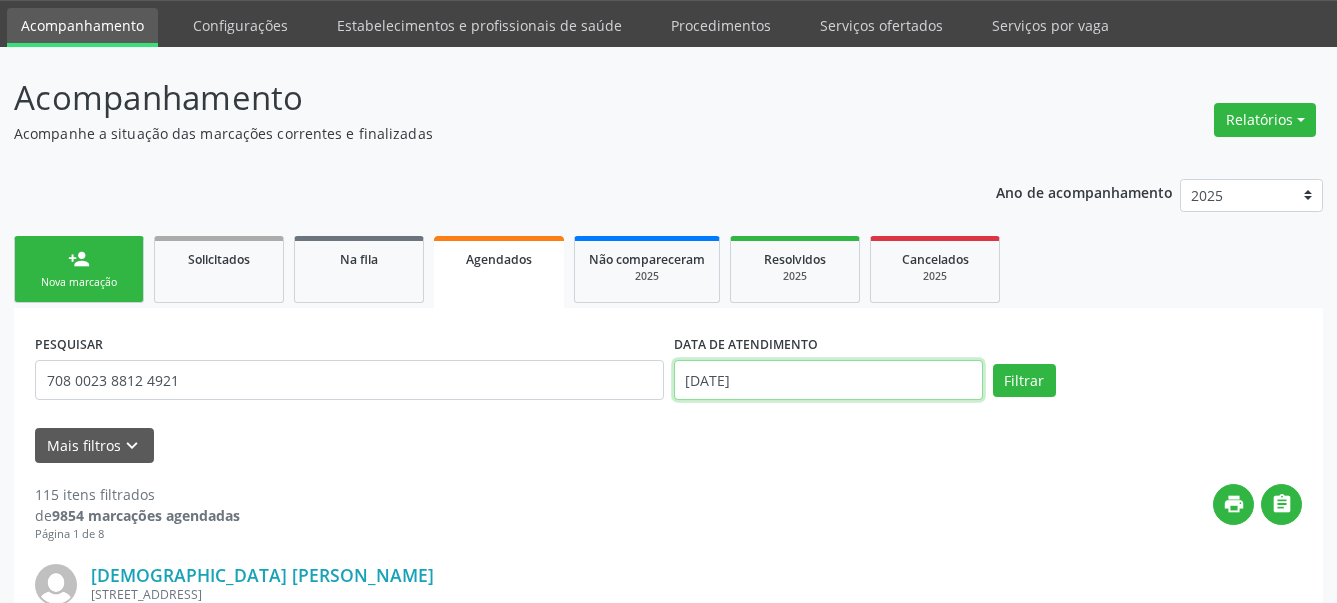 click on "25/07/2025" at bounding box center (828, 380) 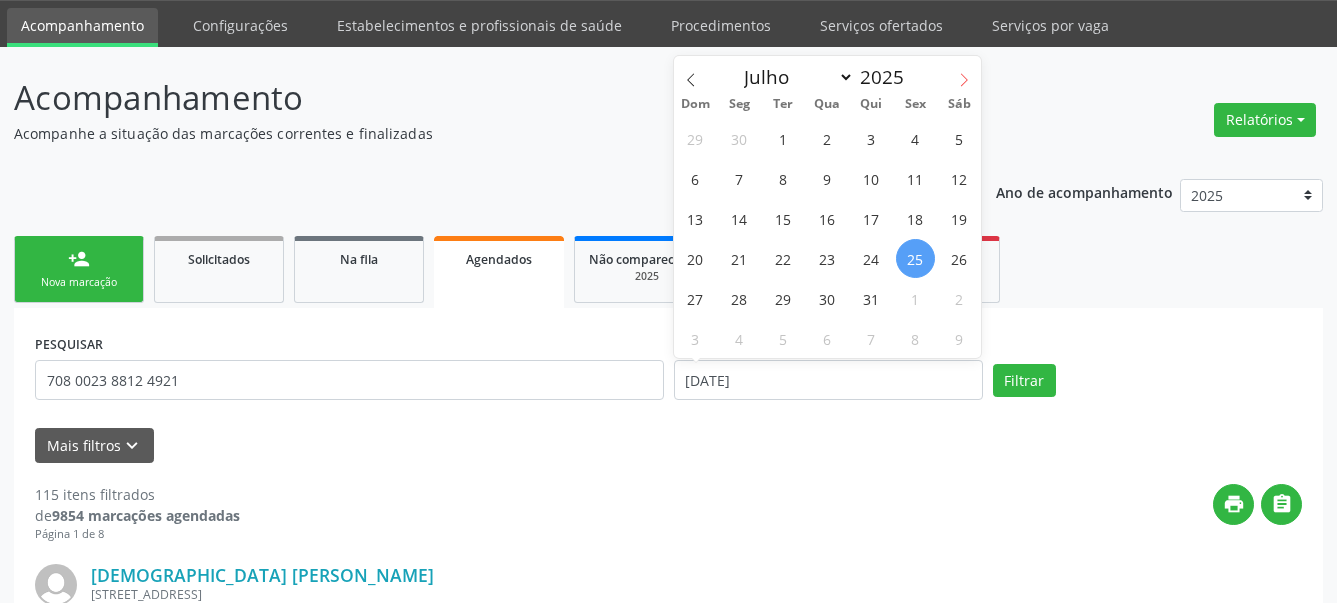 click 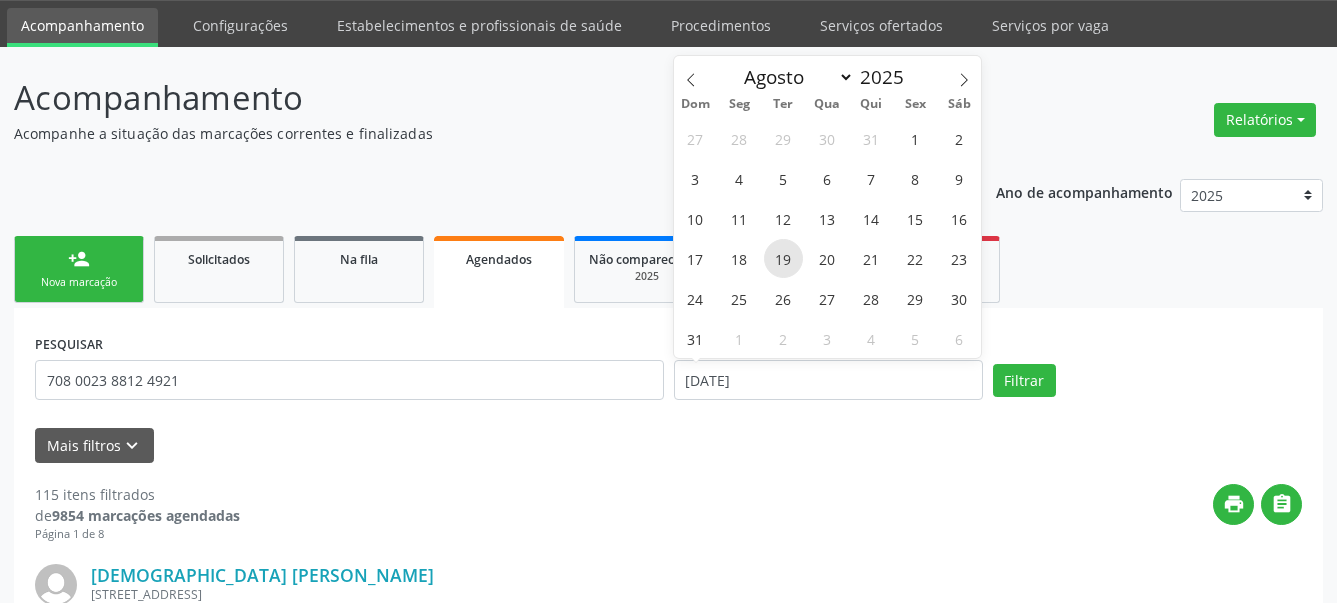 click on "19" at bounding box center [783, 258] 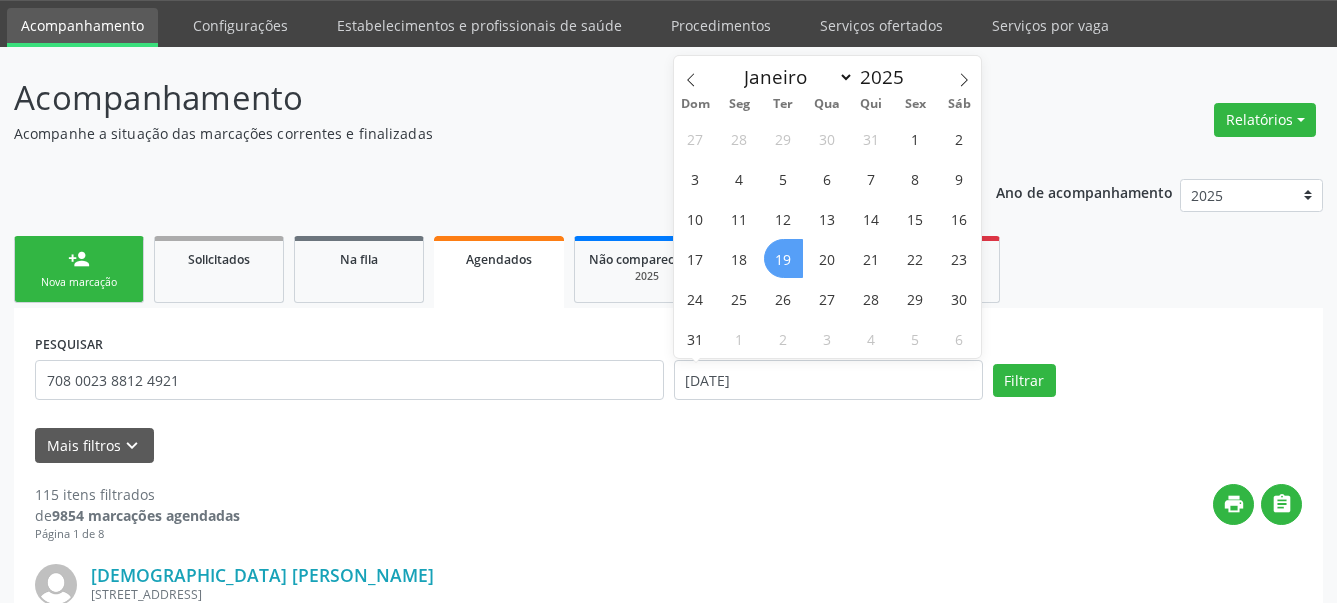 click on "19" at bounding box center [783, 258] 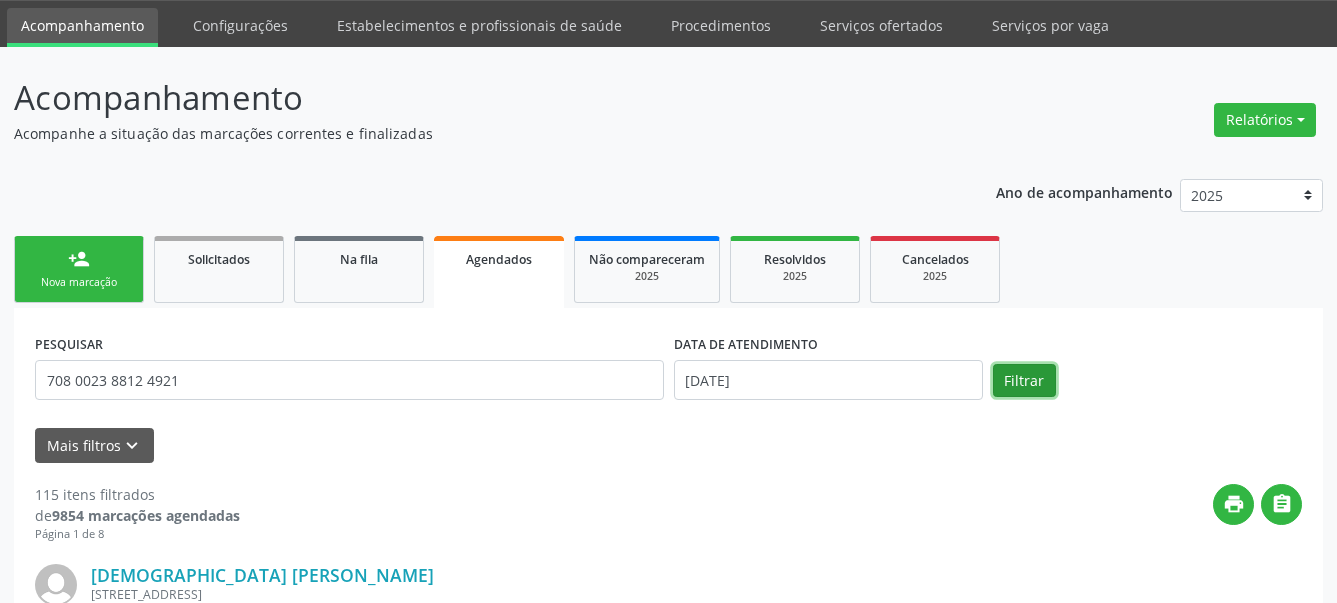 click on "Filtrar" at bounding box center [1024, 381] 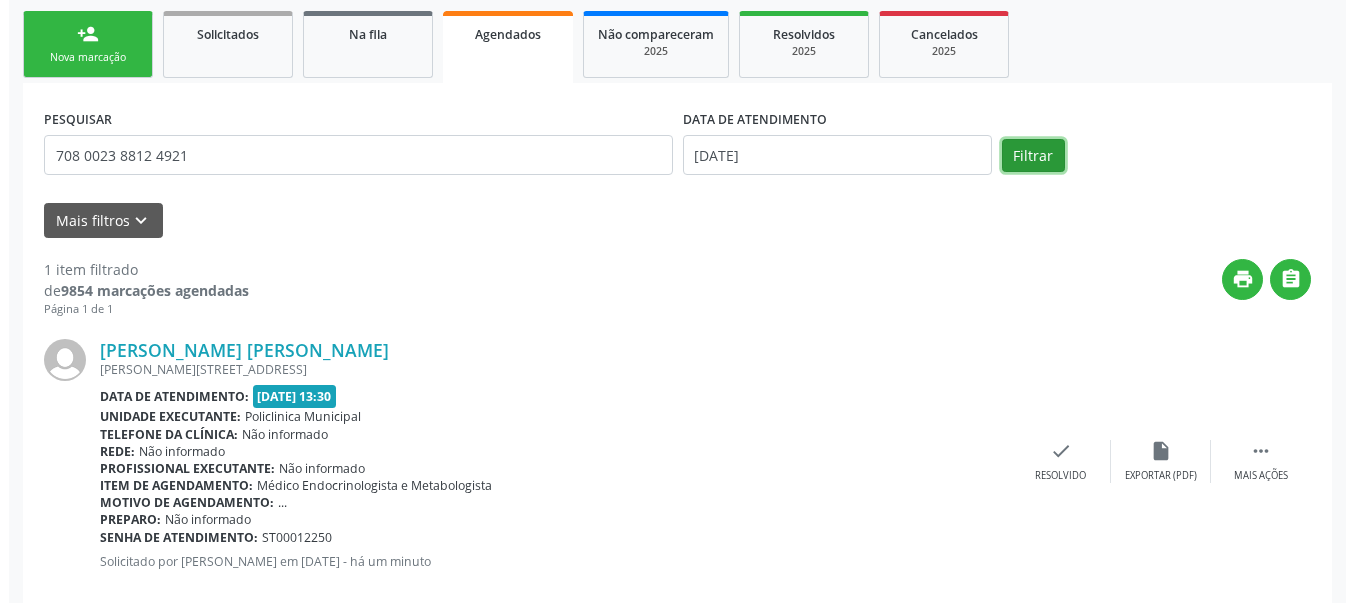 scroll, scrollTop: 324, scrollLeft: 0, axis: vertical 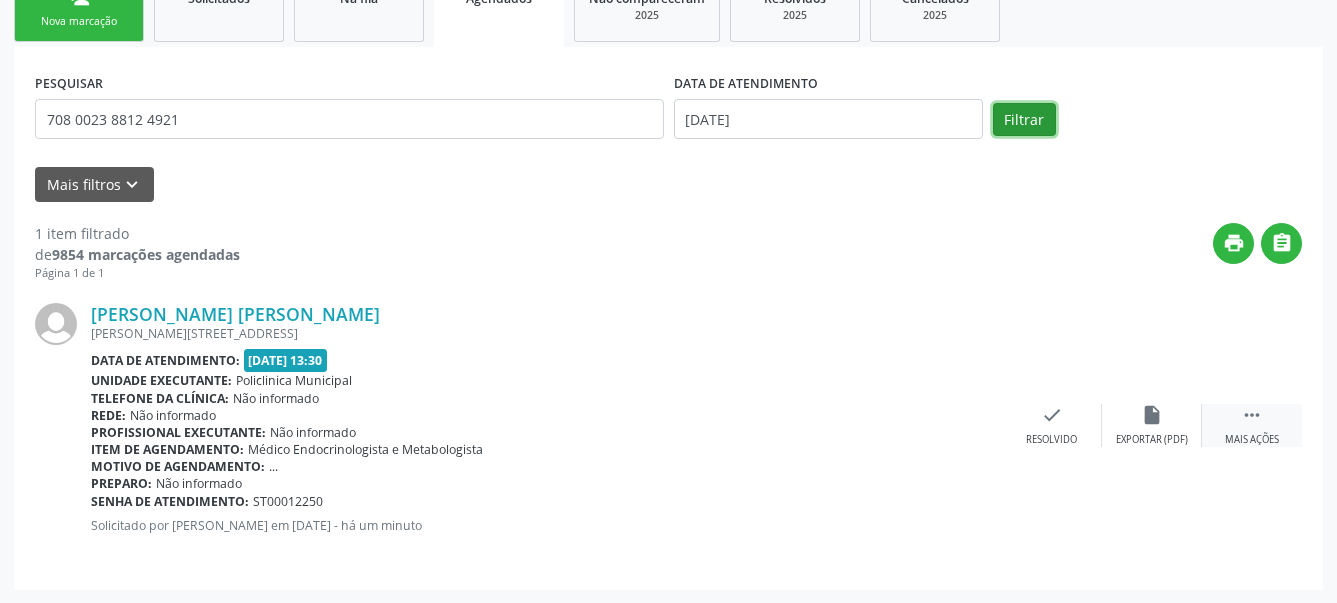 click on "" at bounding box center [1252, 415] 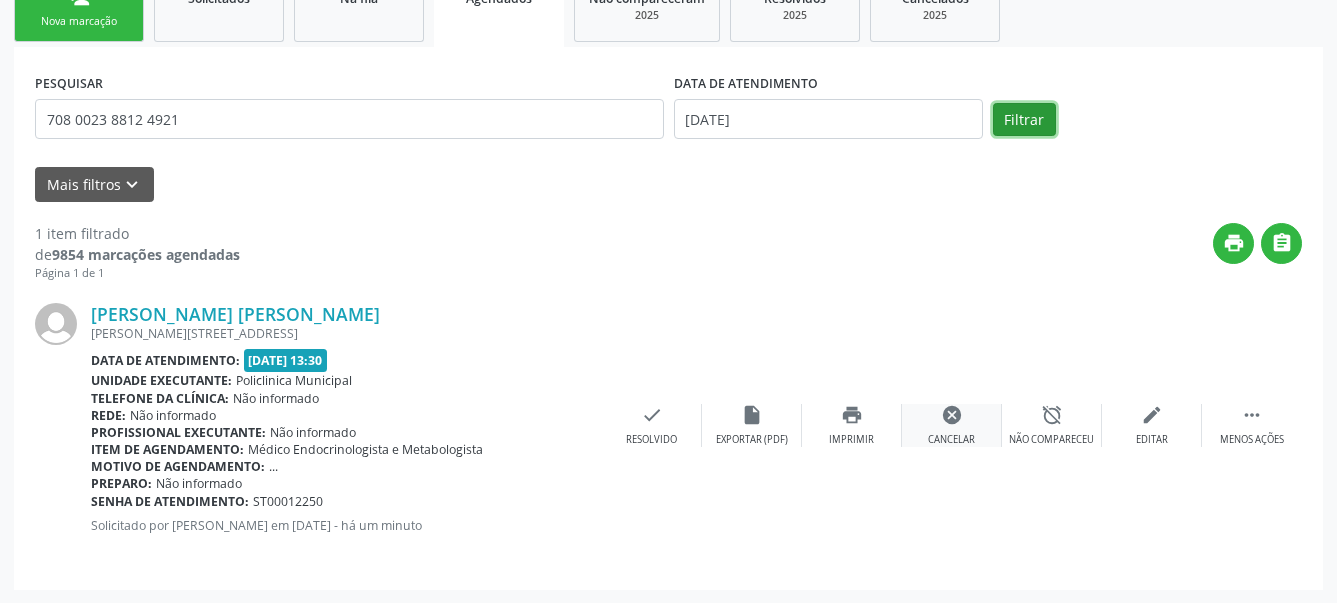 click on "Cancelar" at bounding box center [951, 440] 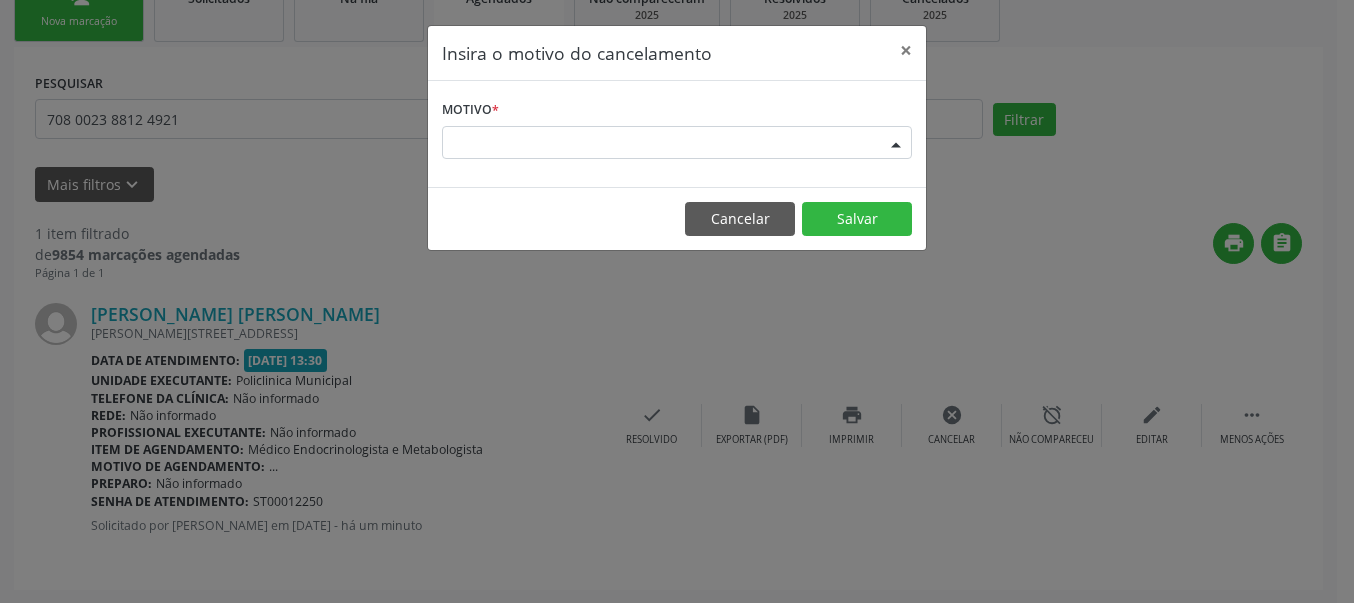 click on "Escolha o motivo" at bounding box center (677, 143) 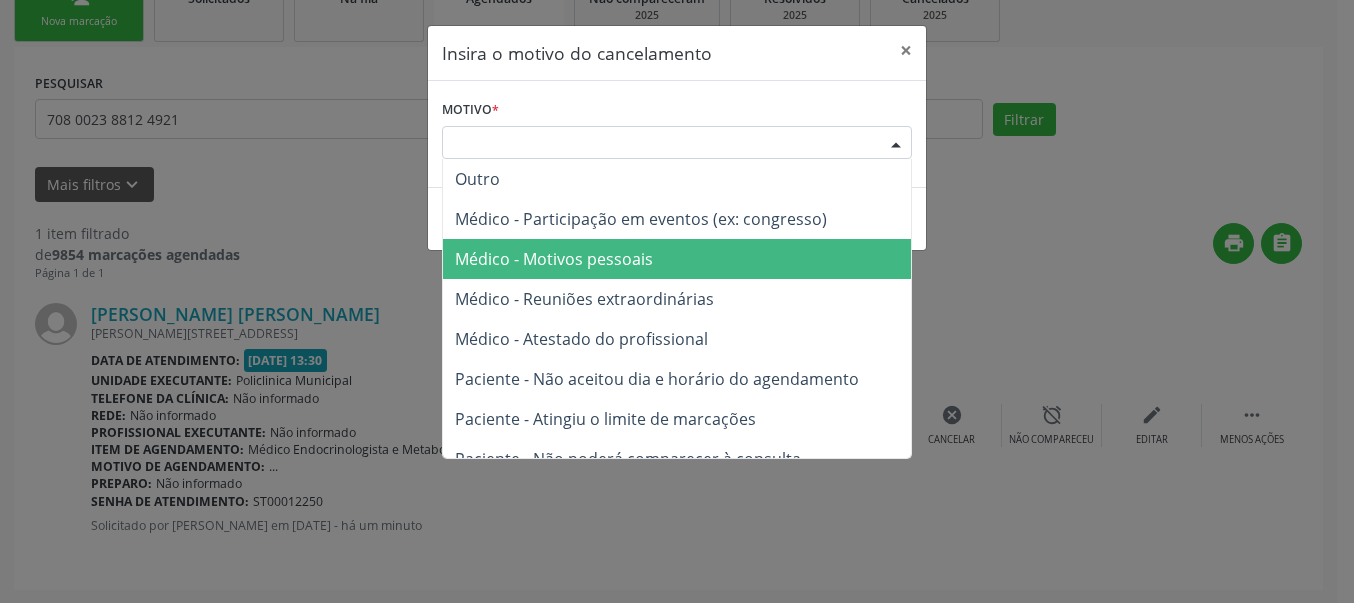 click on "Médico - Motivos pessoais" at bounding box center [554, 259] 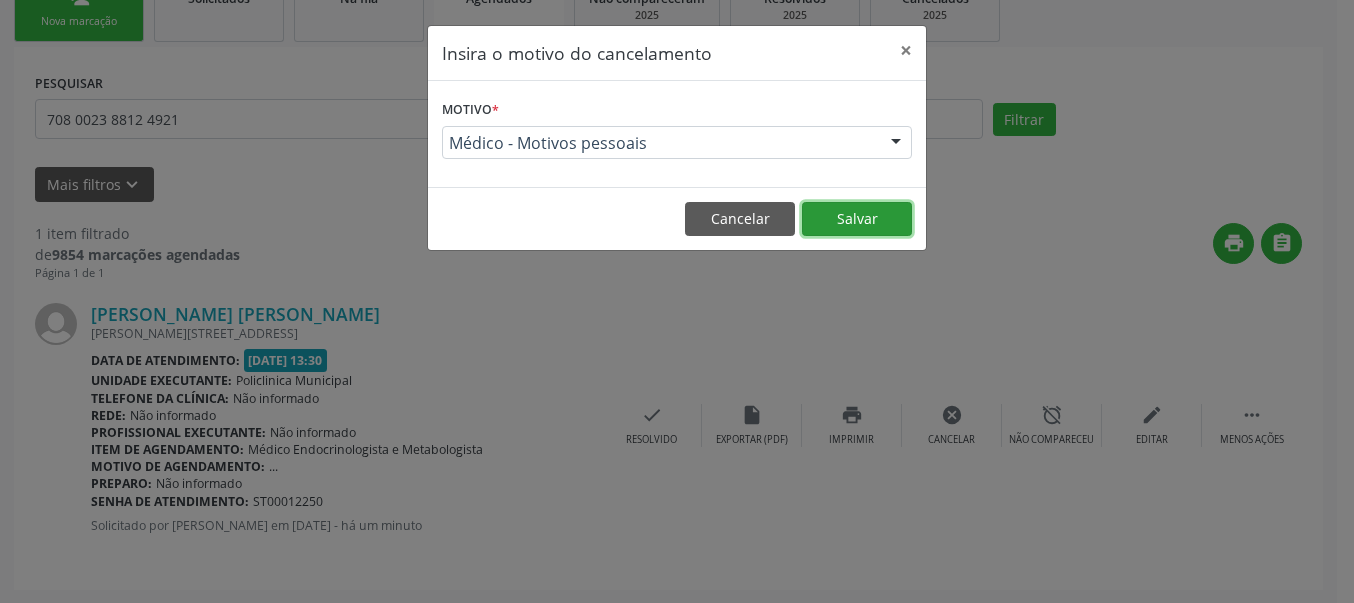 click on "Salvar" at bounding box center [857, 219] 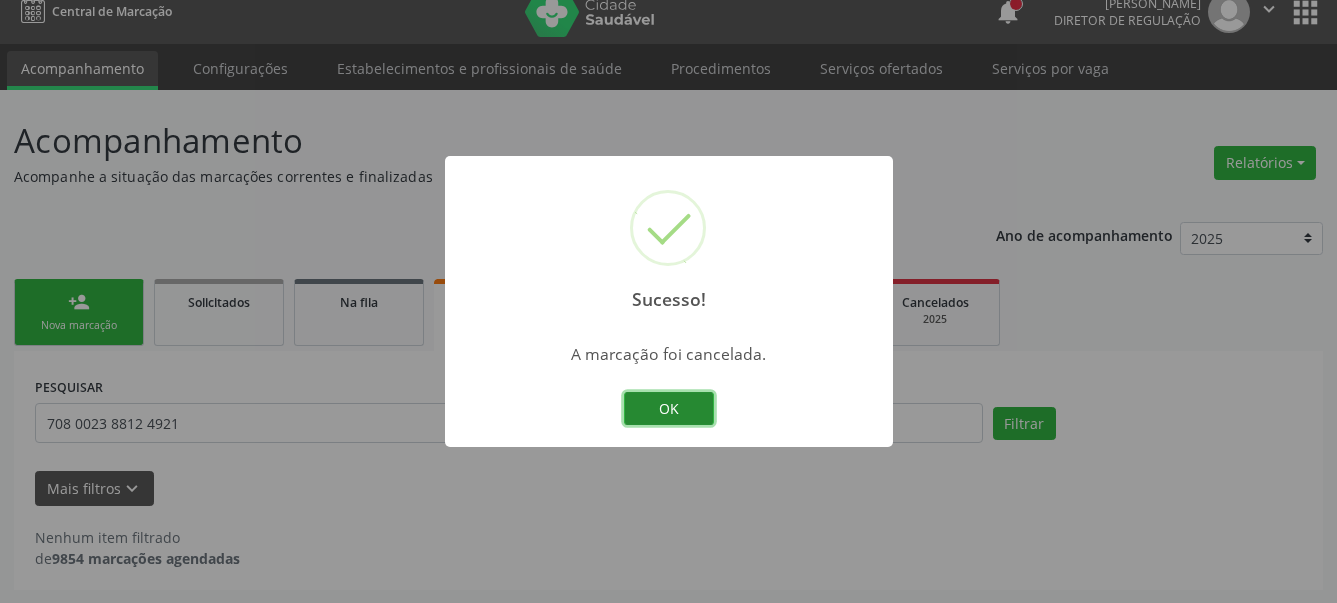 click on "OK" at bounding box center (669, 409) 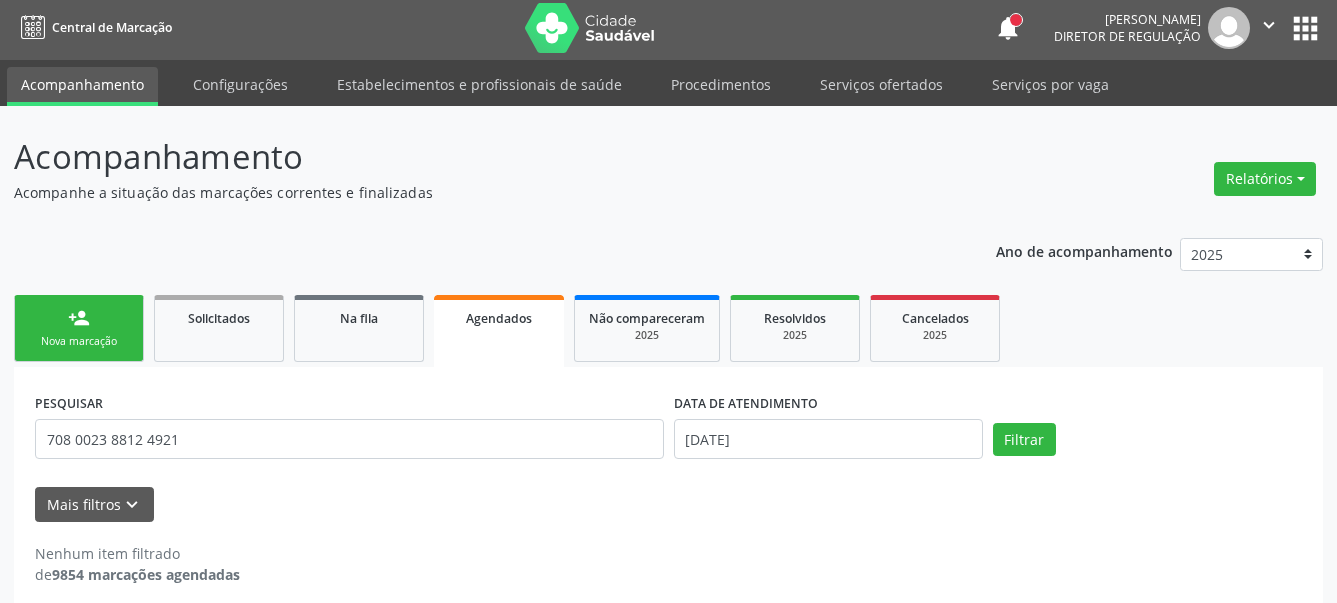 scroll, scrollTop: 0, scrollLeft: 0, axis: both 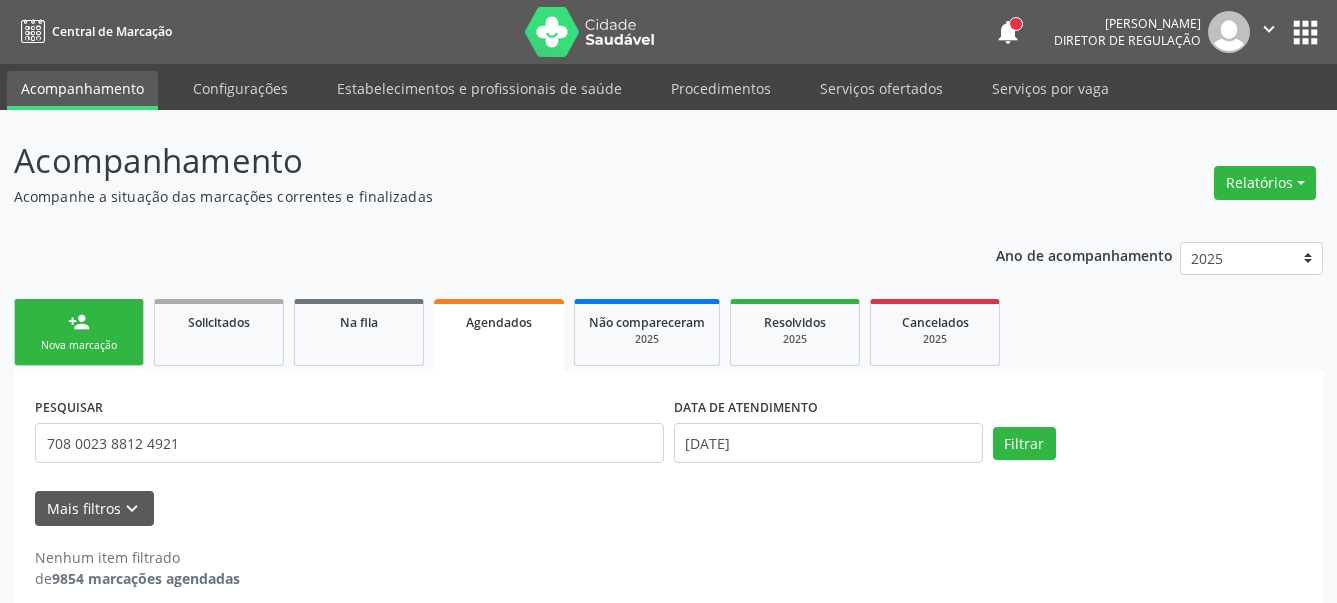click on "apps" at bounding box center [1305, 32] 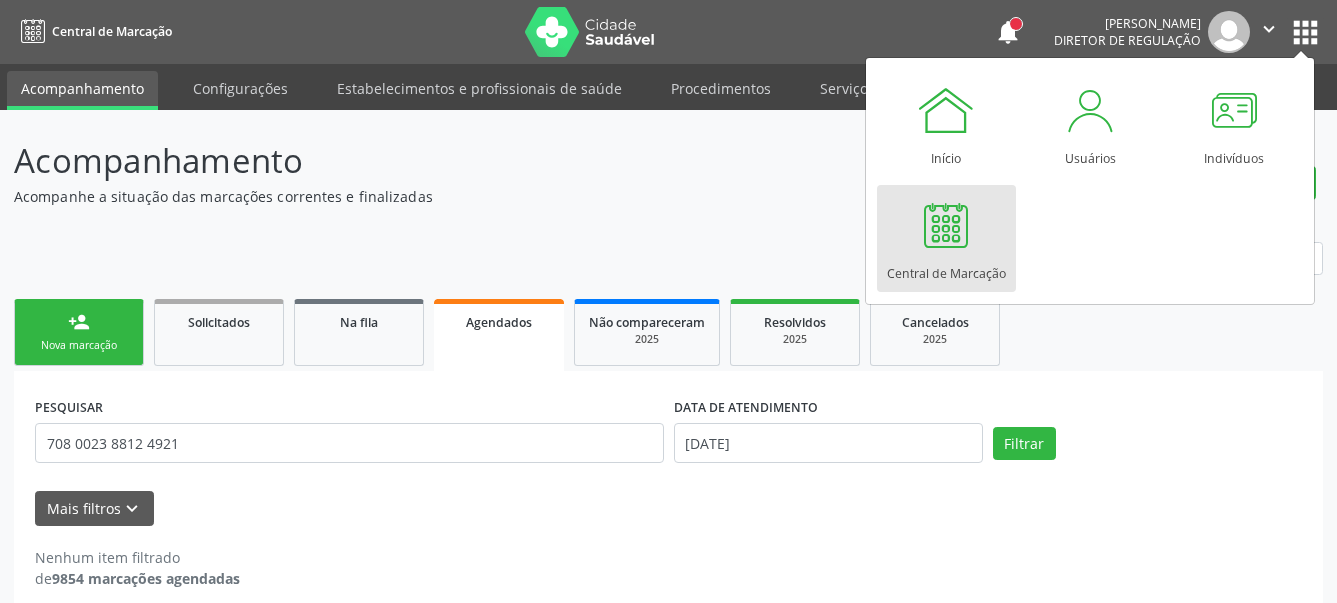 click at bounding box center [946, 225] 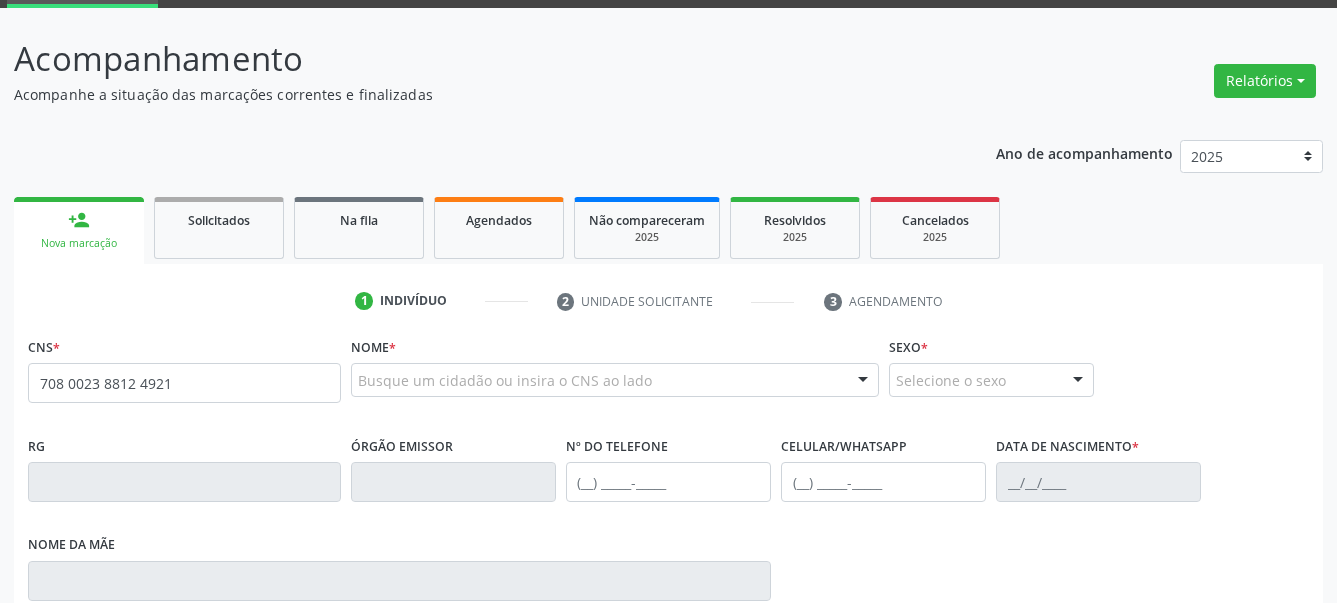 scroll, scrollTop: 306, scrollLeft: 0, axis: vertical 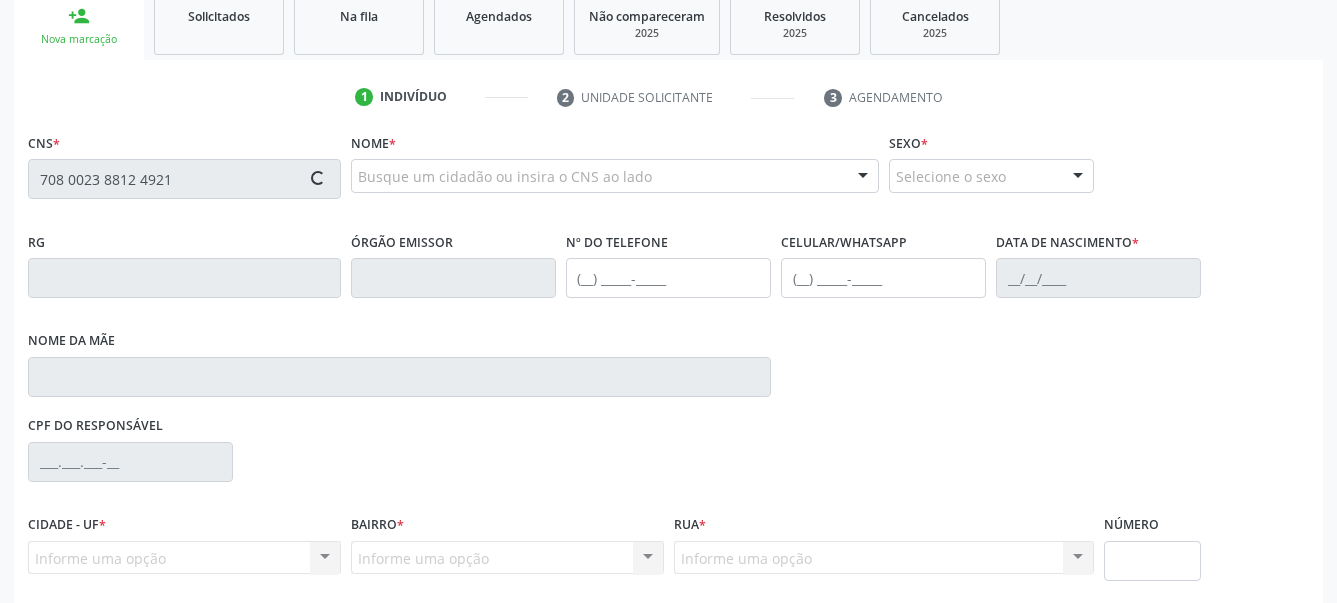 type on "708 0023 8812 4921" 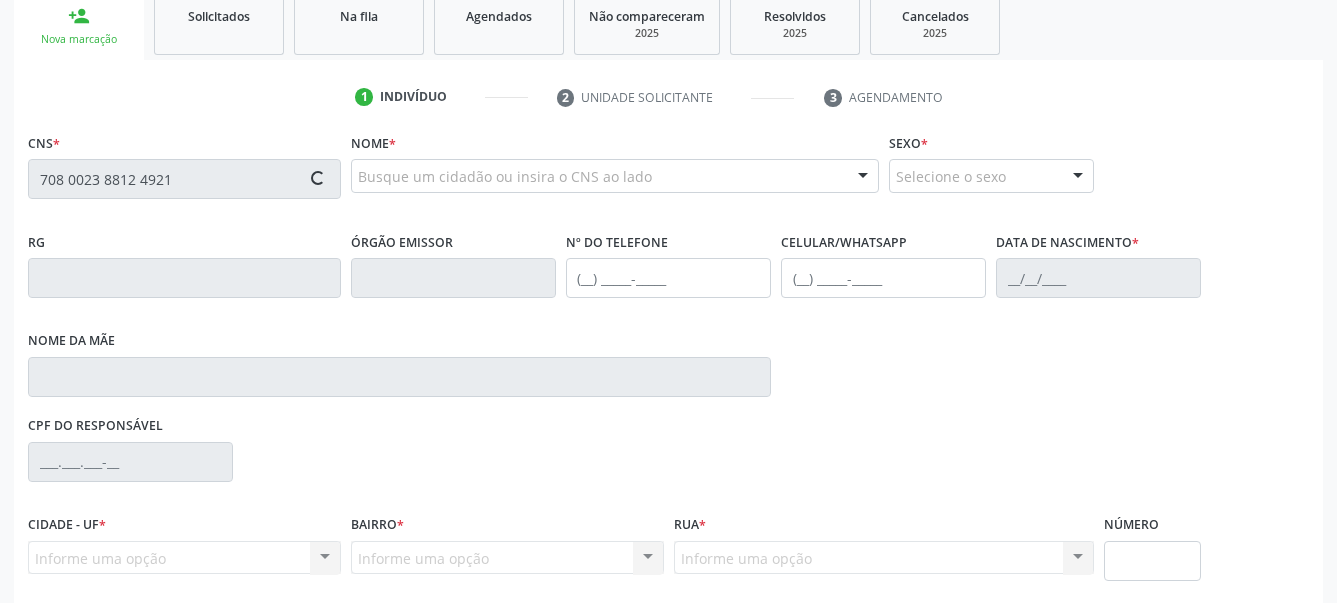 type 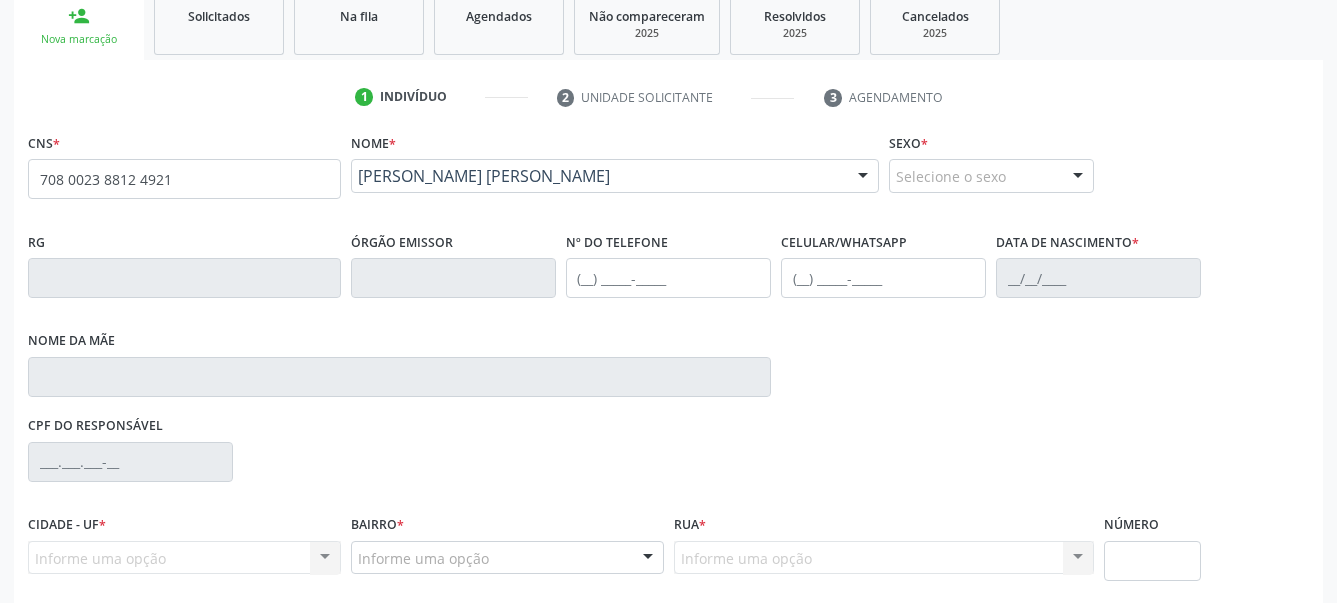 scroll, scrollTop: 467, scrollLeft: 0, axis: vertical 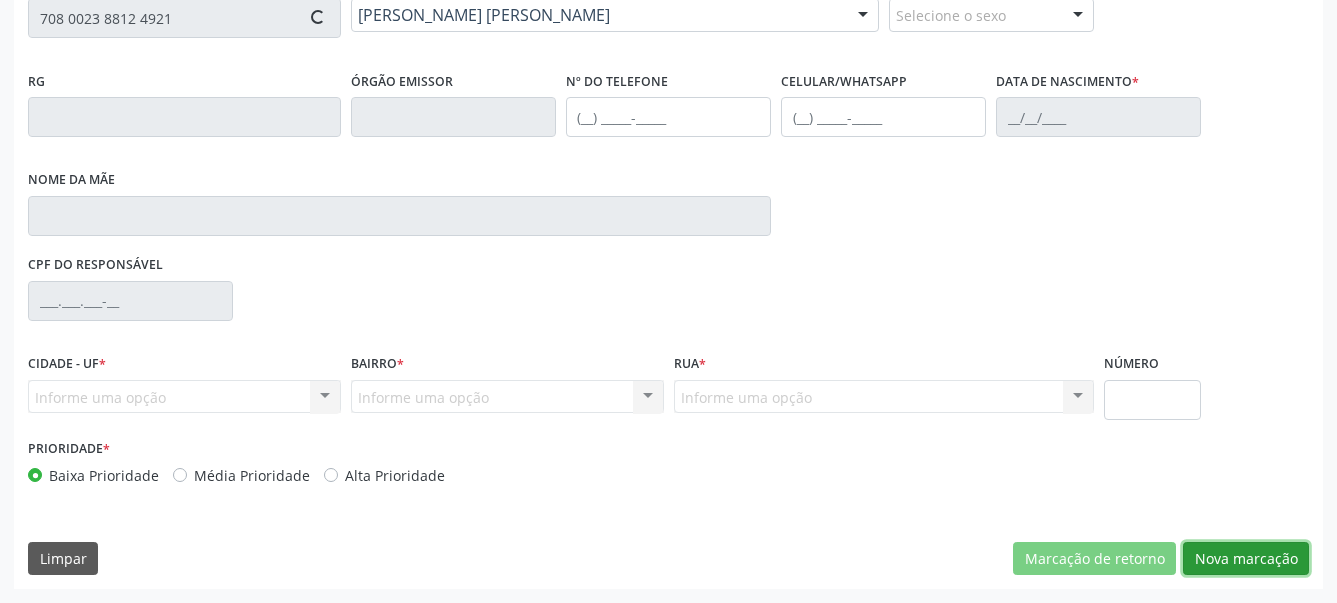 click on "Nova marcação" at bounding box center [1246, 559] 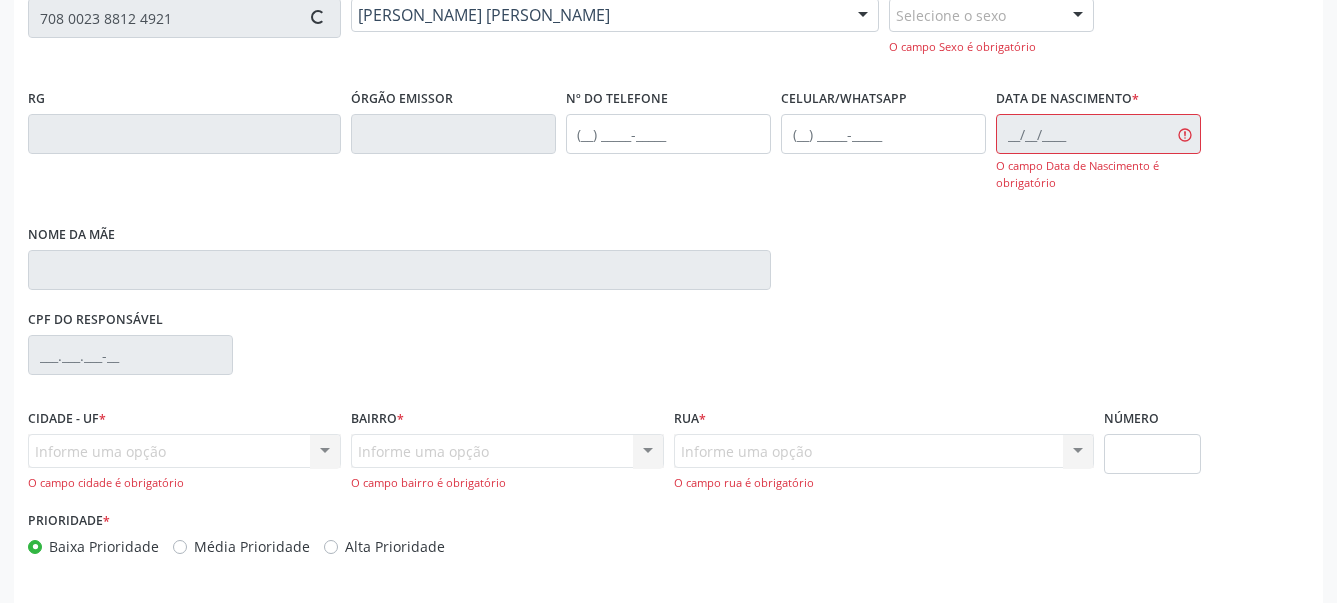 type on "(87) 99999-1499" 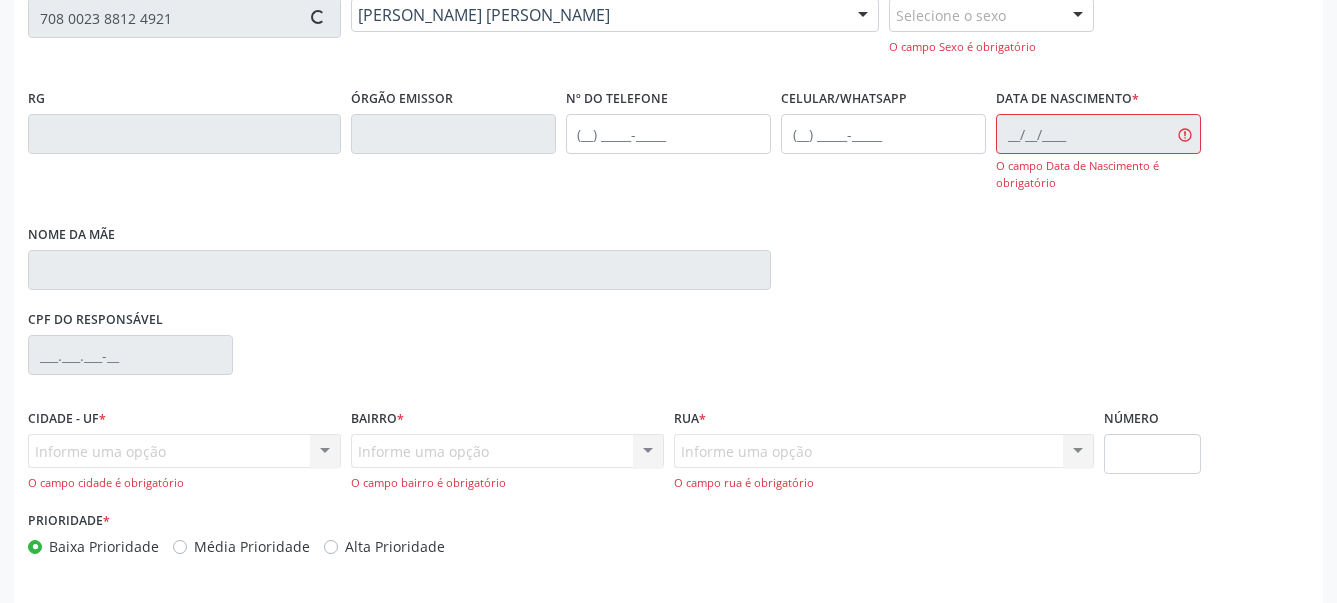 type on "27/06/1986" 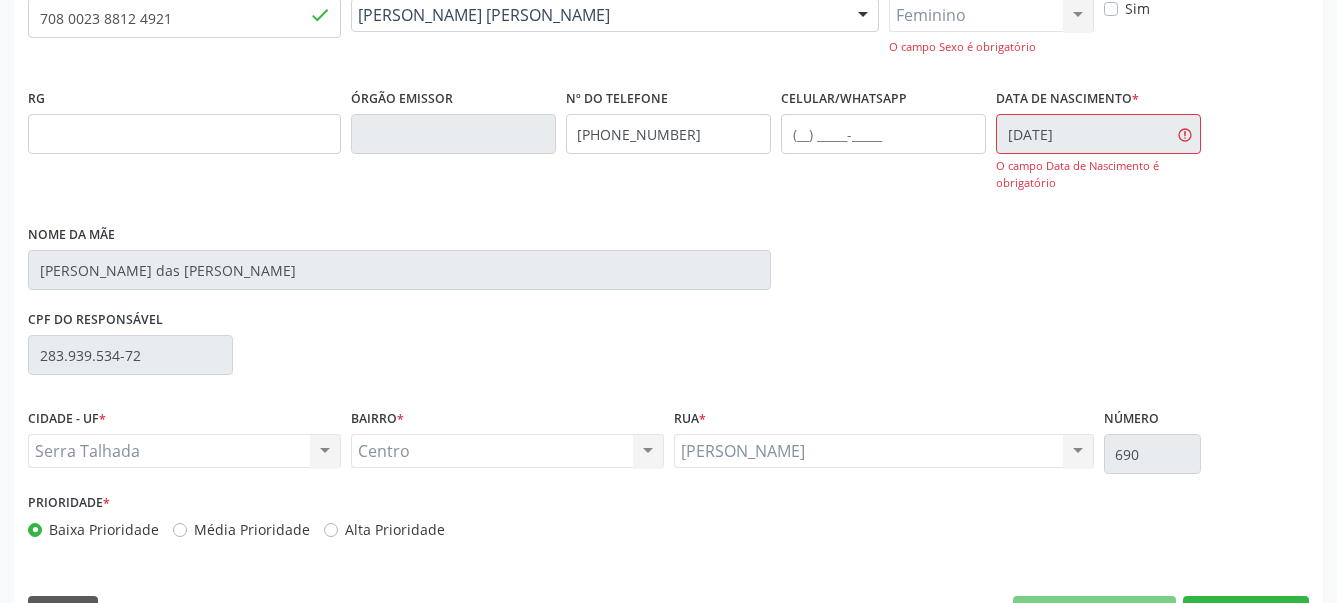 click on "RG
Órgão emissor
Nº do Telefone
(87) 99999-1499
Celular/WhatsApp
Data de nascimento
*
27/06/1986
O campo Data de Nascimento é obrigatório
Nome da mãe
Maria das Dores Nunes Alves" at bounding box center (668, 194) 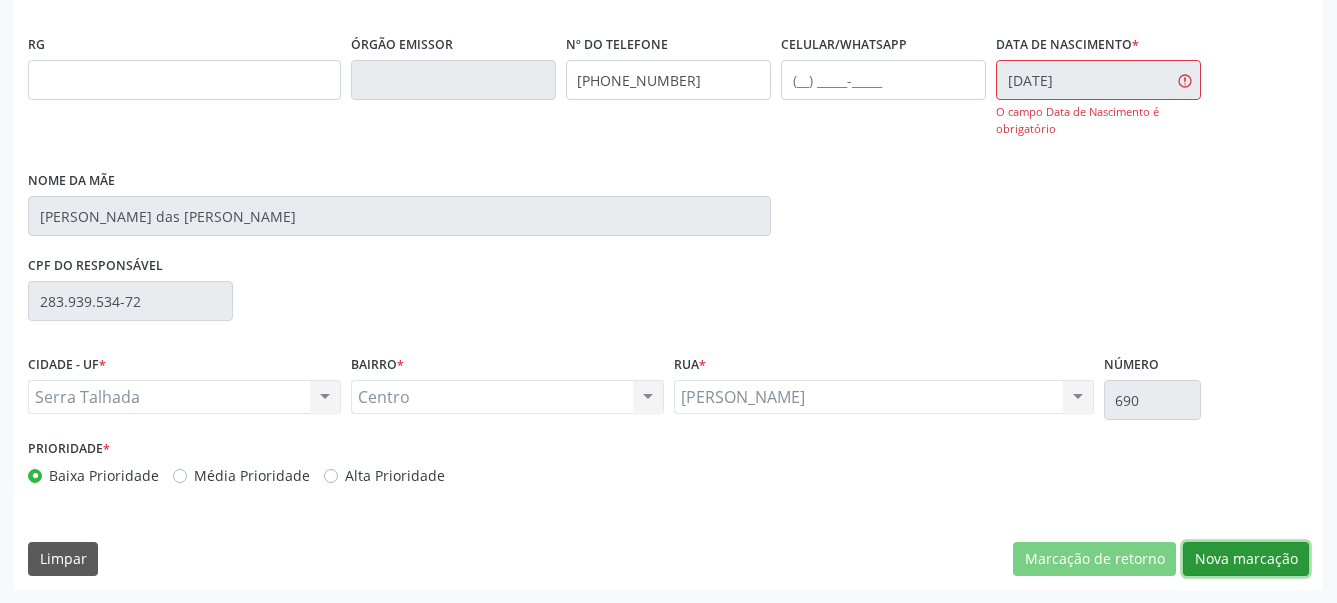 click on "Nova marcação" at bounding box center [1246, 559] 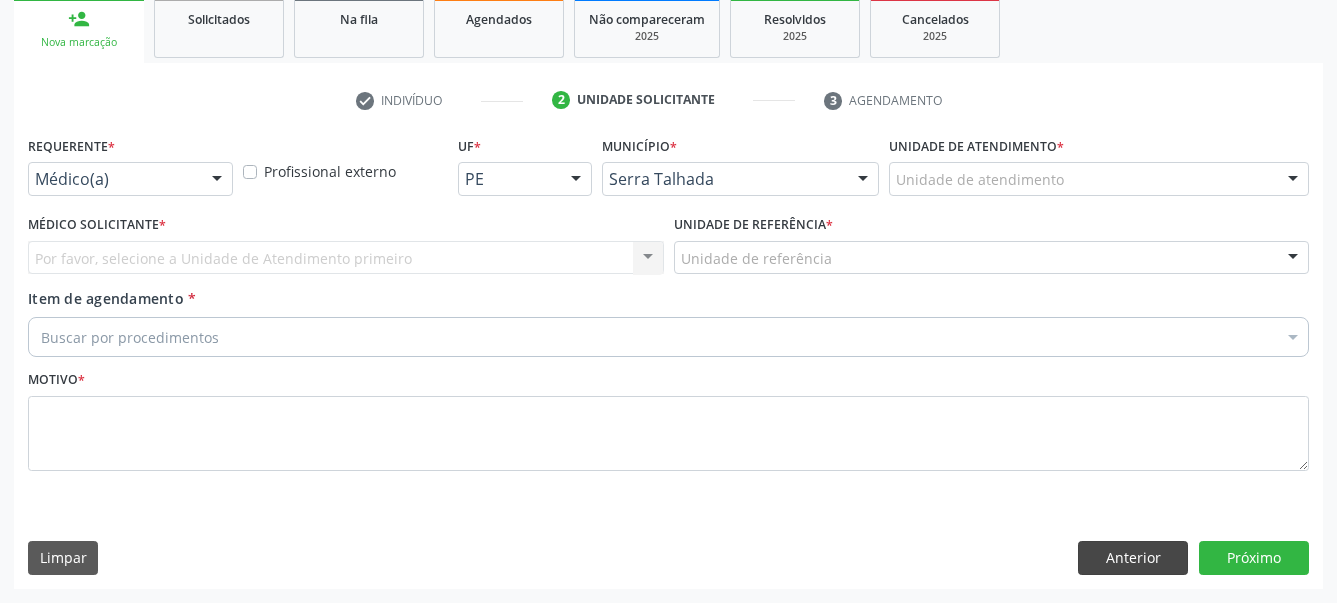scroll, scrollTop: 319, scrollLeft: 0, axis: vertical 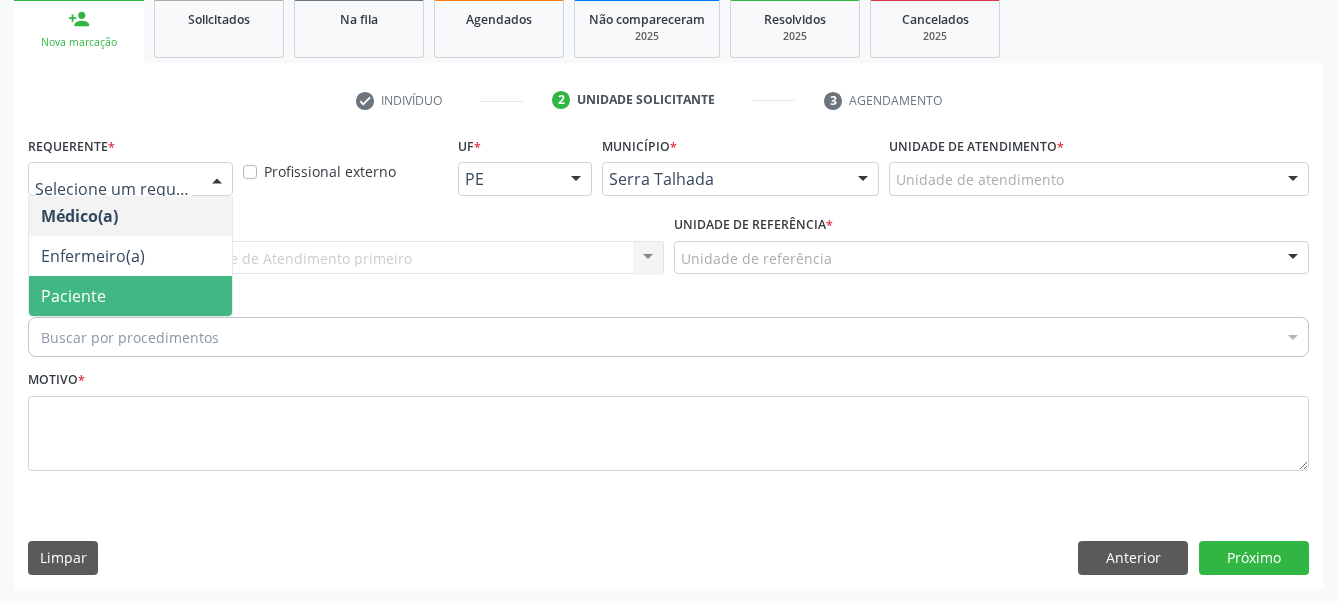 click on "Paciente" at bounding box center [73, 296] 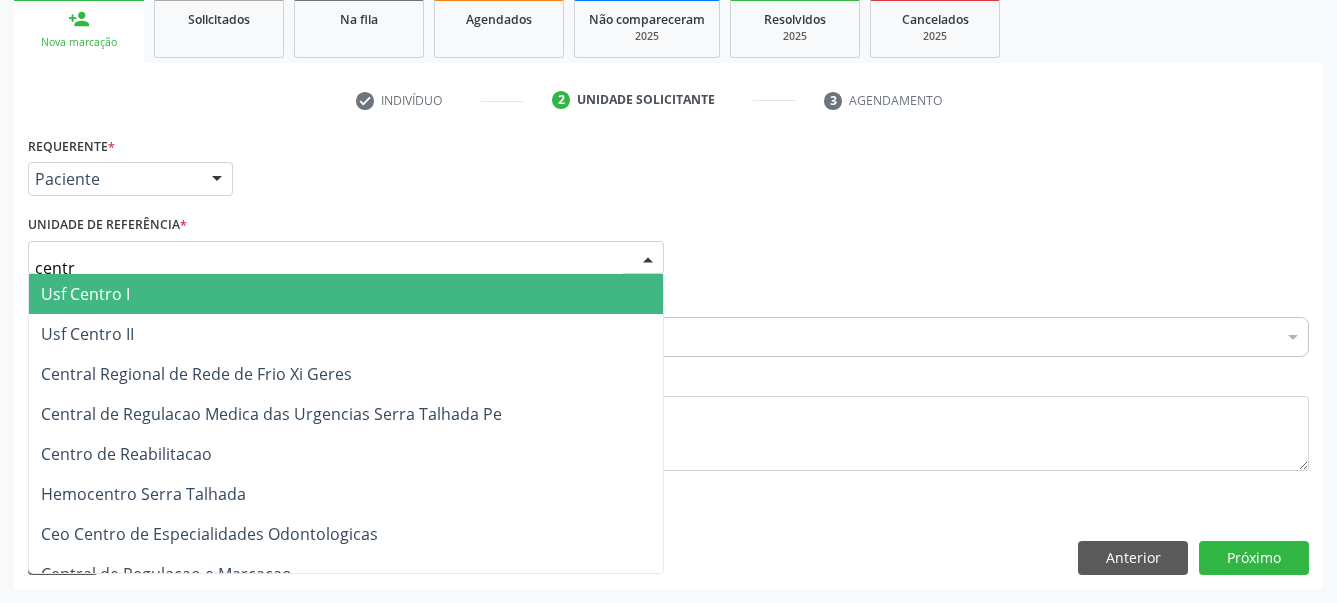 type on "centro" 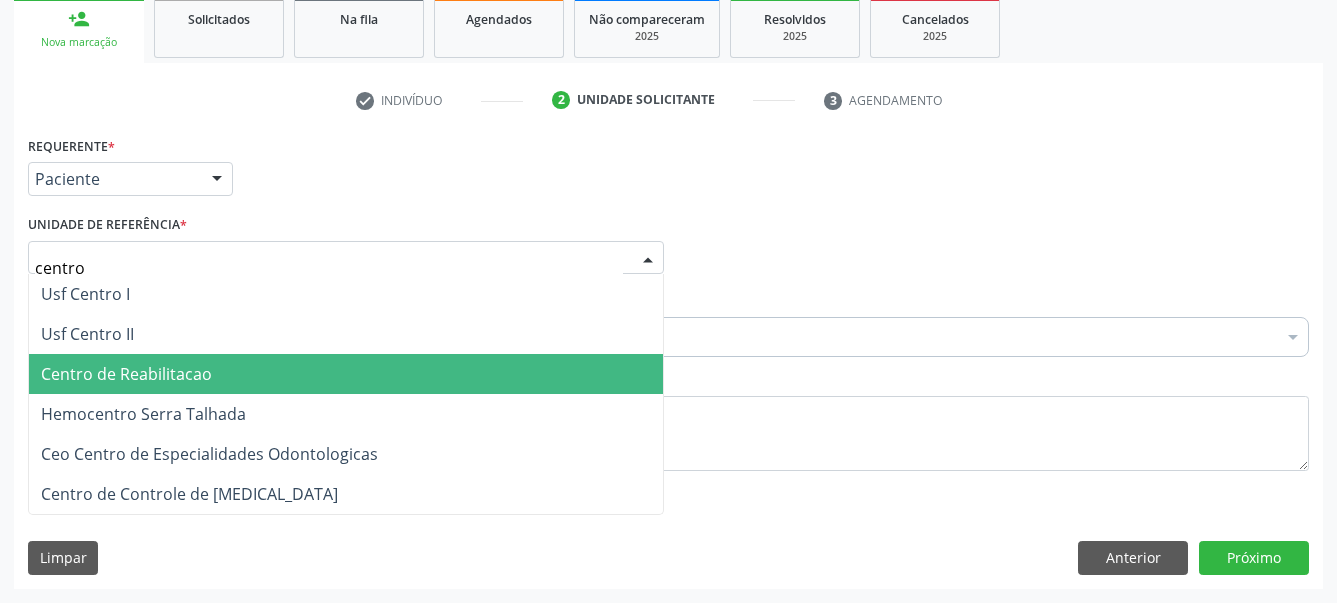 click on "Centro de Reabilitacao" at bounding box center (126, 374) 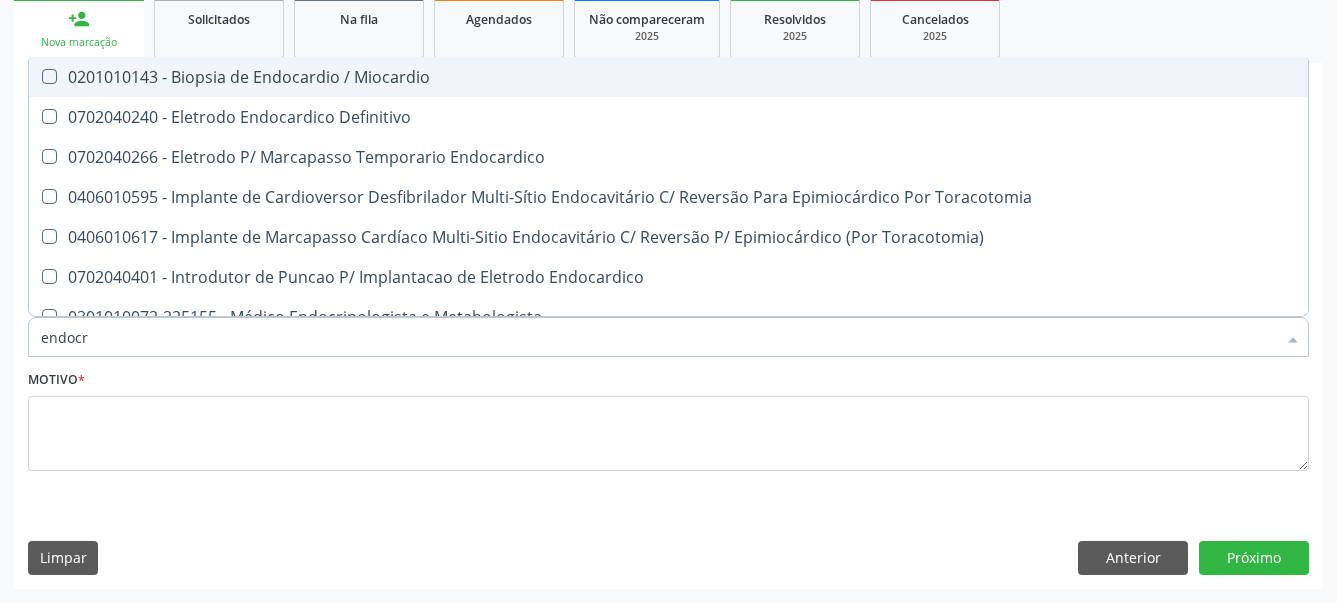 type on "endocri" 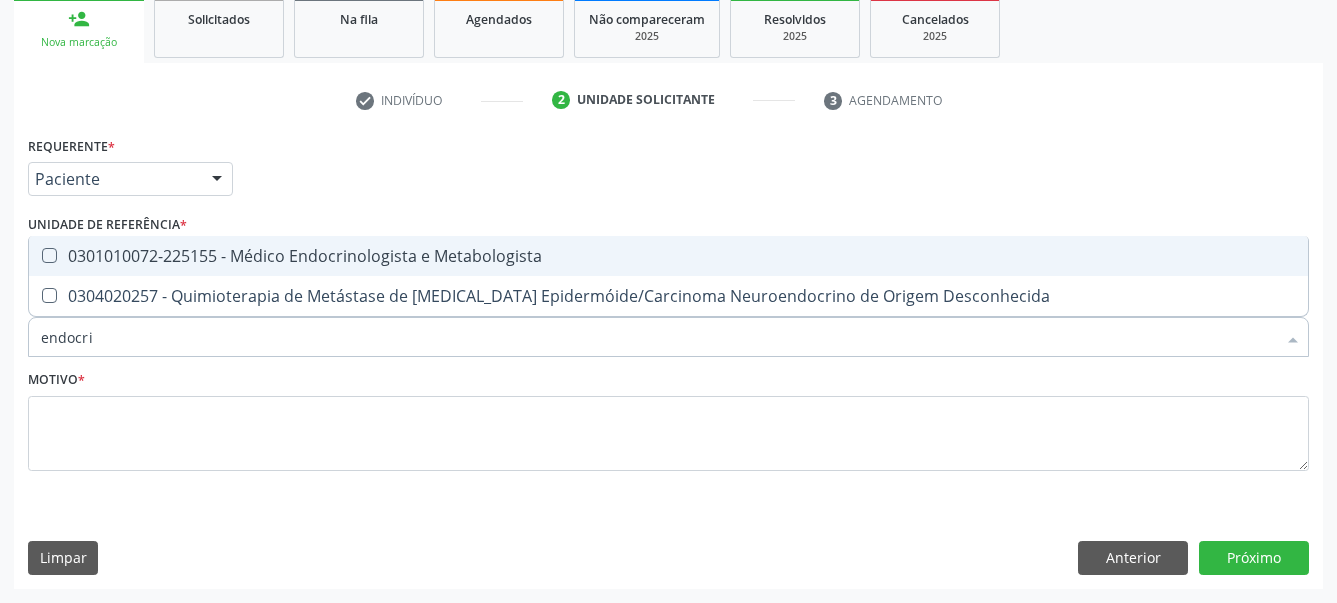 click at bounding box center (49, 255) 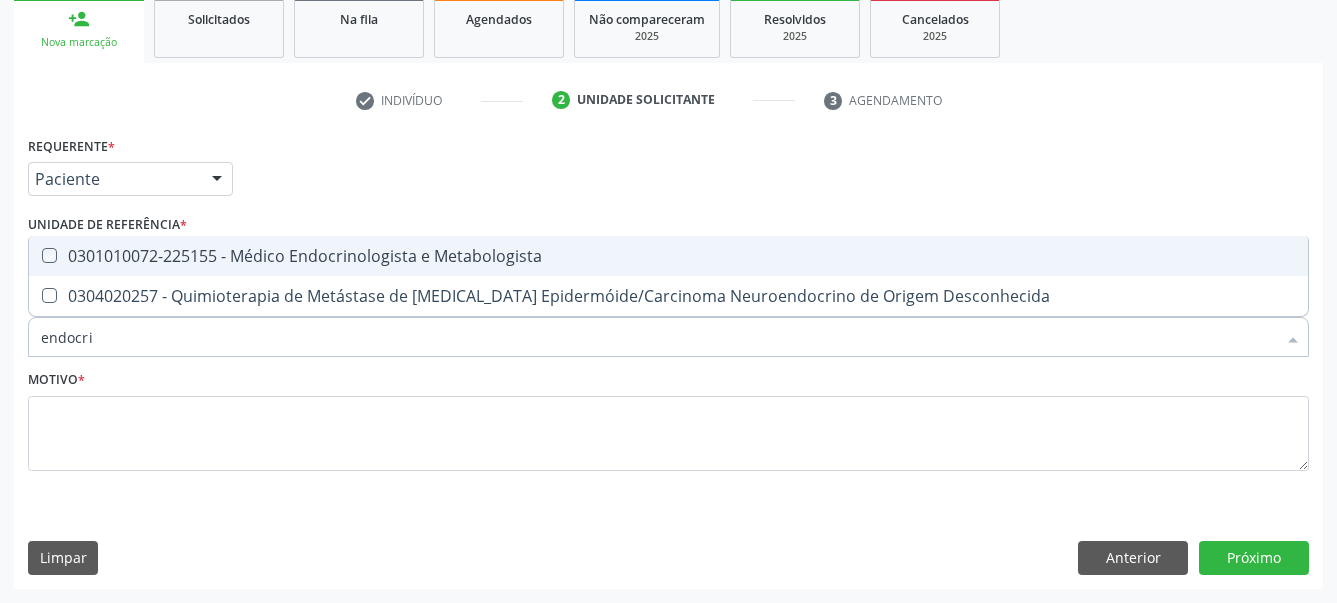 click at bounding box center (35, 255) 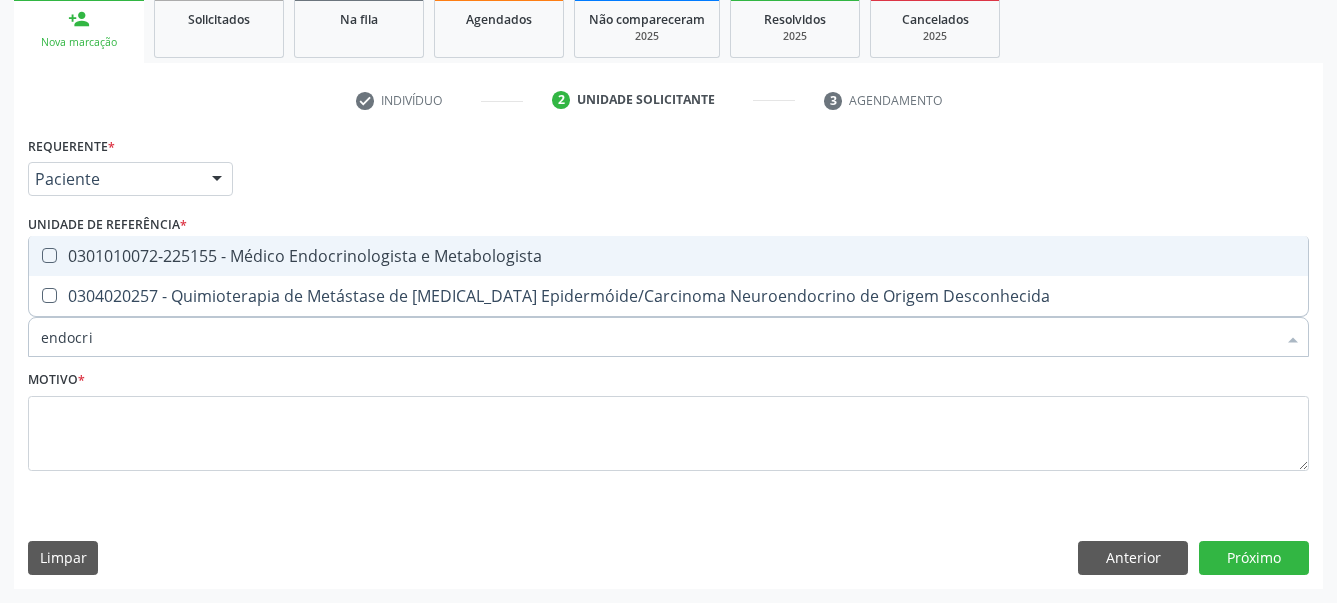 checkbox on "true" 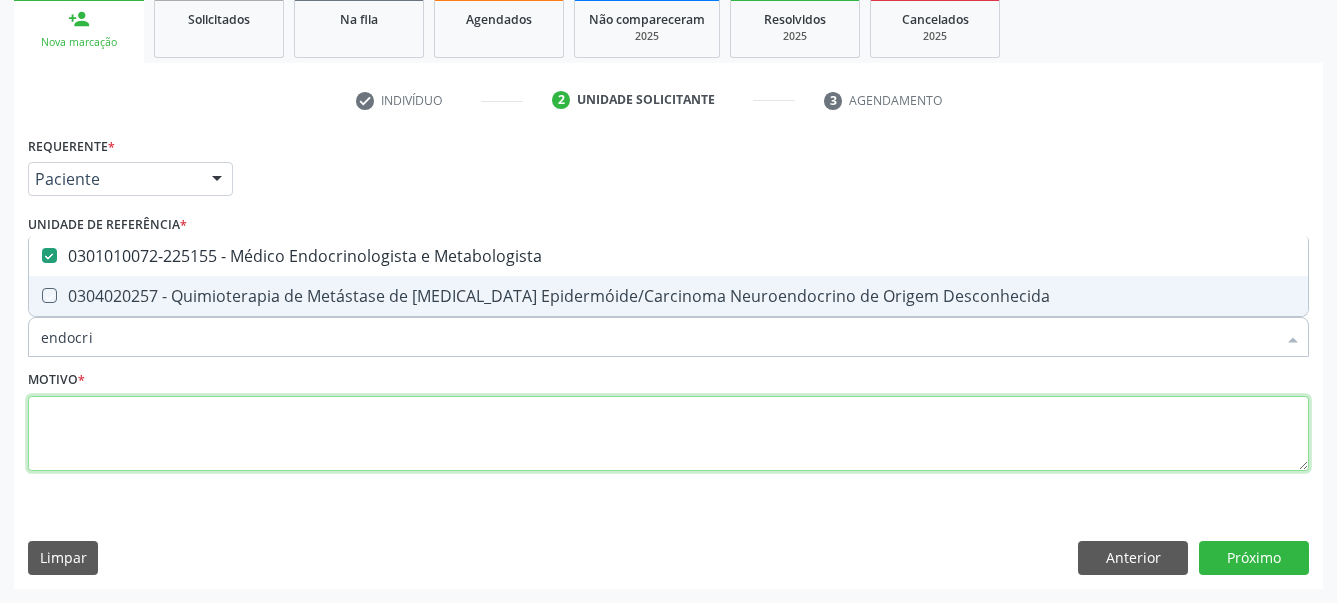 click at bounding box center (668, 434) 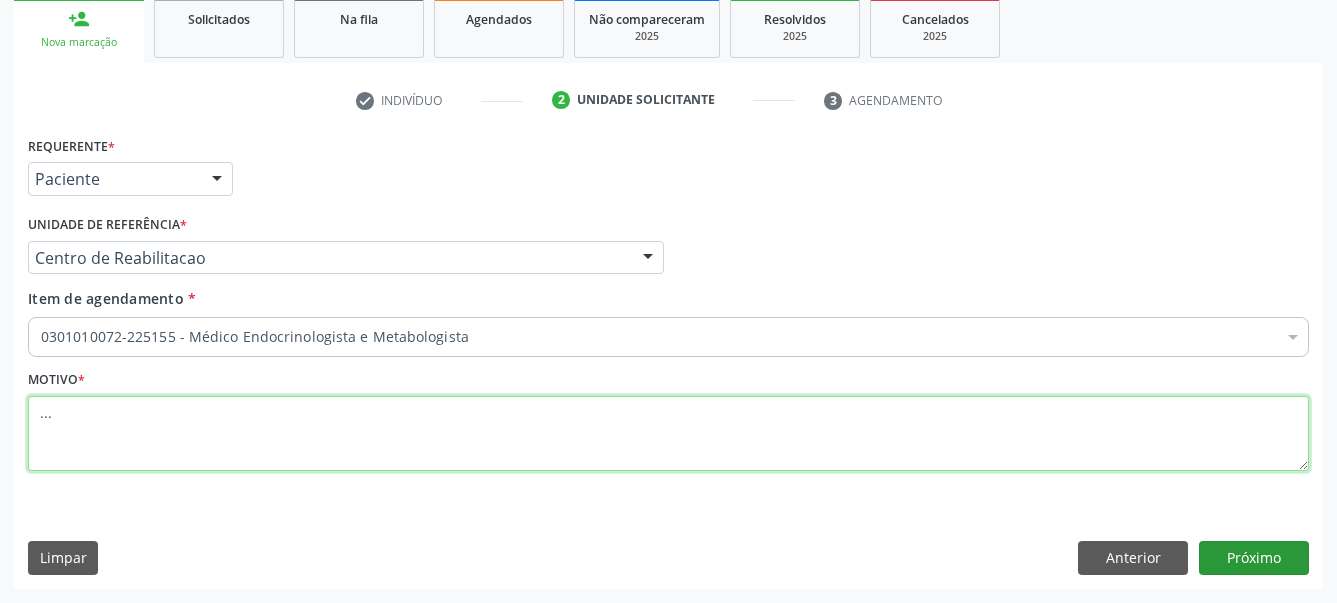 type on "..." 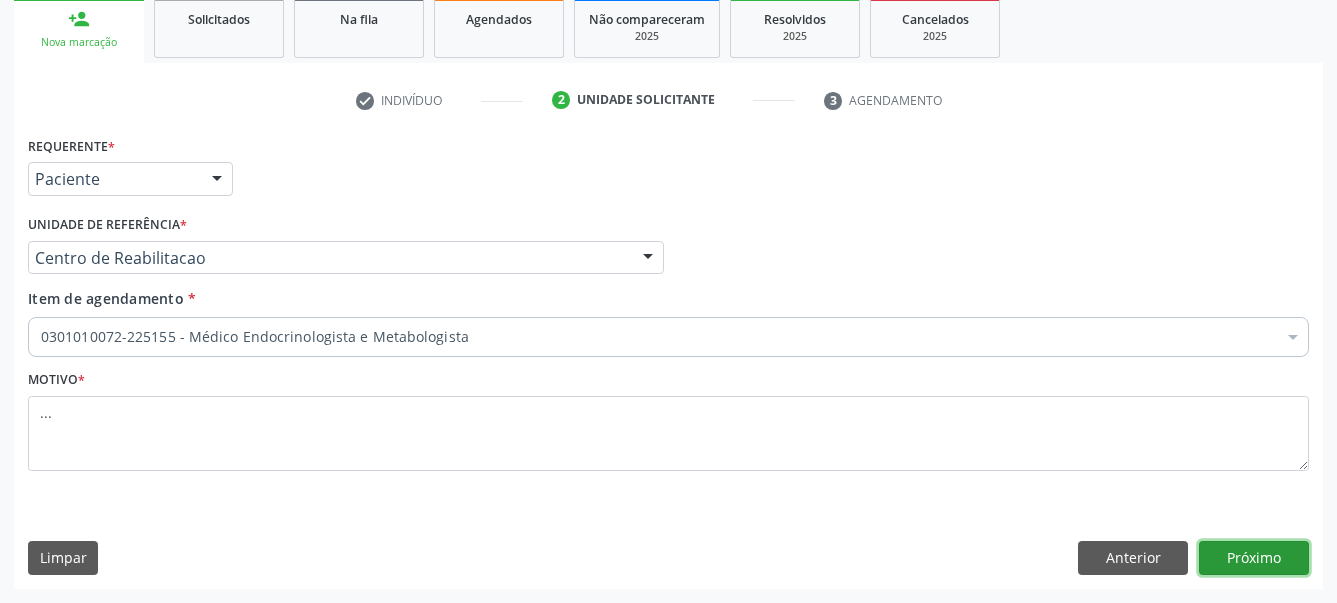 click on "Próximo" at bounding box center [1254, 558] 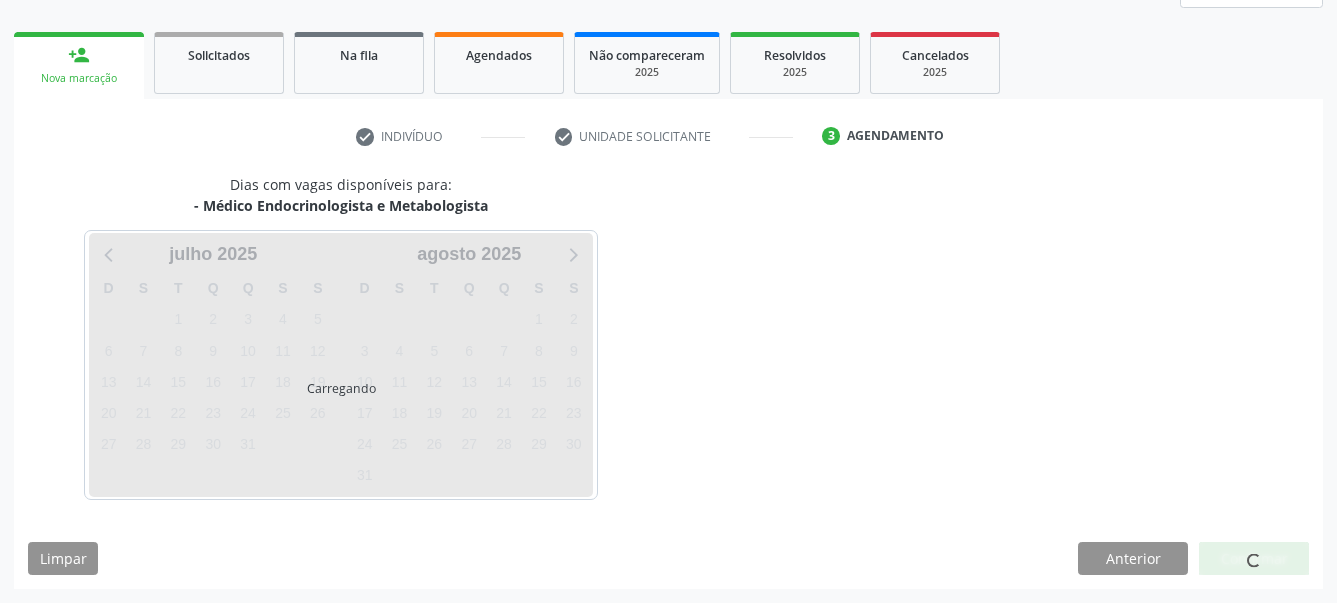 scroll, scrollTop: 267, scrollLeft: 0, axis: vertical 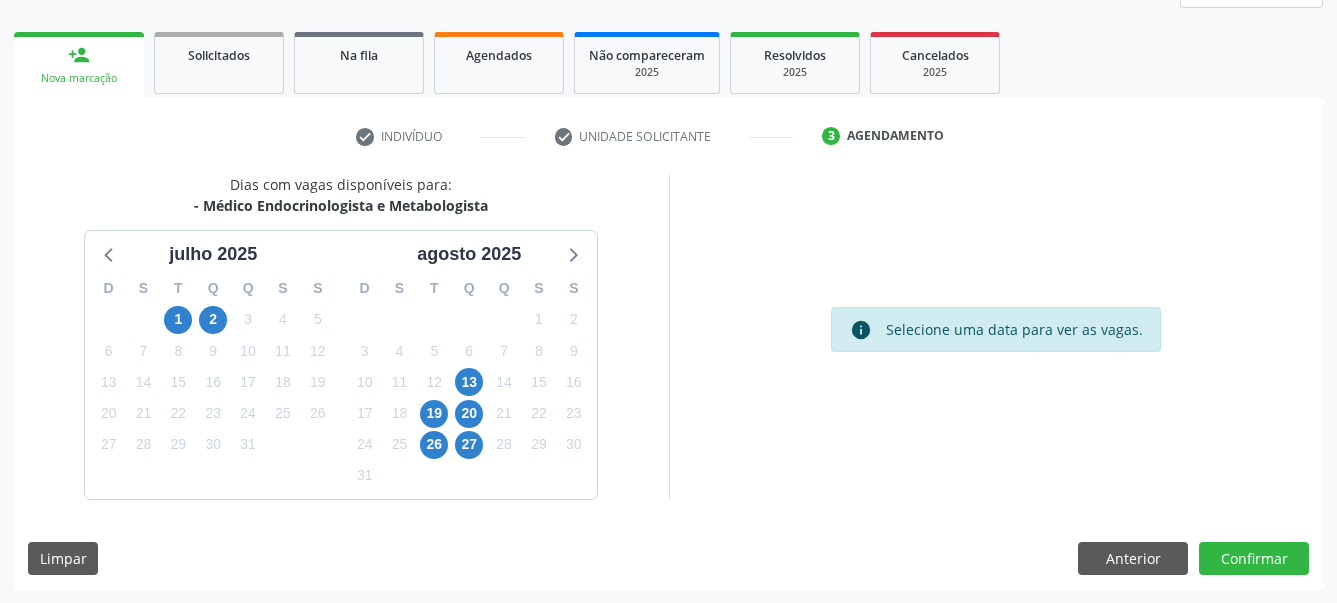 click on "26" at bounding box center (434, 444) 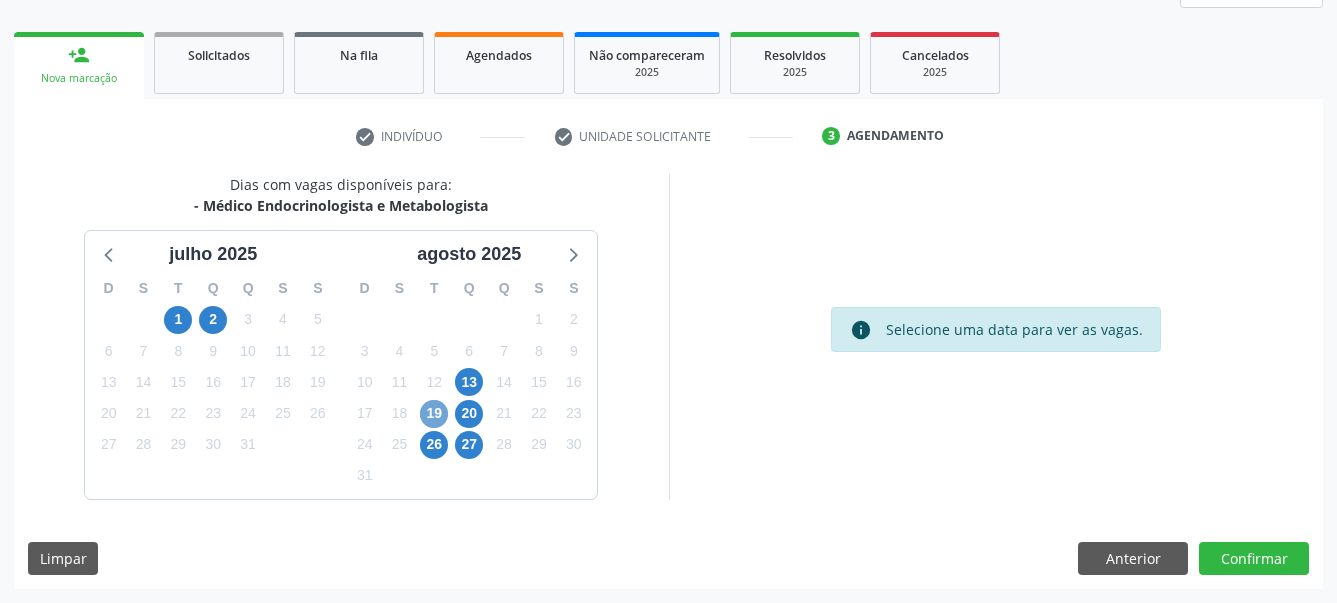 click on "19" at bounding box center (434, 414) 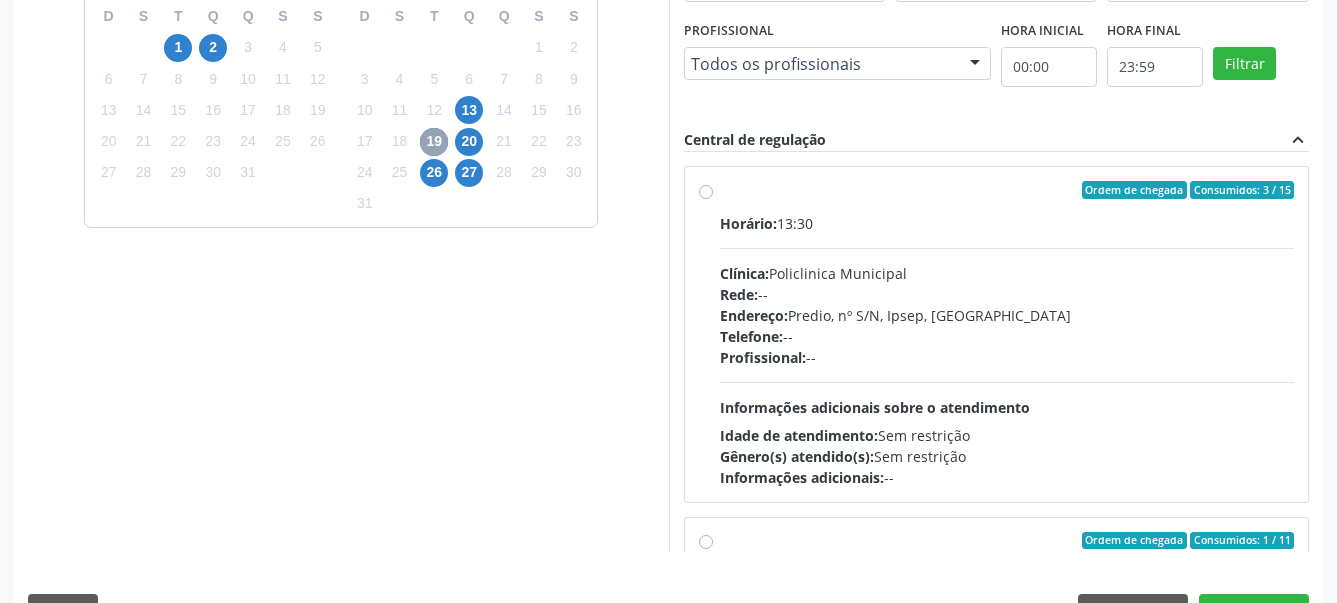 scroll, scrollTop: 591, scrollLeft: 0, axis: vertical 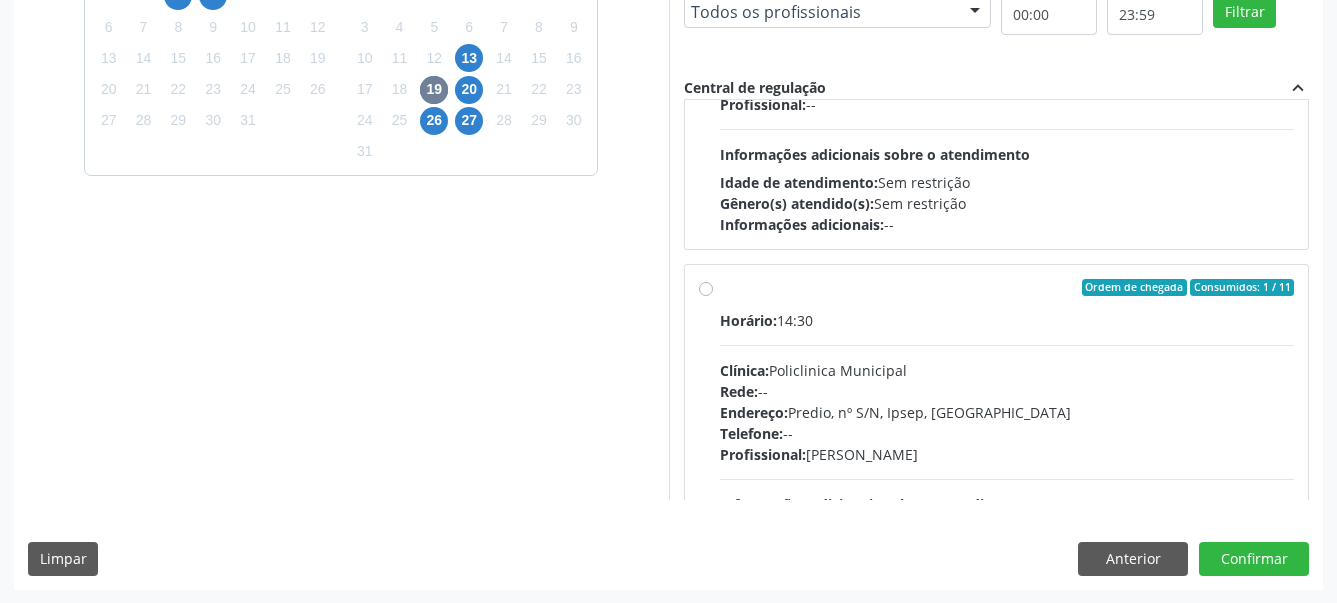 click on "Ordem de chegada
Consumidos: 1 / 11
Horário:   14:30
Clínica:  Policlinica Municipal
Rede:
--
Endereço:   Predio, nº S/N, Ipsep, Serra Talhada - PE
Telefone:   --
Profissional:
Livya Susany Bezerra de Lima
Informações adicionais sobre o atendimento
Idade de atendimento:
de 0 a 120 anos
Gênero(s) atendido(s):
Masculino e Feminino
Informações adicionais:
--" at bounding box center [997, 432] 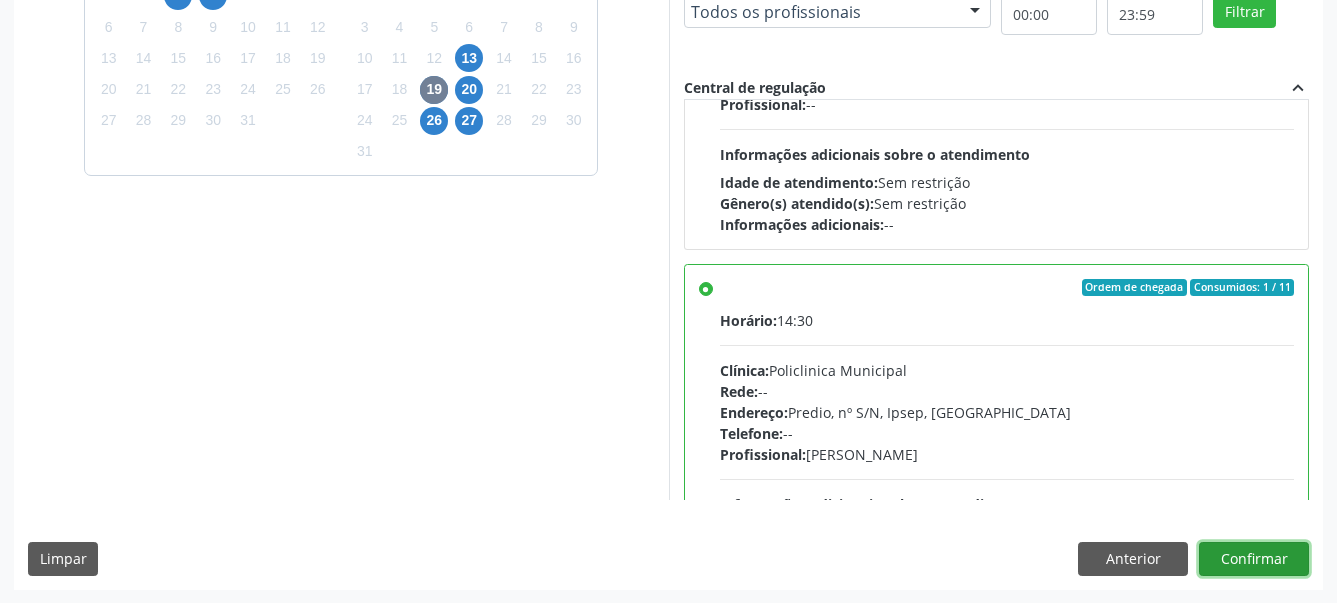 drag, startPoint x: 1228, startPoint y: 551, endPoint x: 1175, endPoint y: 534, distance: 55.65968 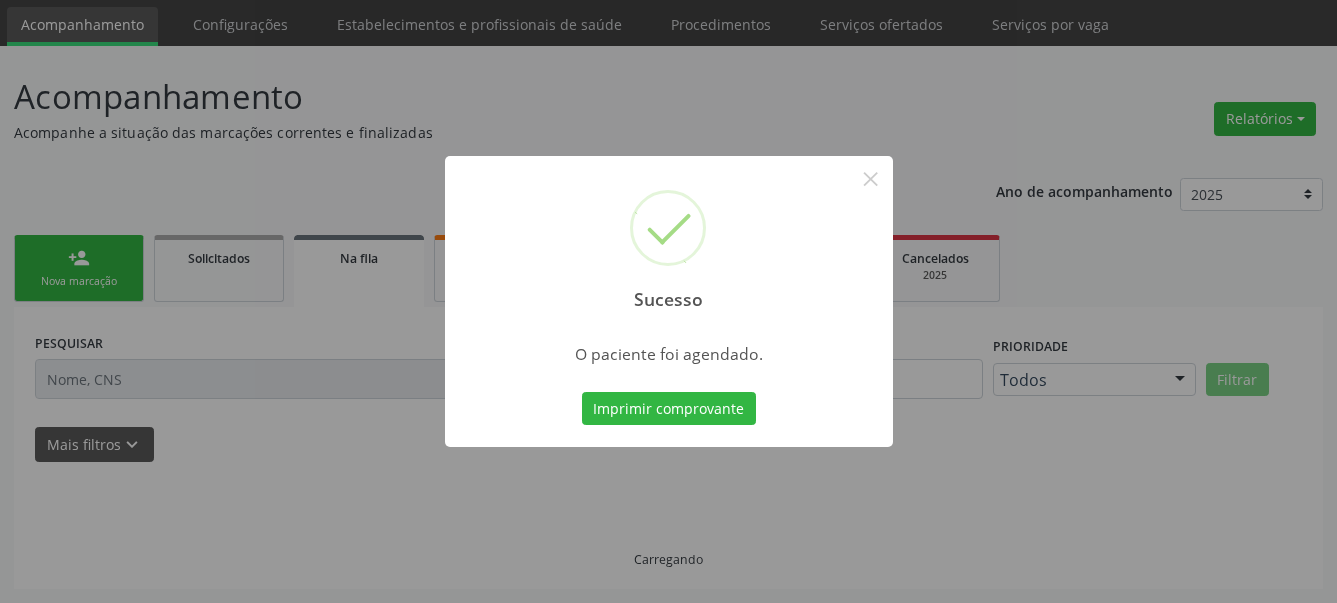 scroll, scrollTop: 63, scrollLeft: 0, axis: vertical 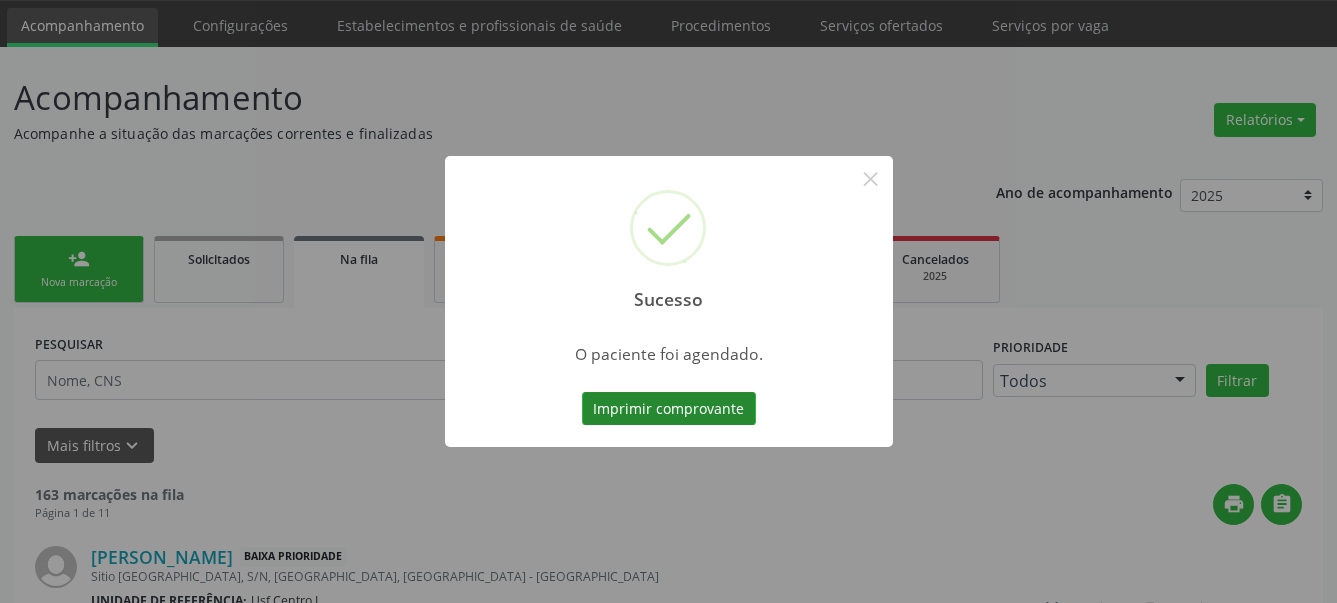 click on "Imprimir comprovante" at bounding box center (669, 409) 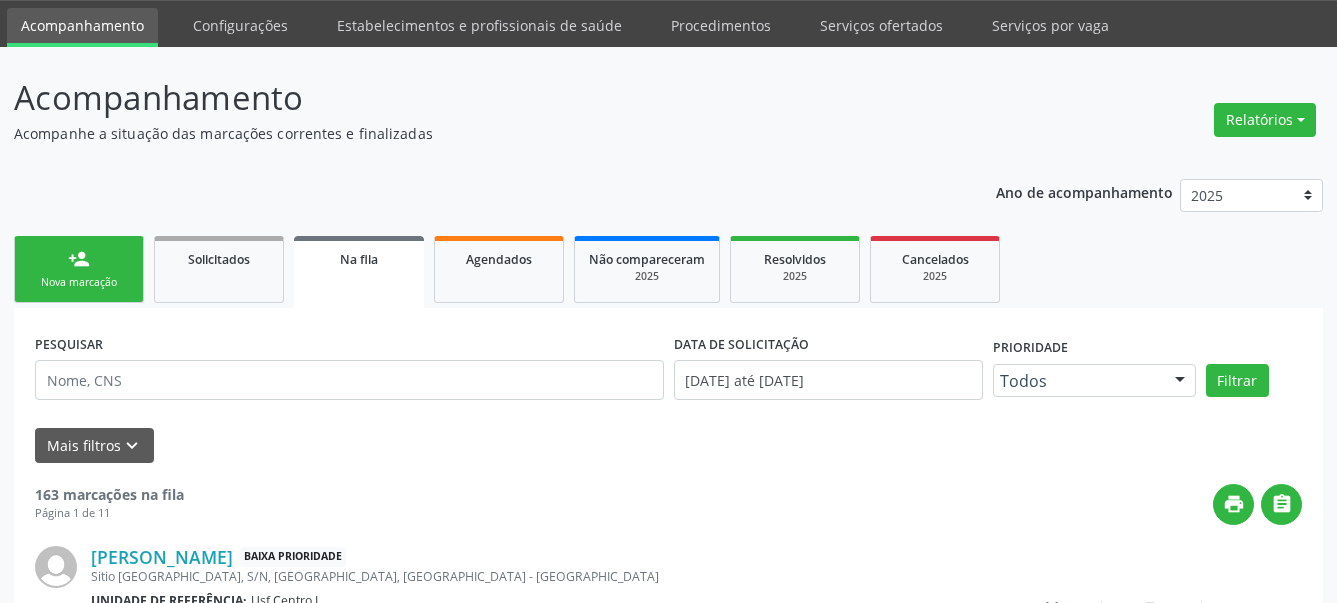 scroll, scrollTop: 62, scrollLeft: 0, axis: vertical 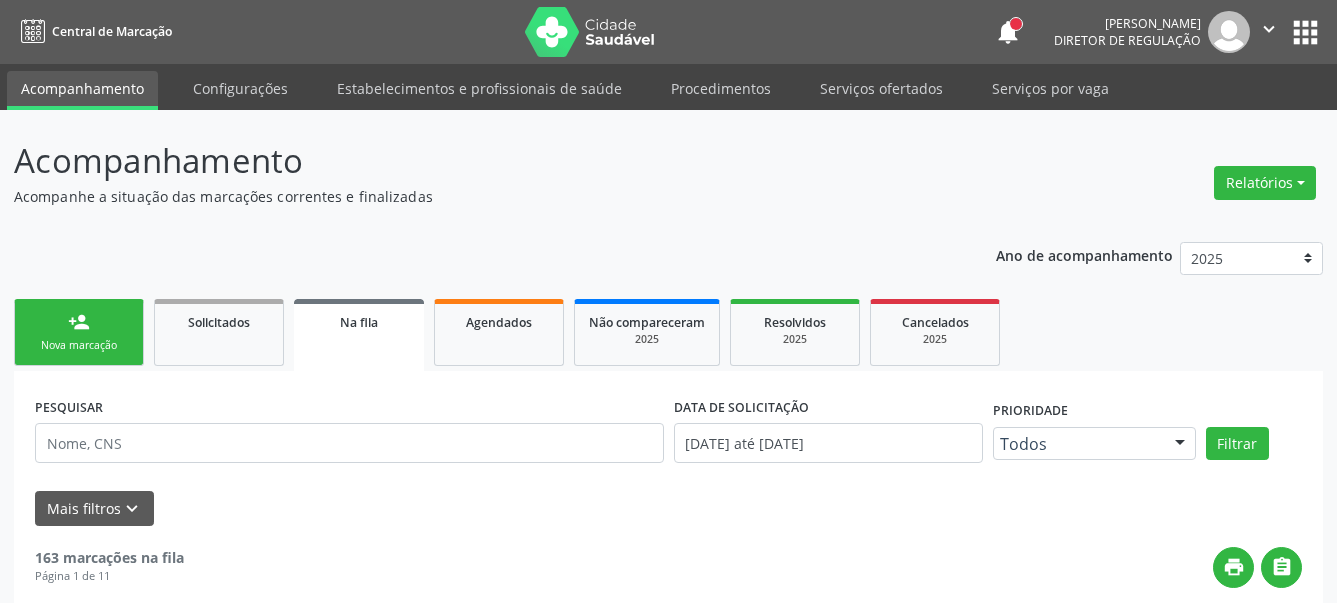 click on "apps" at bounding box center (1305, 32) 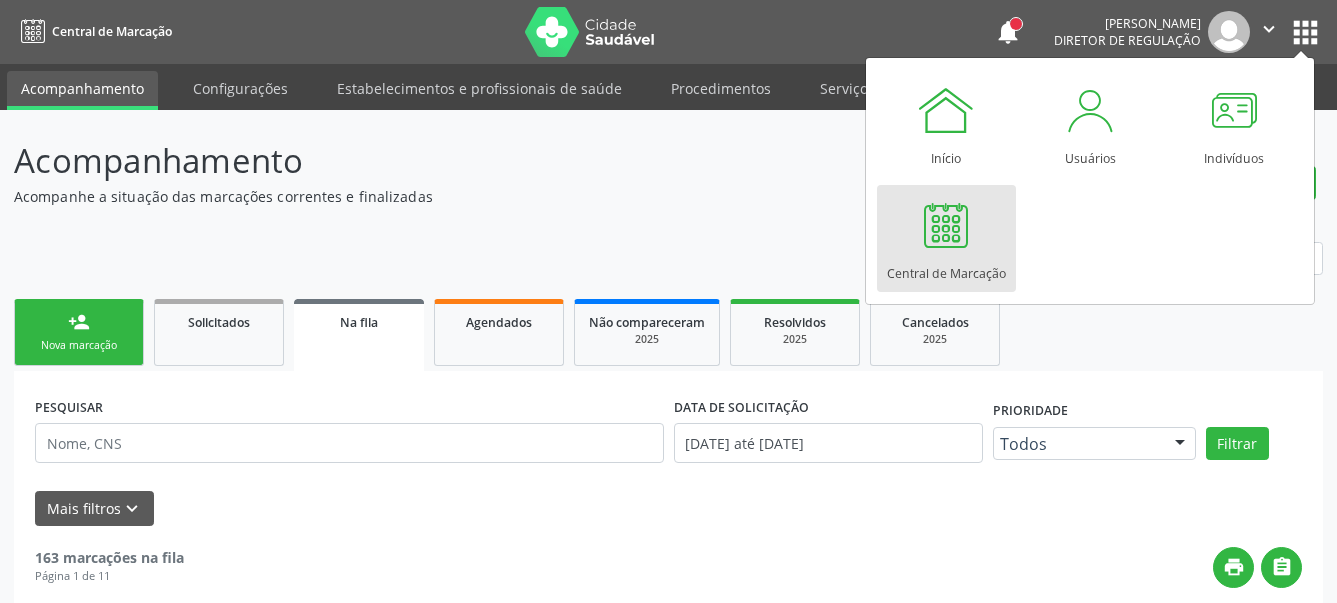 click on "Central de Marcação" at bounding box center [946, 238] 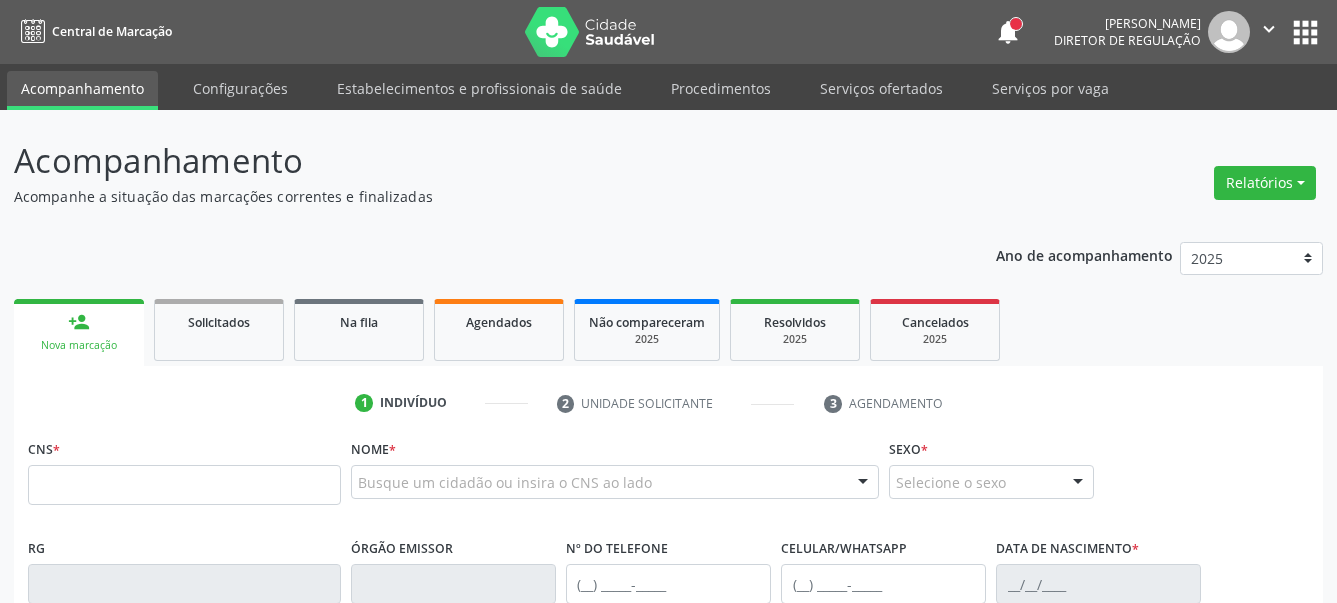 scroll, scrollTop: 0, scrollLeft: 0, axis: both 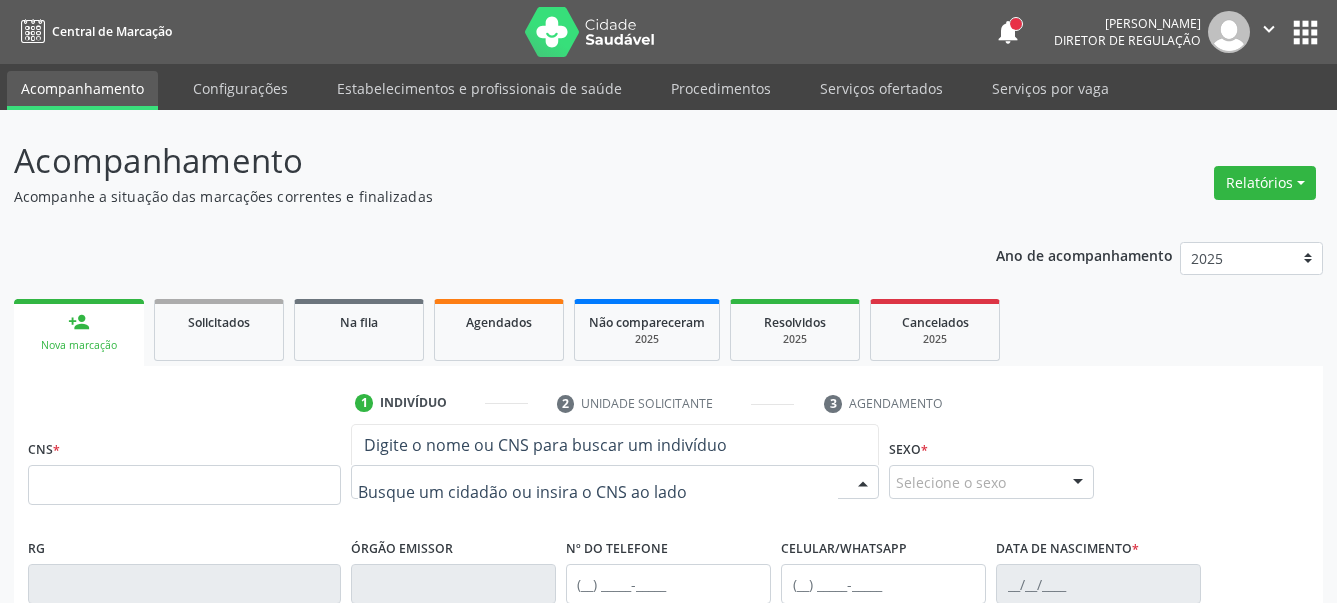 paste on "[PERSON_NAME] das Dôres [PERSON_NAME]" 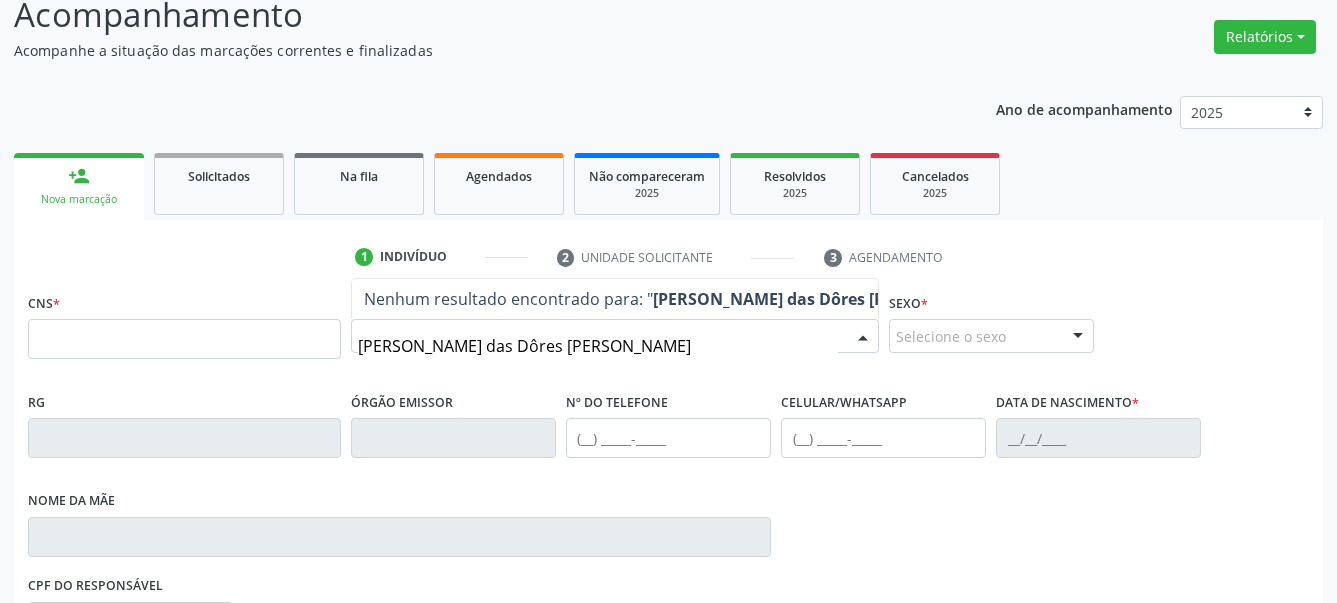 scroll, scrollTop: 408, scrollLeft: 0, axis: vertical 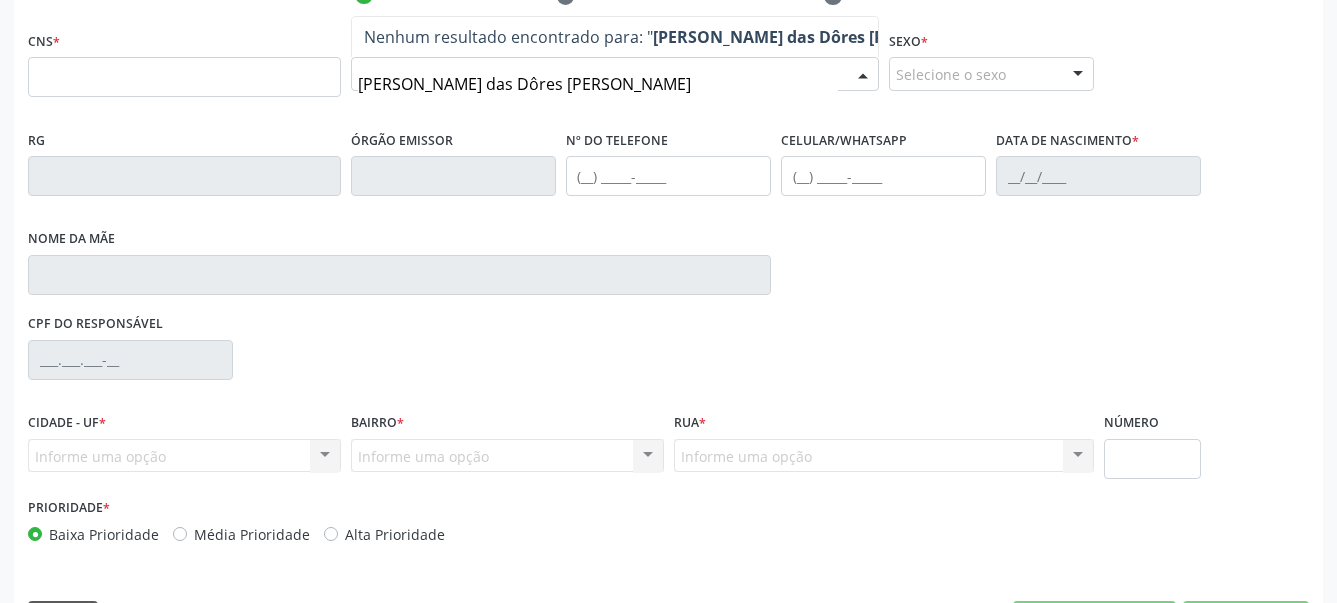 click on "[PERSON_NAME] das Dôres [PERSON_NAME]" at bounding box center [598, 84] 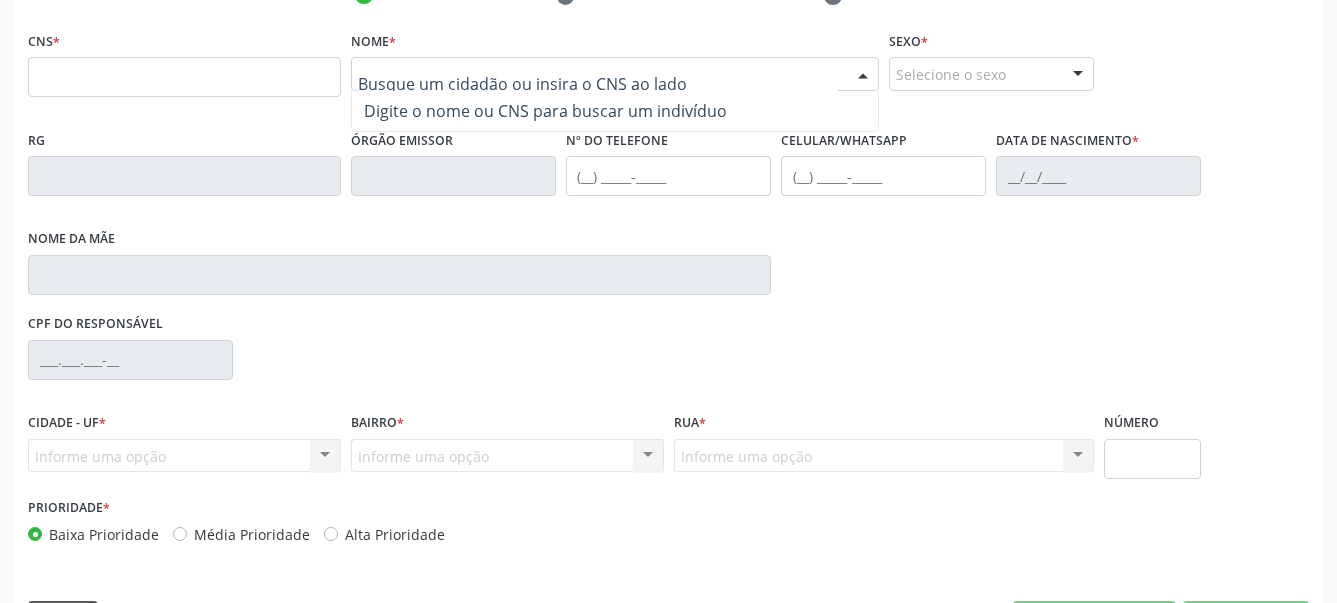 paste on "[PERSON_NAME] das Dôres [PERSON_NAME]" 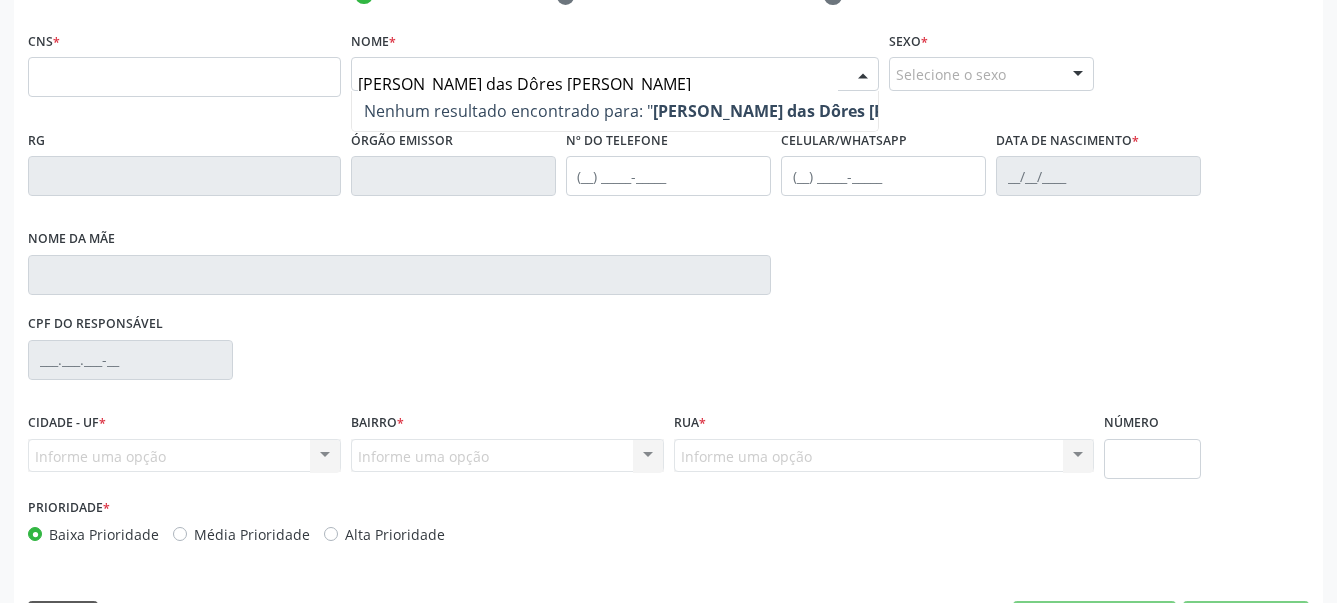 click on "[PERSON_NAME] das Dôres [PERSON_NAME]" at bounding box center (598, 84) 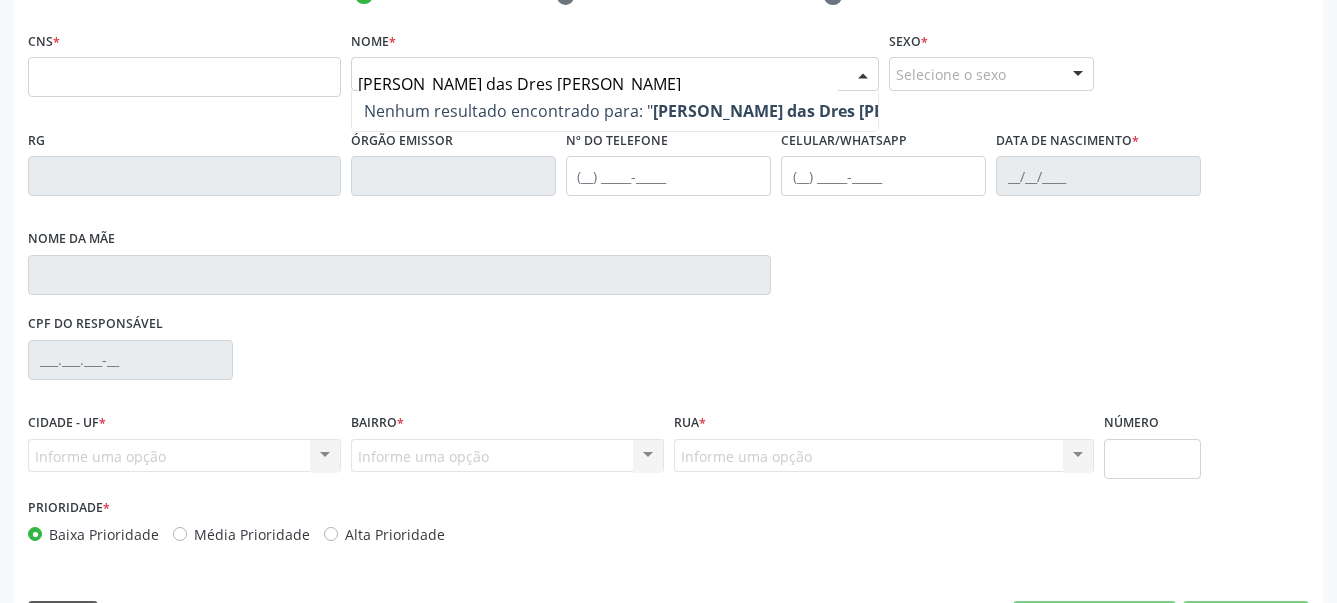 type on "[PERSON_NAME] das [PERSON_NAME]" 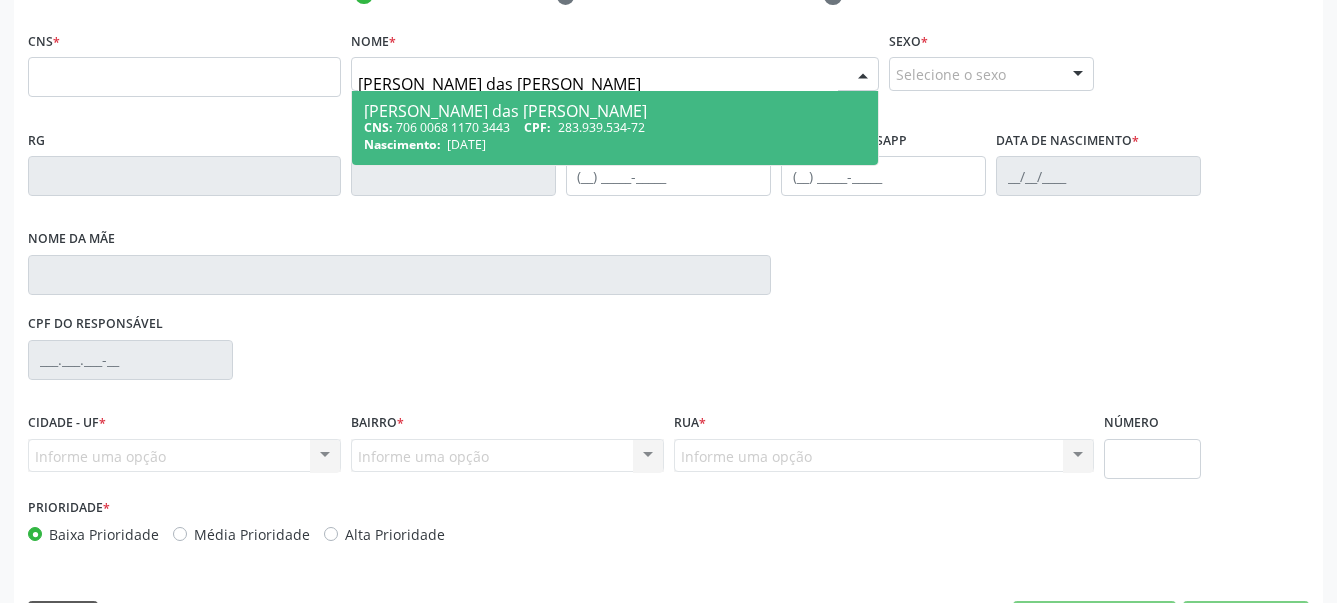 click on "283.939.534-72" at bounding box center (601, 127) 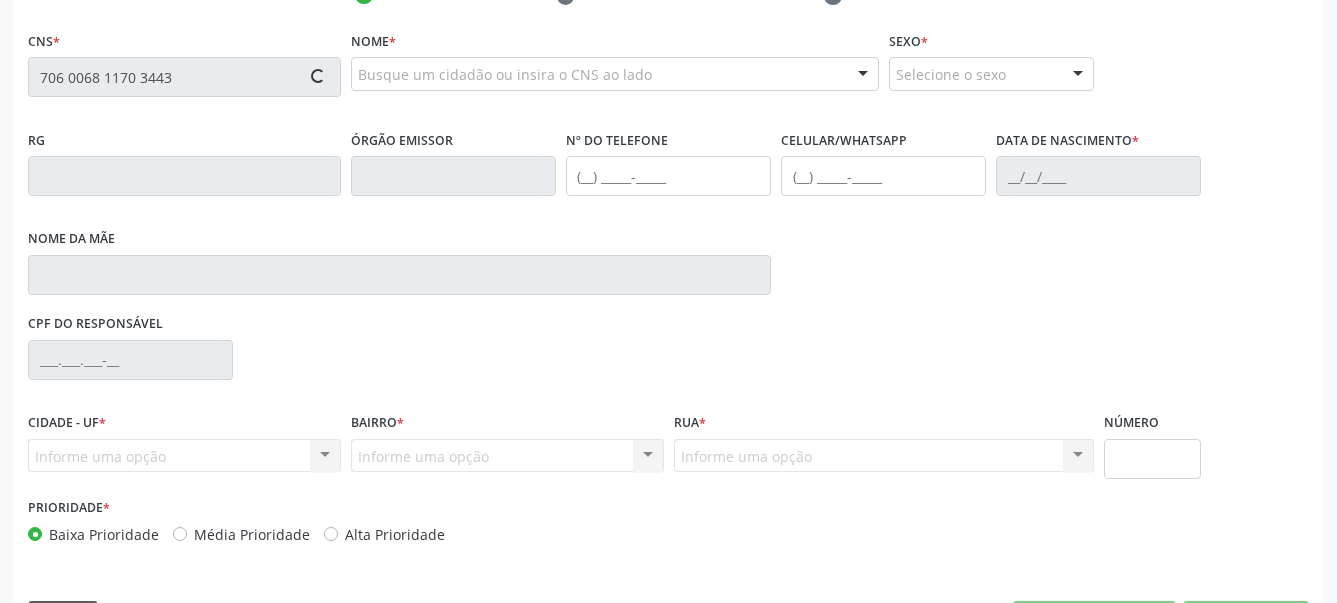 type on "706 0068 1170 3443" 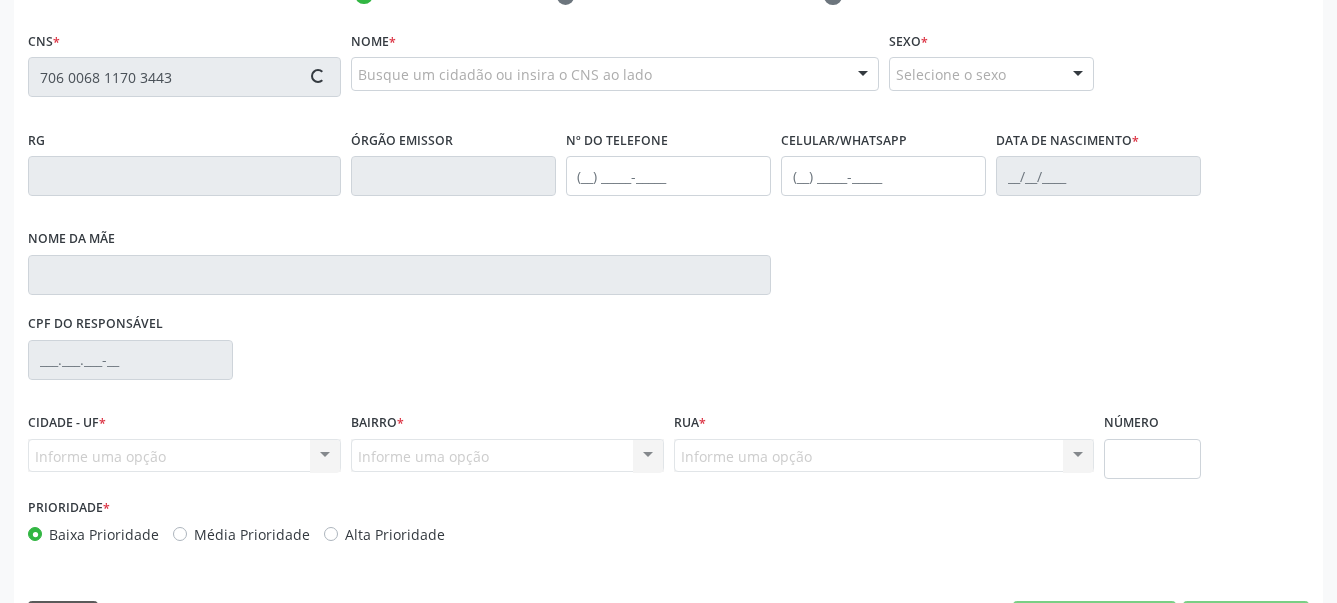 type 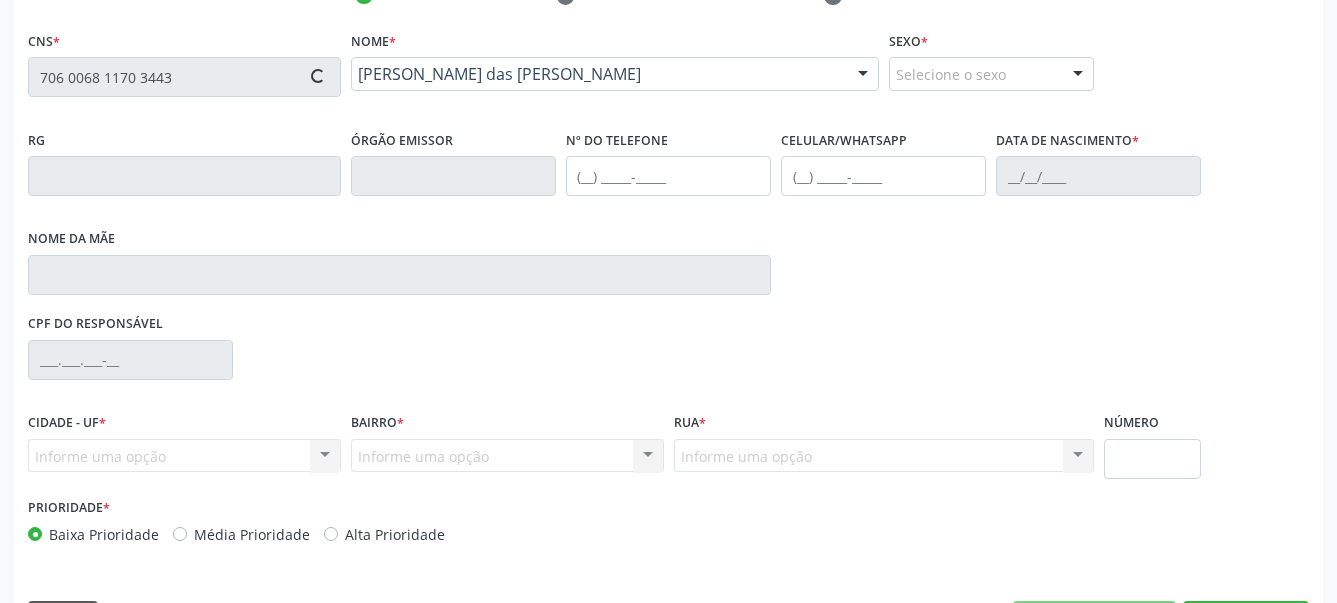 type on "[PHONE_NUMBER]" 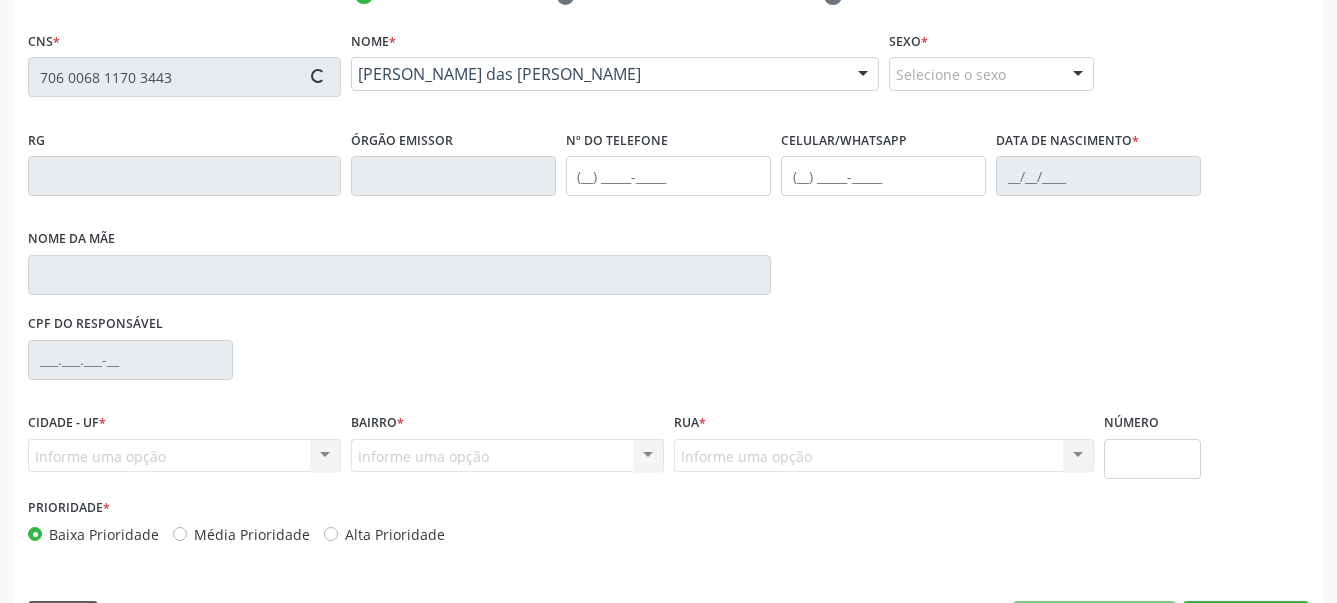 type on "[DATE]" 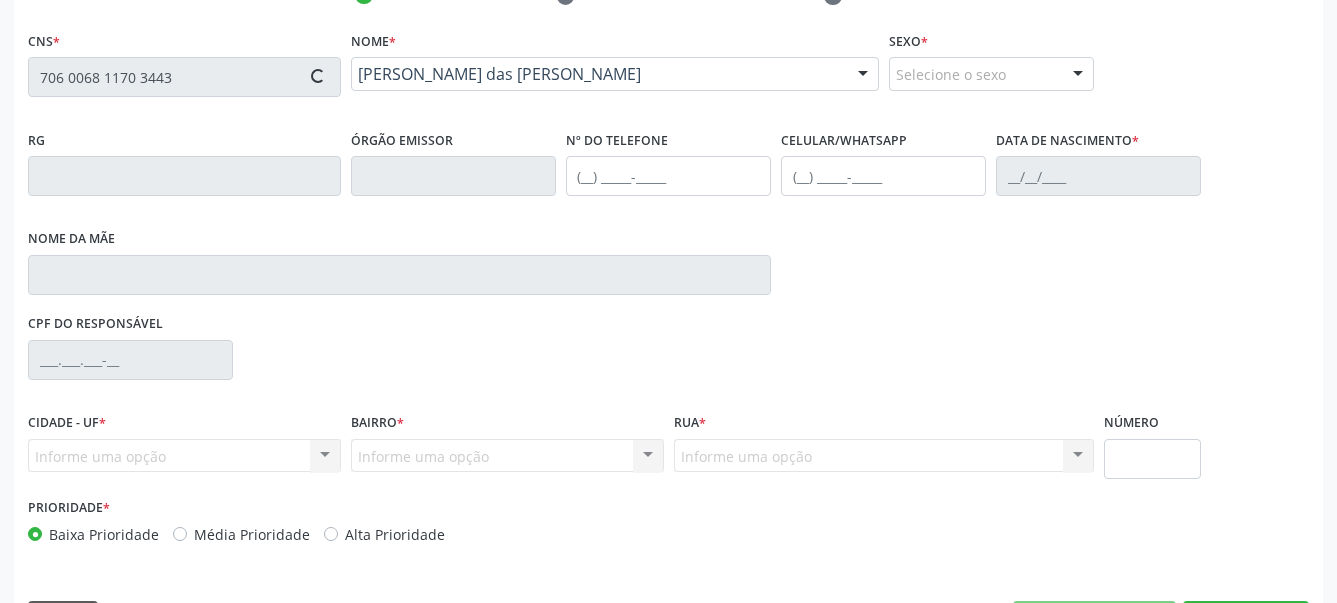 type on "690" 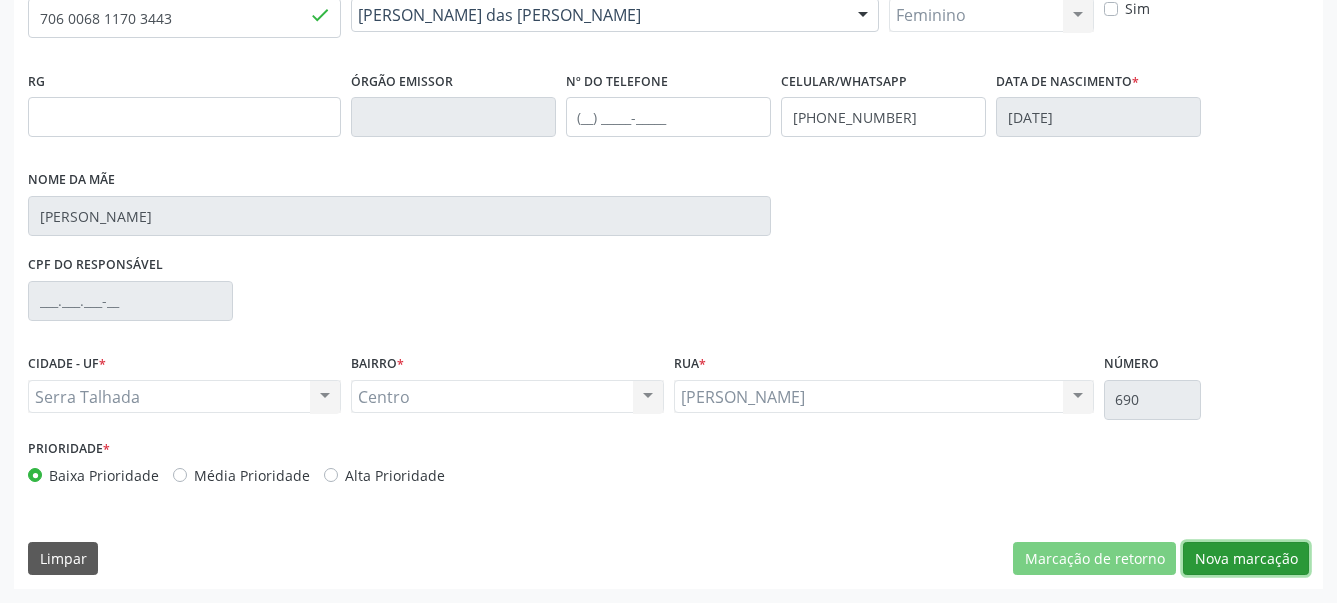 click on "Nova marcação" at bounding box center (1246, 559) 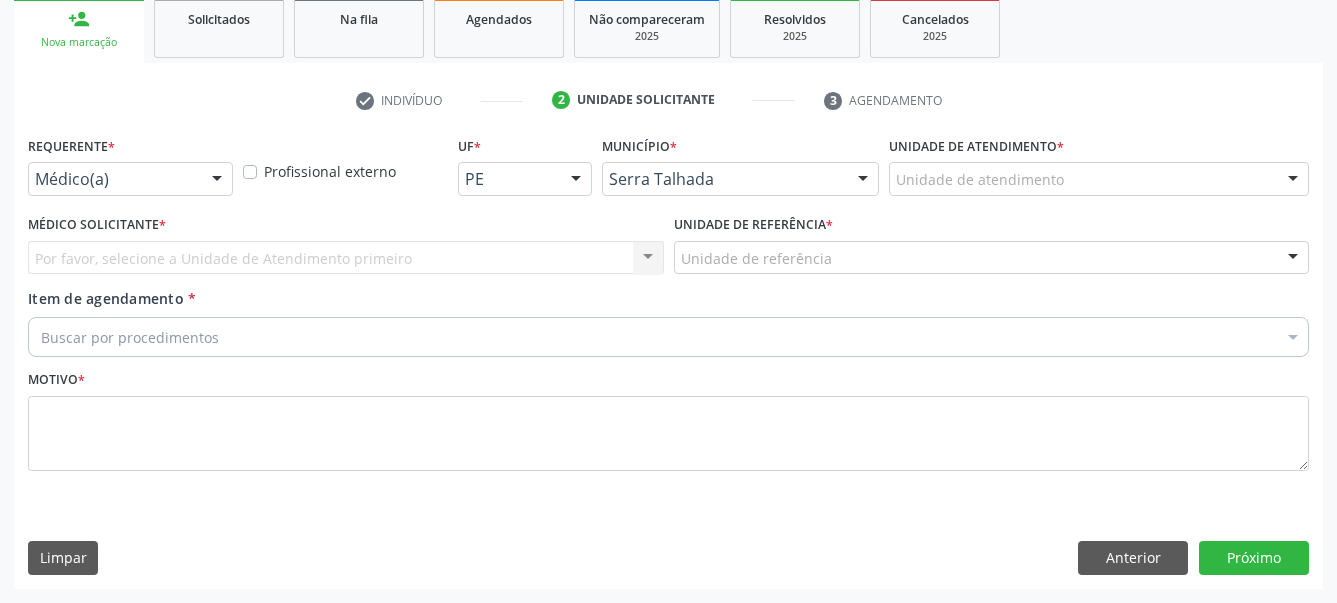 scroll, scrollTop: 319, scrollLeft: 0, axis: vertical 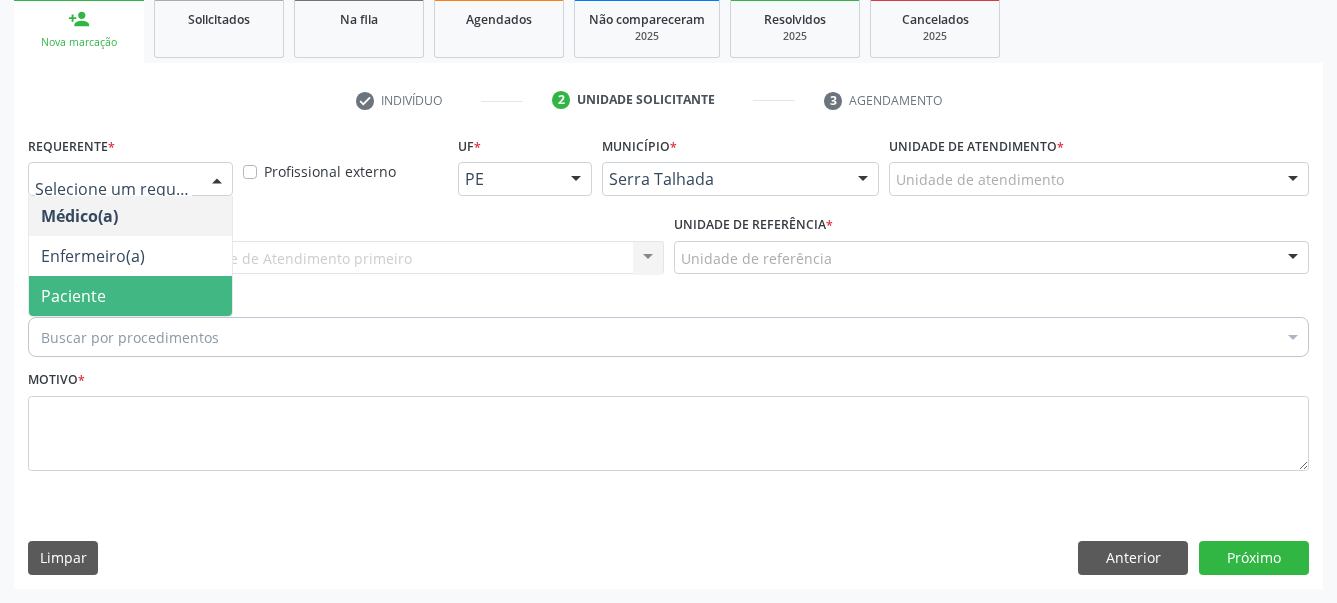 click on "Paciente" at bounding box center [130, 296] 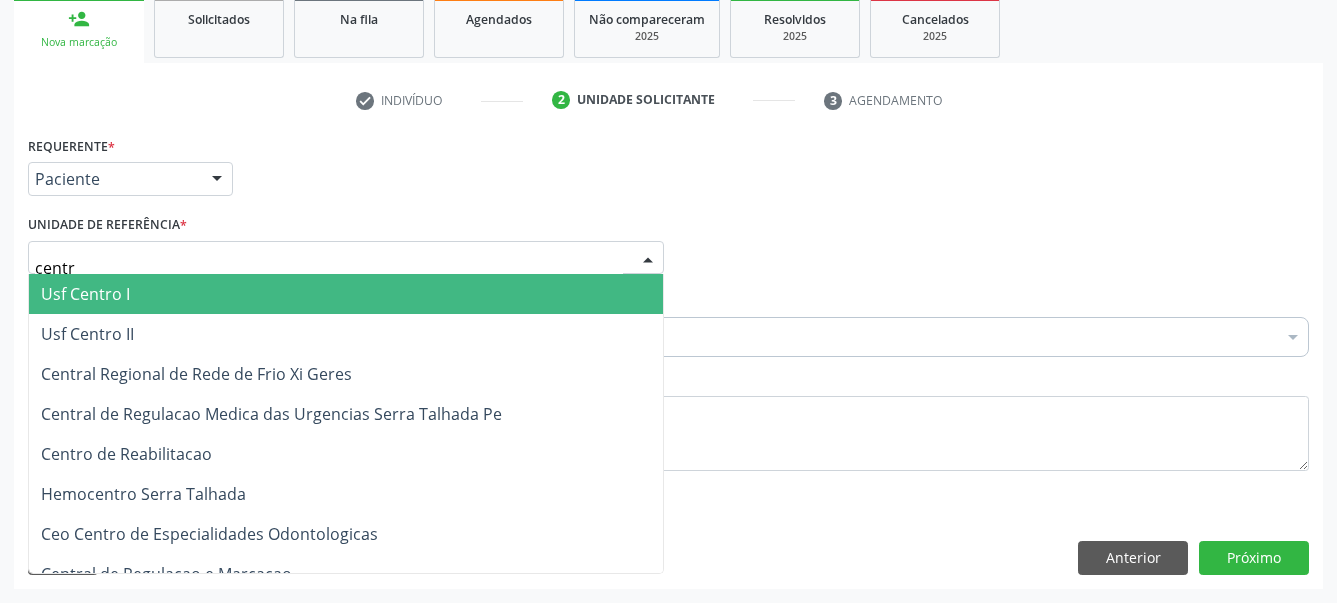 type on "centro" 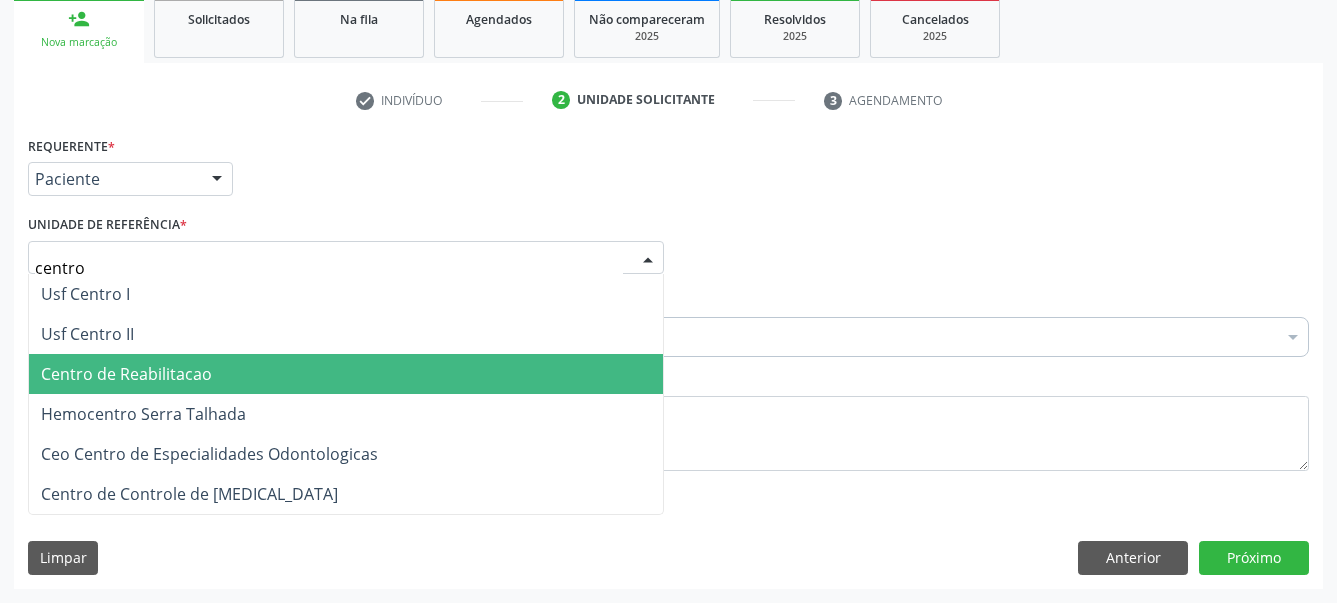 click on "Centro de Reabilitacao" at bounding box center [126, 374] 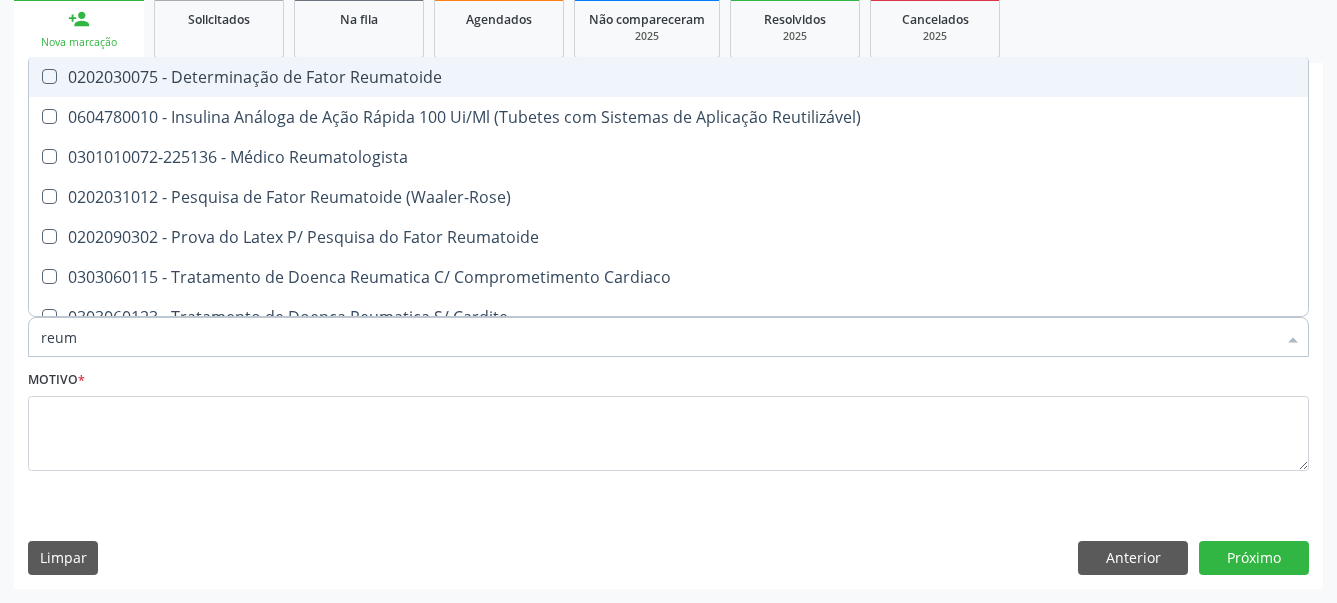 type on "reuma" 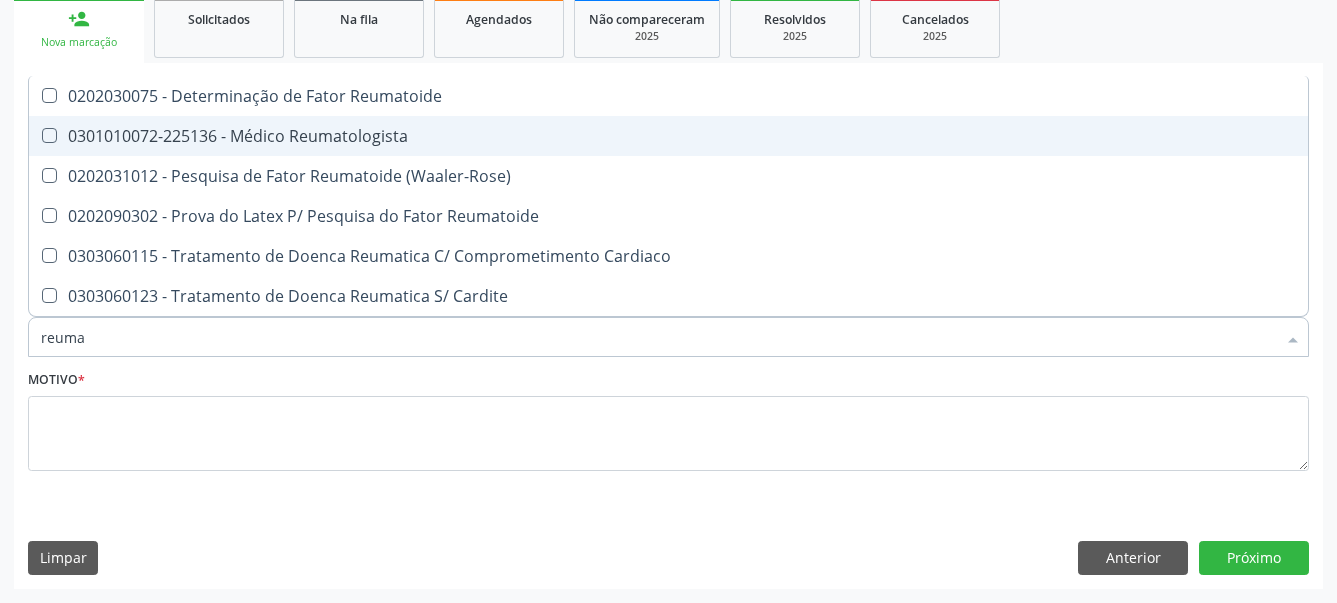 click at bounding box center (49, 135) 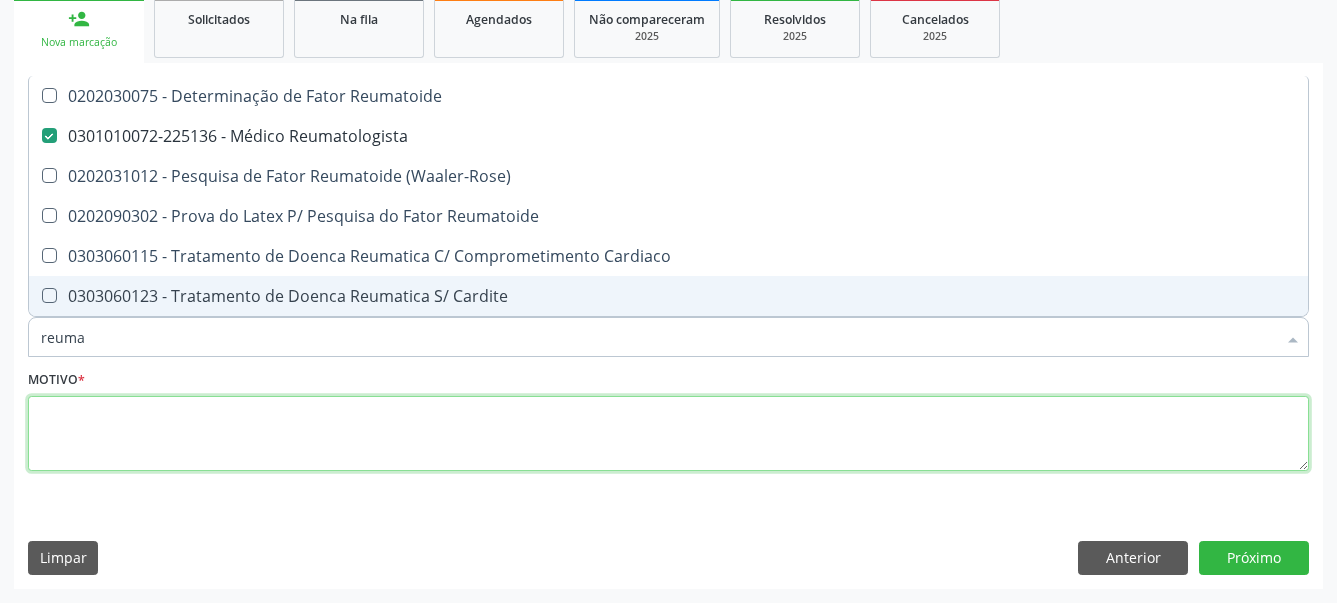 click at bounding box center (668, 434) 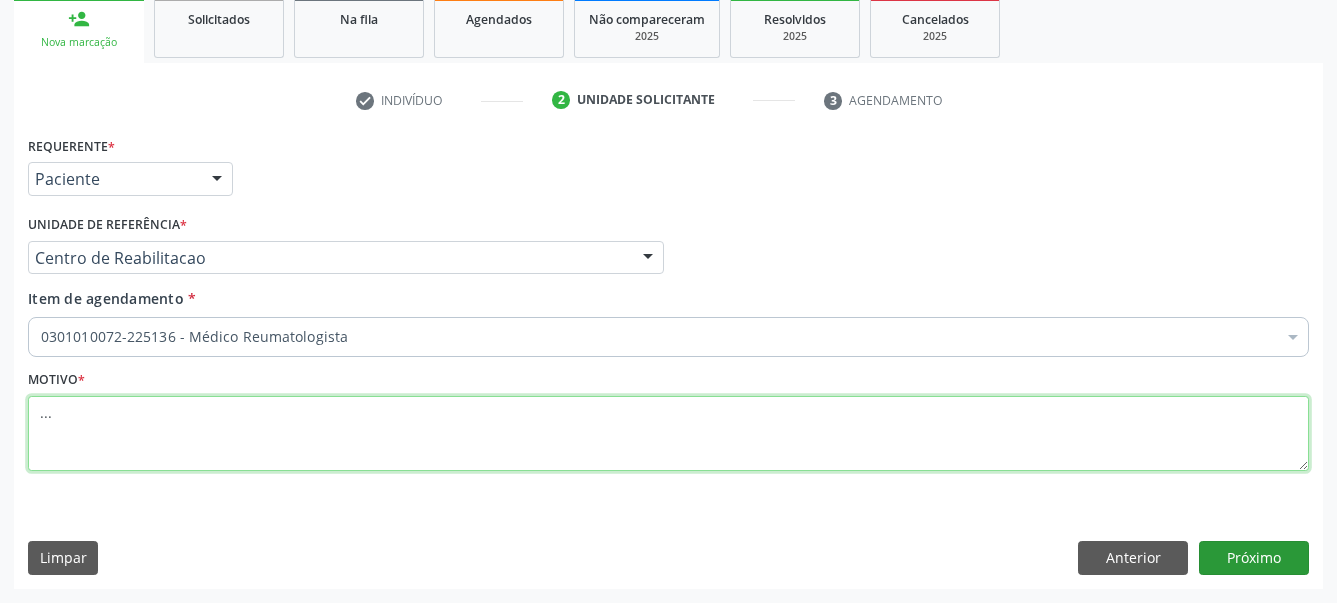 type on "..." 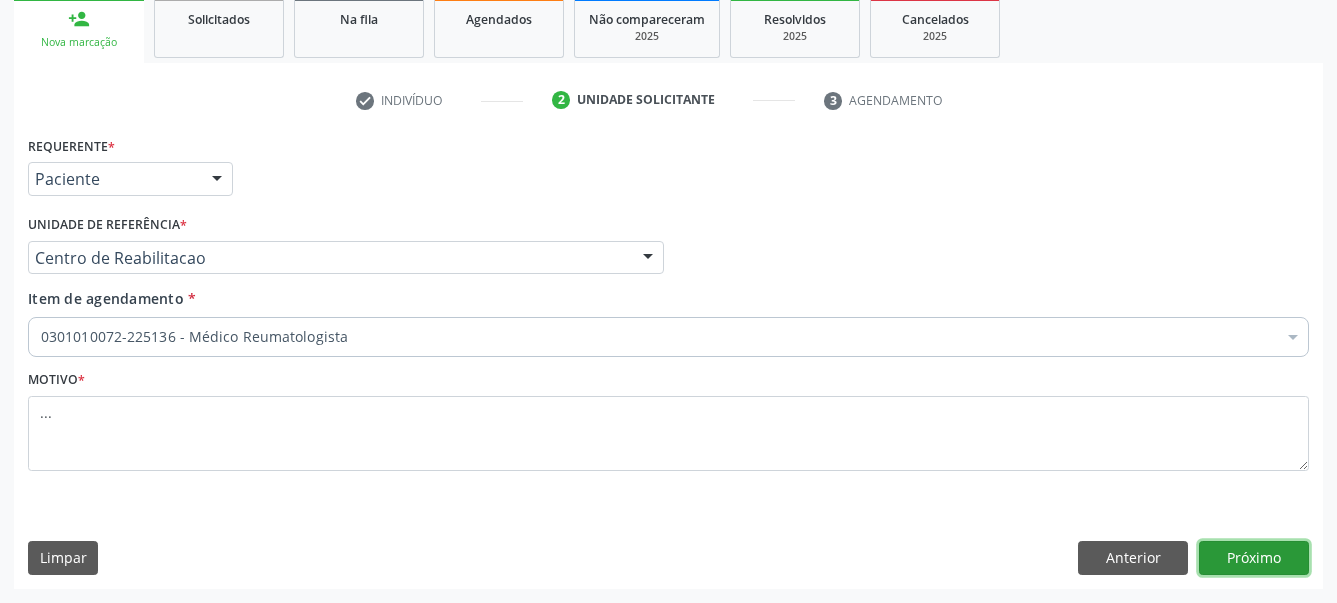 click on "Próximo" at bounding box center [1254, 558] 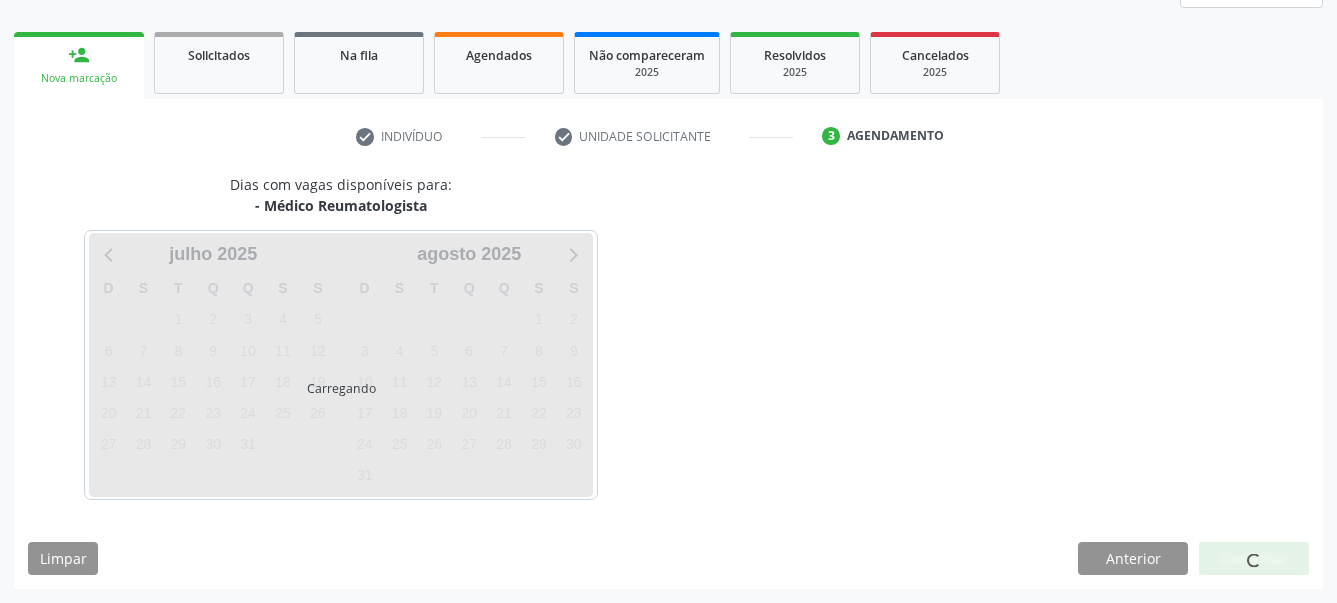scroll, scrollTop: 267, scrollLeft: 0, axis: vertical 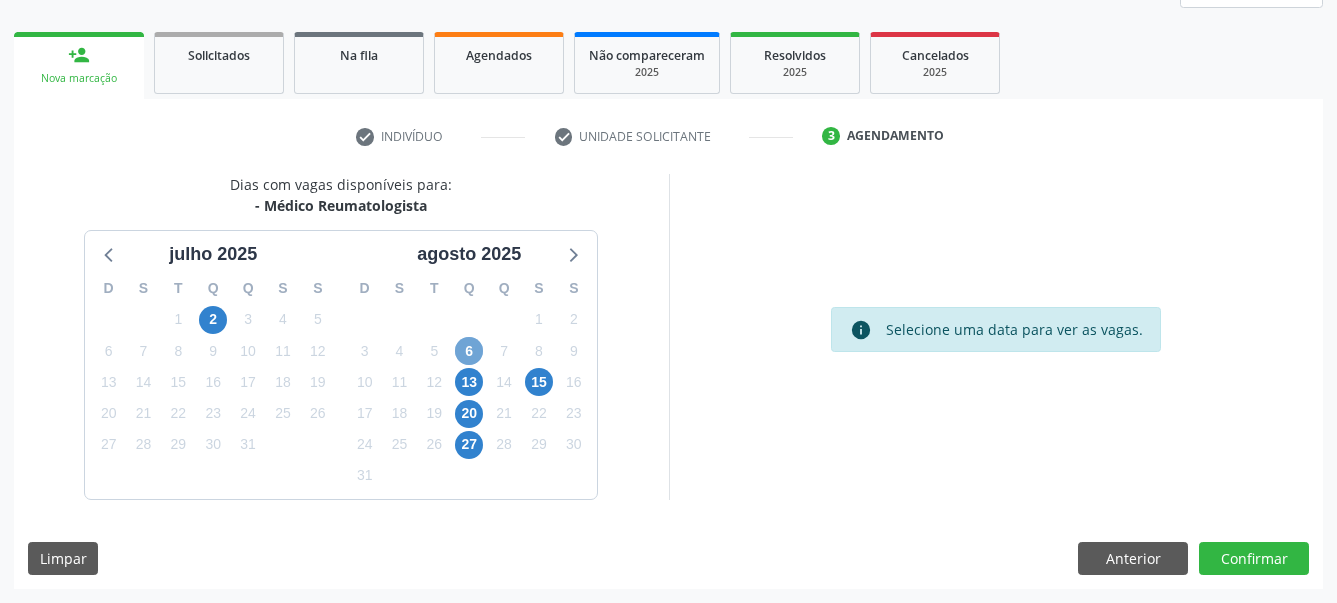 click on "6" at bounding box center (469, 351) 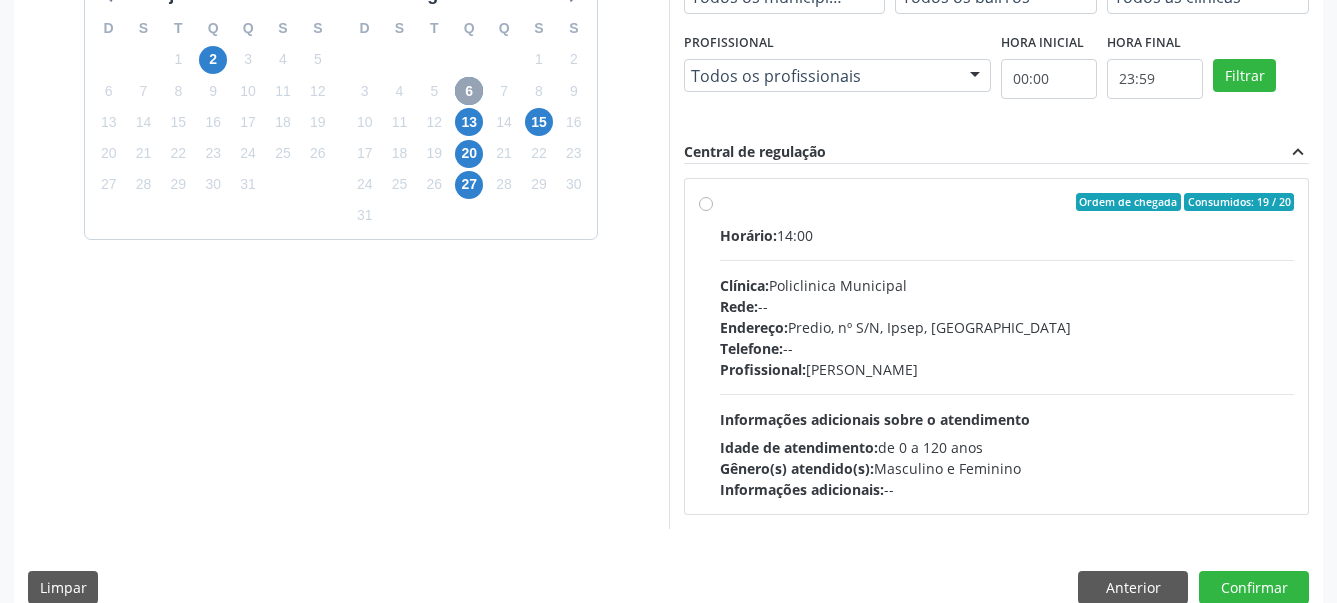 scroll, scrollTop: 556, scrollLeft: 0, axis: vertical 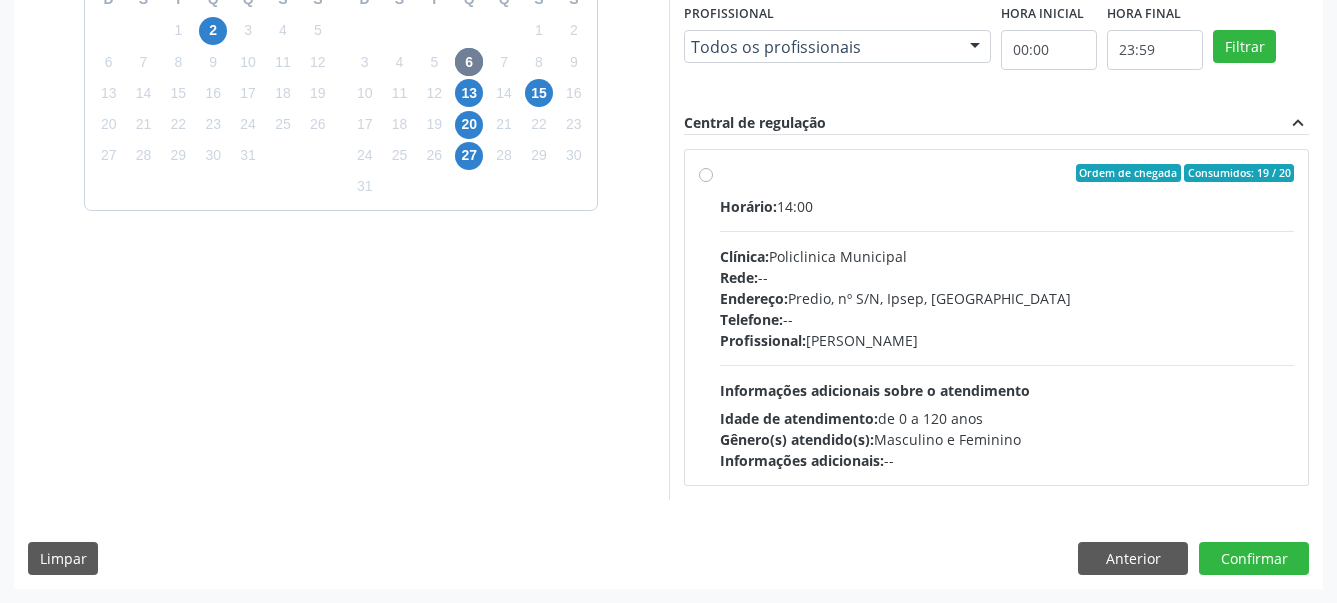 click on "Ordem de chegada
Consumidos: 19 / 20
Horário:   14:00
Clínica:  Policlinica Municipal
Rede:
--
Endereço:   Predio, nº S/N, Ipsep, [GEOGRAPHIC_DATA] - PE
Telefone:   --
Profissional:
[PERSON_NAME]
Informações adicionais sobre o atendimento
Idade de atendimento:
de 0 a 120 anos
Gênero(s) atendido(s):
Masculino e Feminino
Informações adicionais:
--" at bounding box center [997, 317] 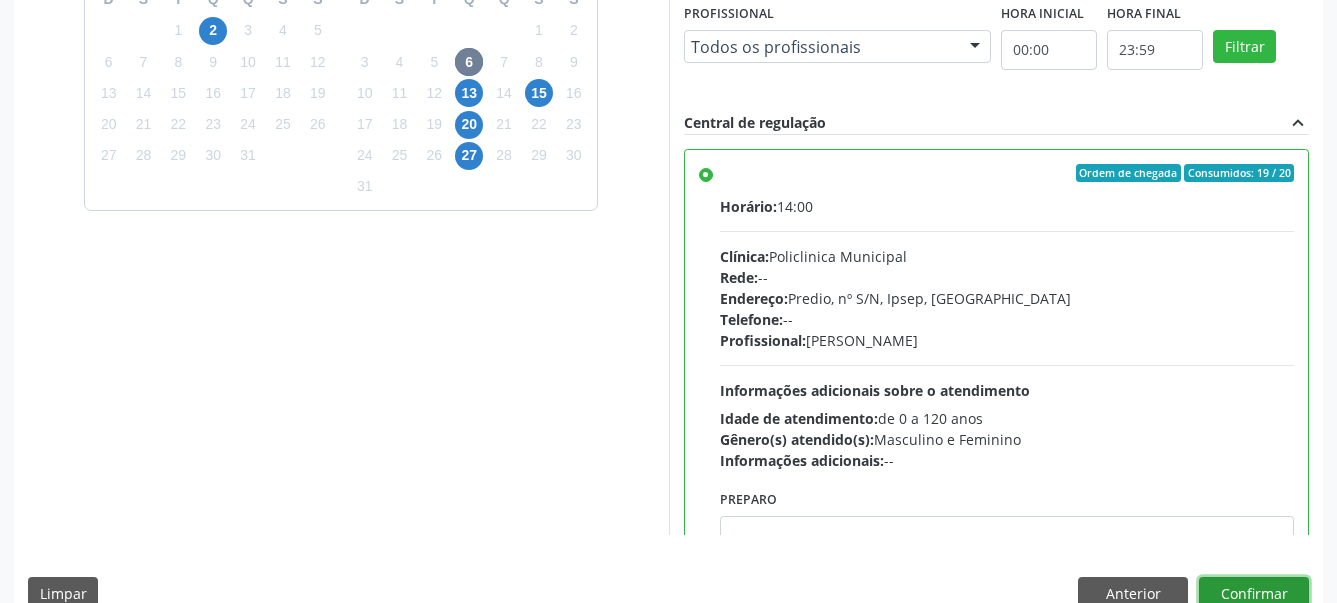 click on "Confirmar" at bounding box center [1254, 594] 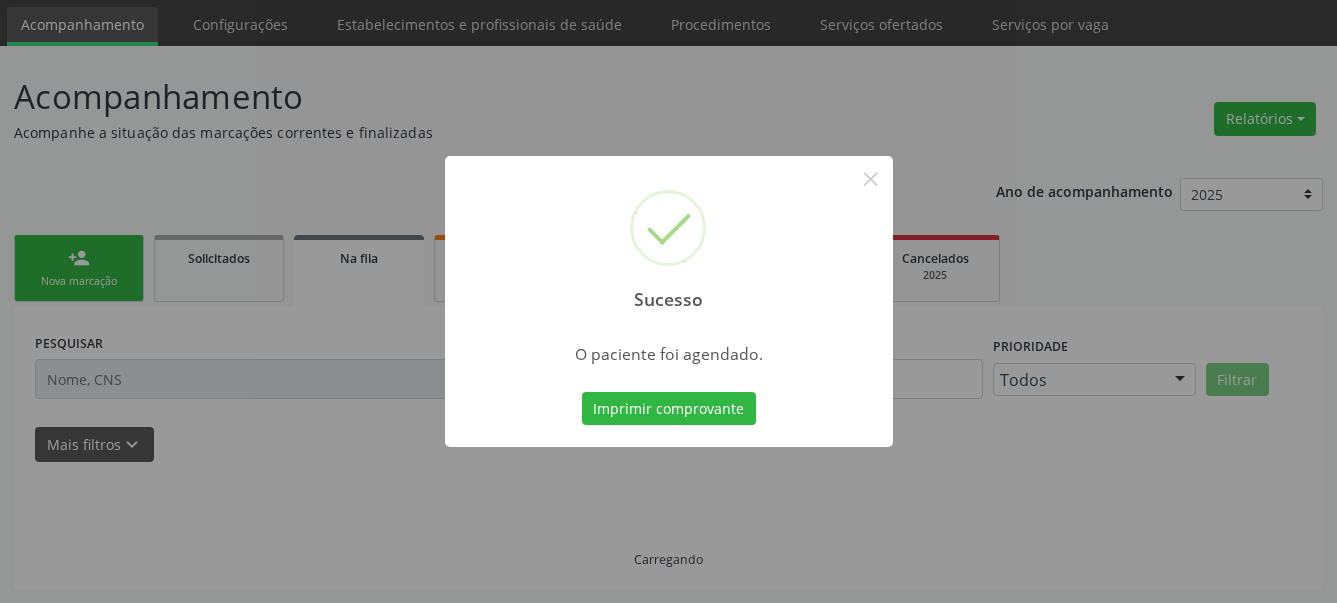 scroll, scrollTop: 63, scrollLeft: 0, axis: vertical 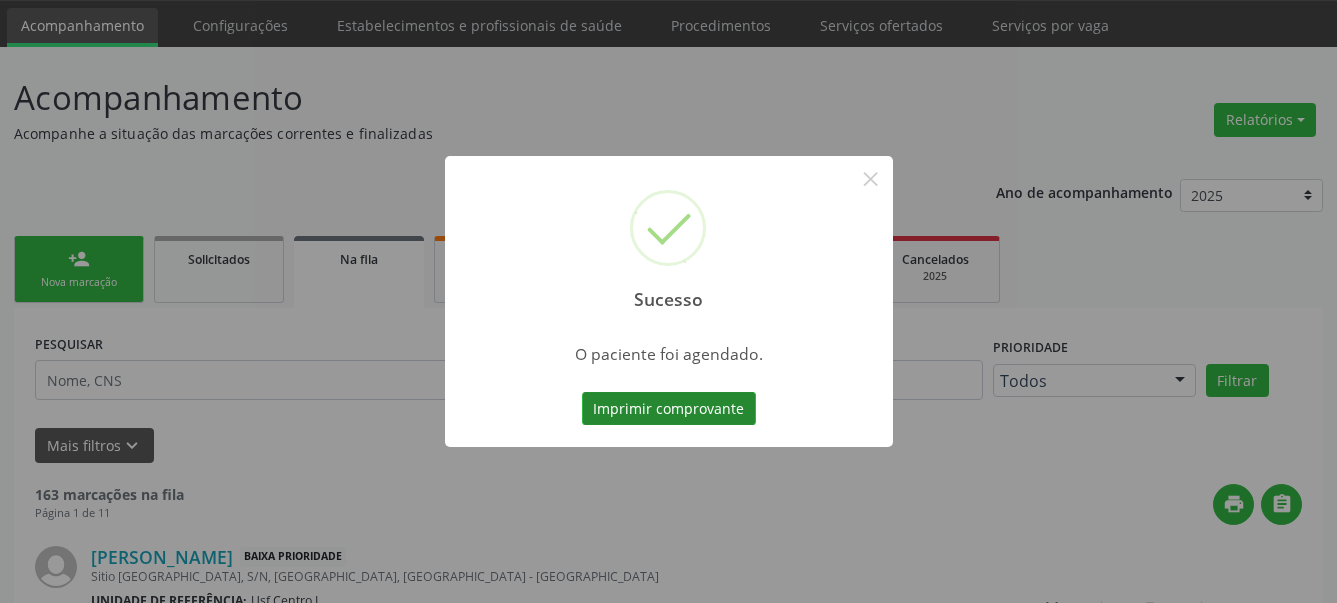 click on "Imprimir comprovante" at bounding box center (669, 409) 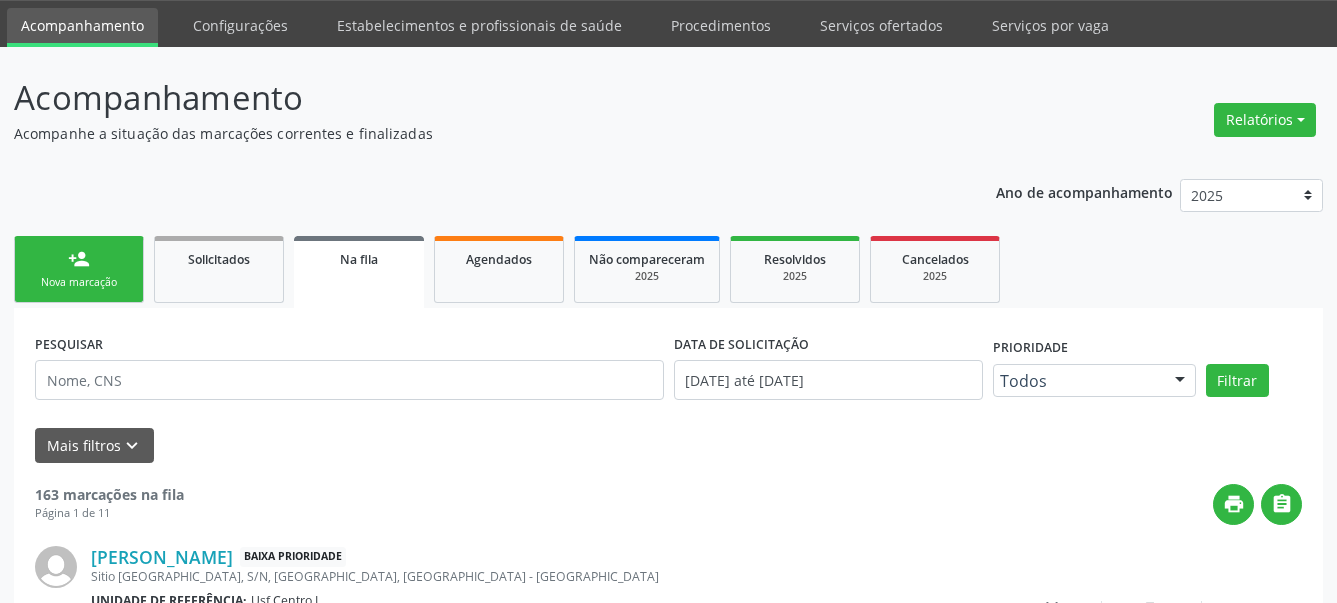scroll, scrollTop: 62, scrollLeft: 0, axis: vertical 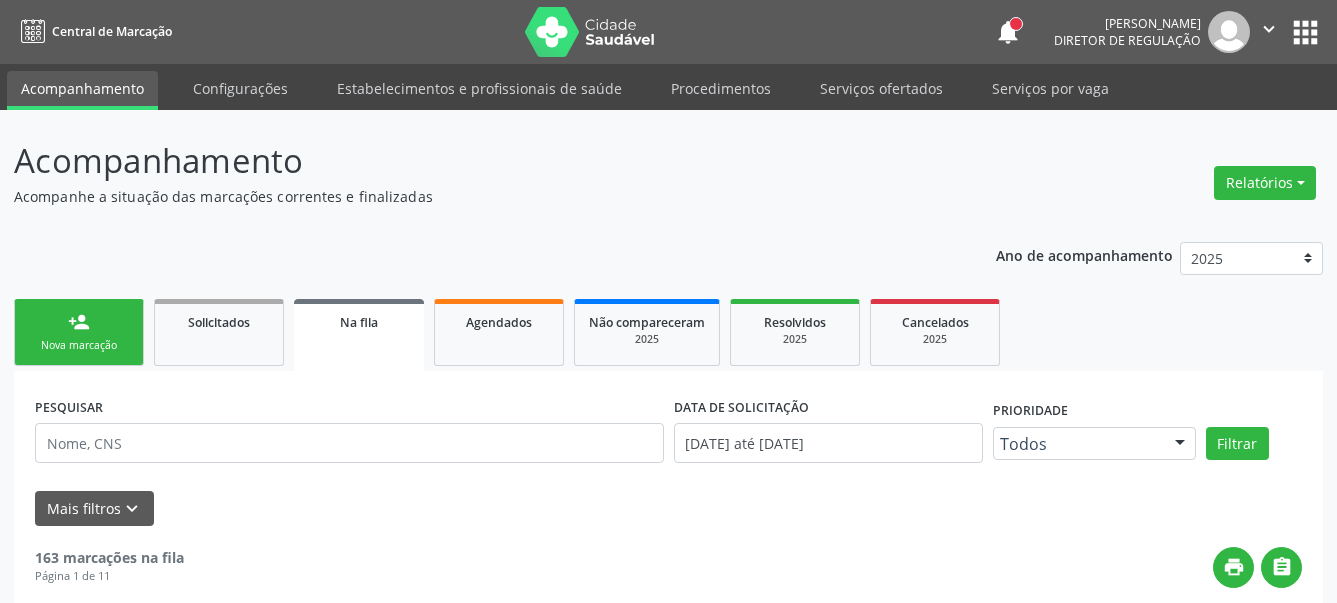 click on "apps" at bounding box center [1305, 32] 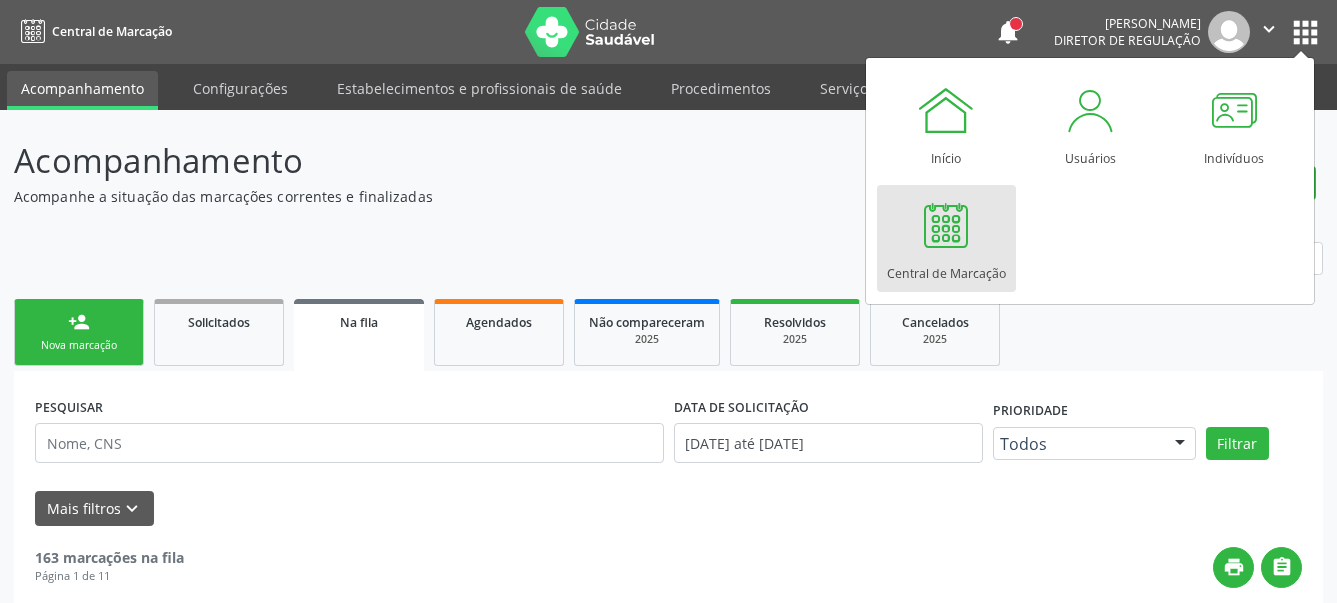 click at bounding box center (946, 225) 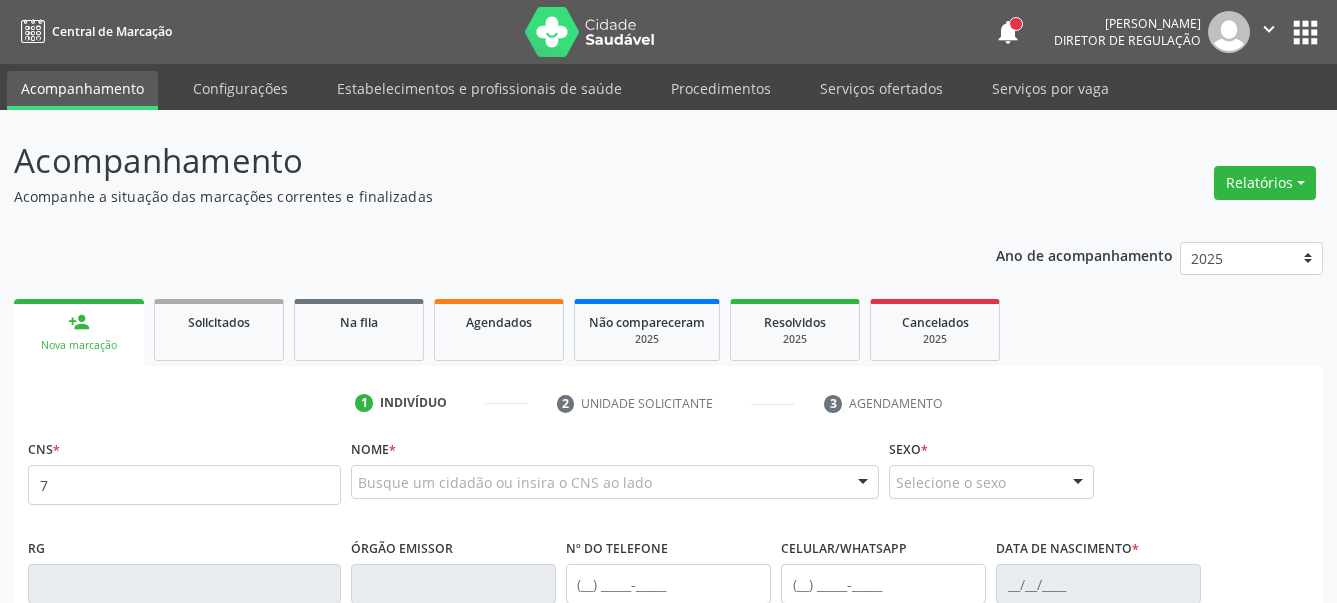 scroll, scrollTop: 0, scrollLeft: 0, axis: both 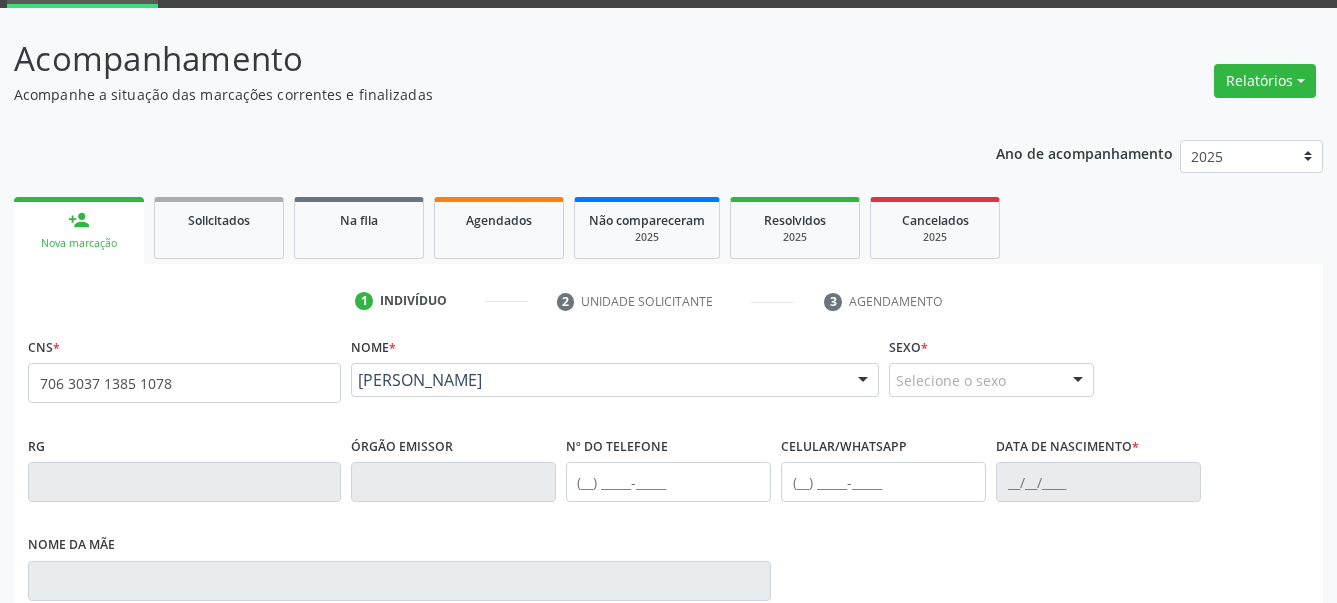 type on "706 3037 1385 1078" 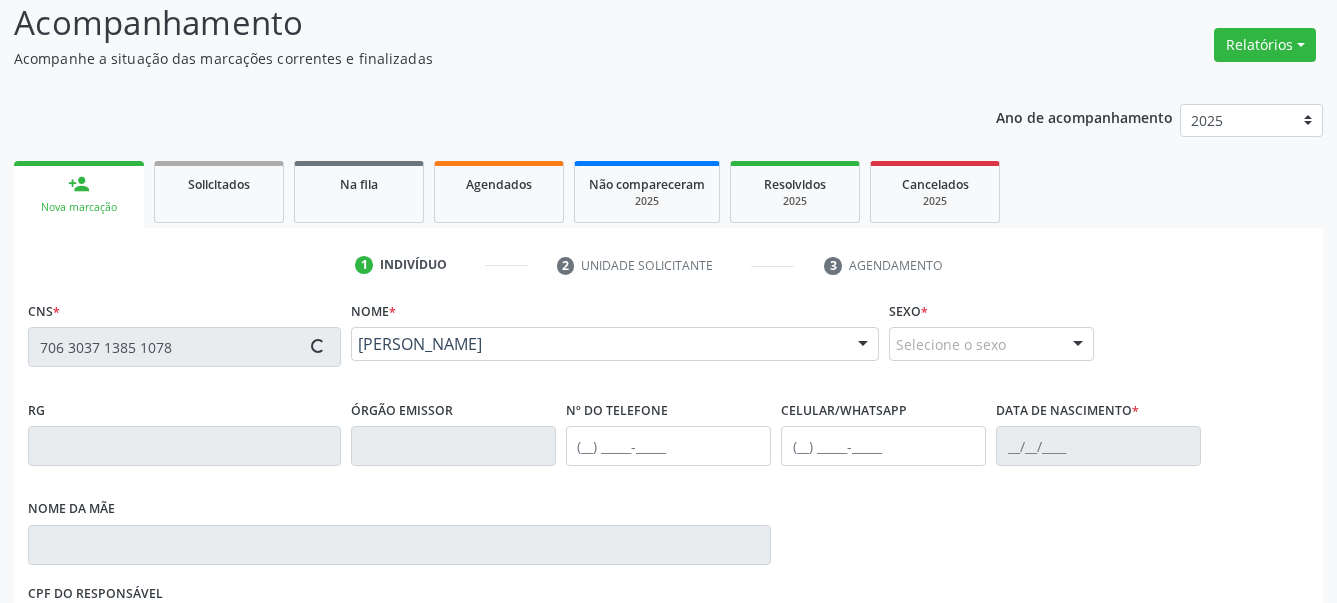 scroll, scrollTop: 467, scrollLeft: 0, axis: vertical 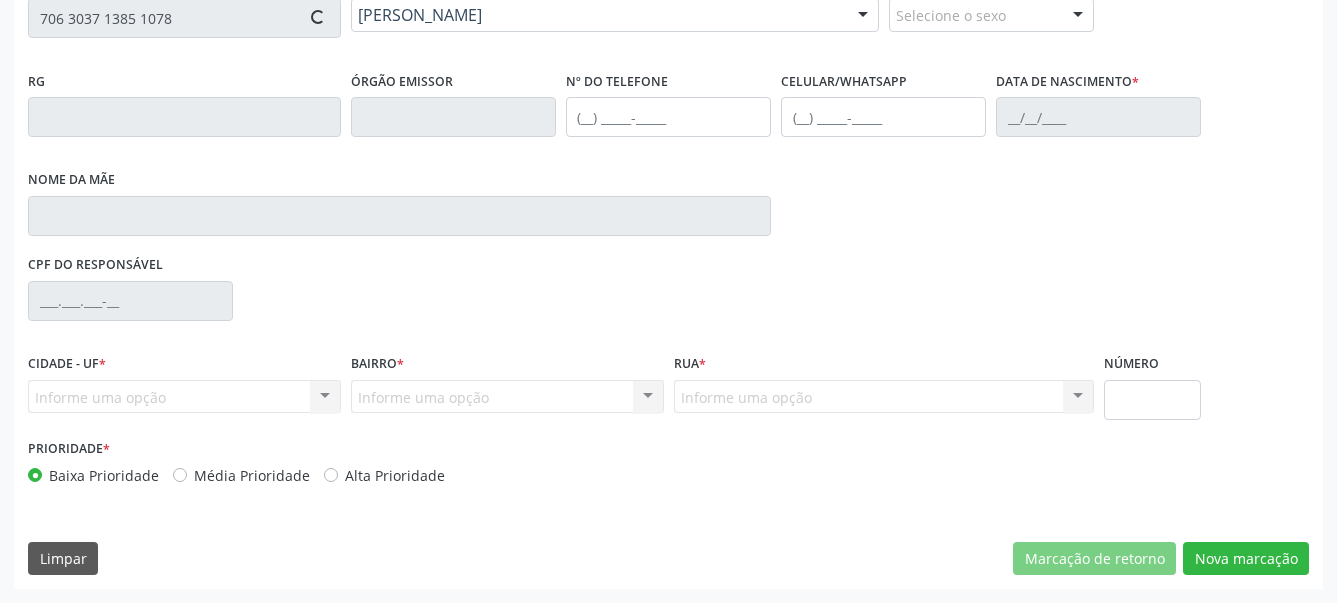 type on "(87) 98144-7351" 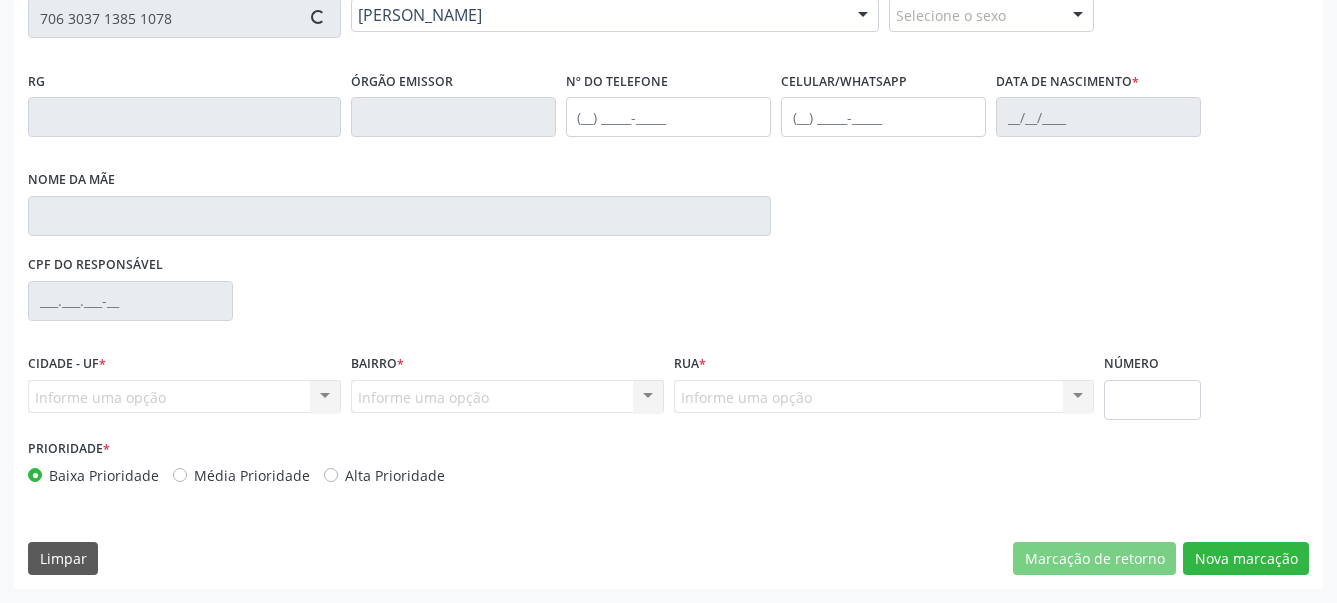 type on "025.023.084-45" 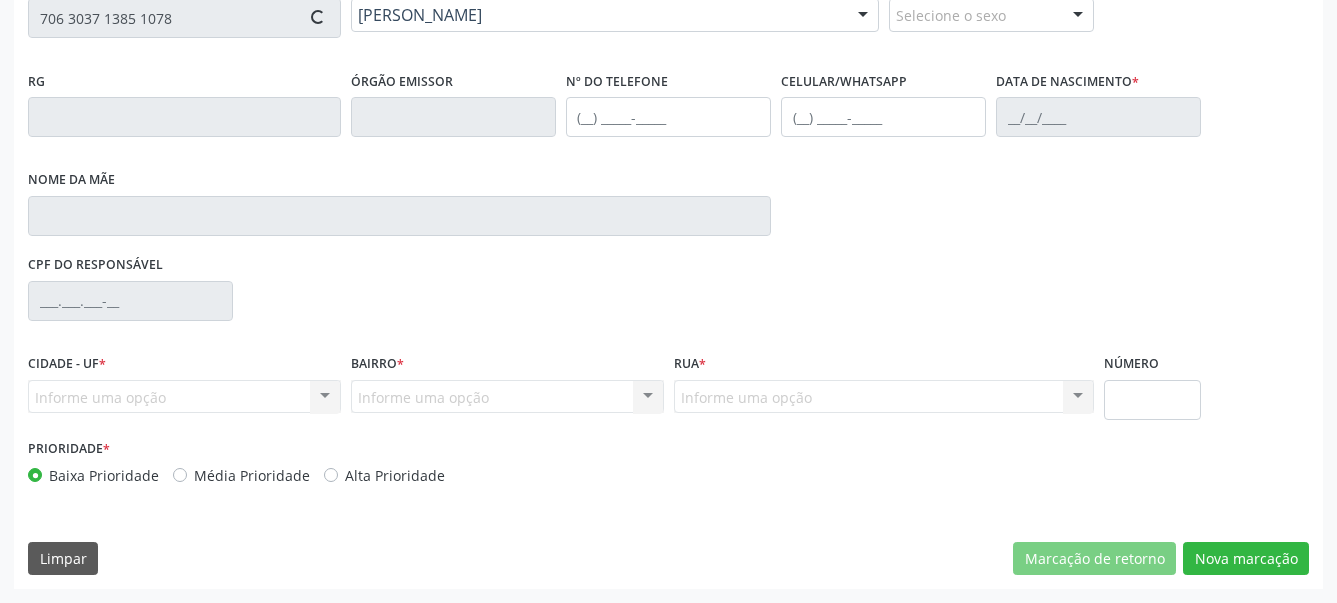 type on "S/N" 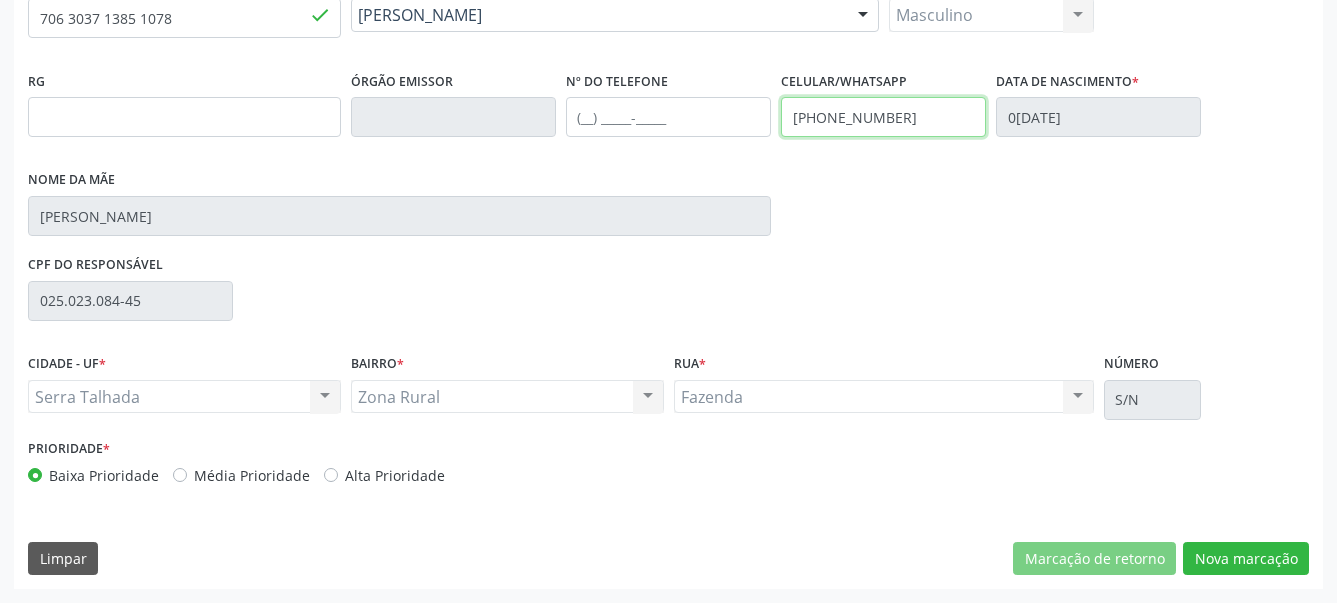 drag, startPoint x: 916, startPoint y: 122, endPoint x: 751, endPoint y: 132, distance: 165.30275 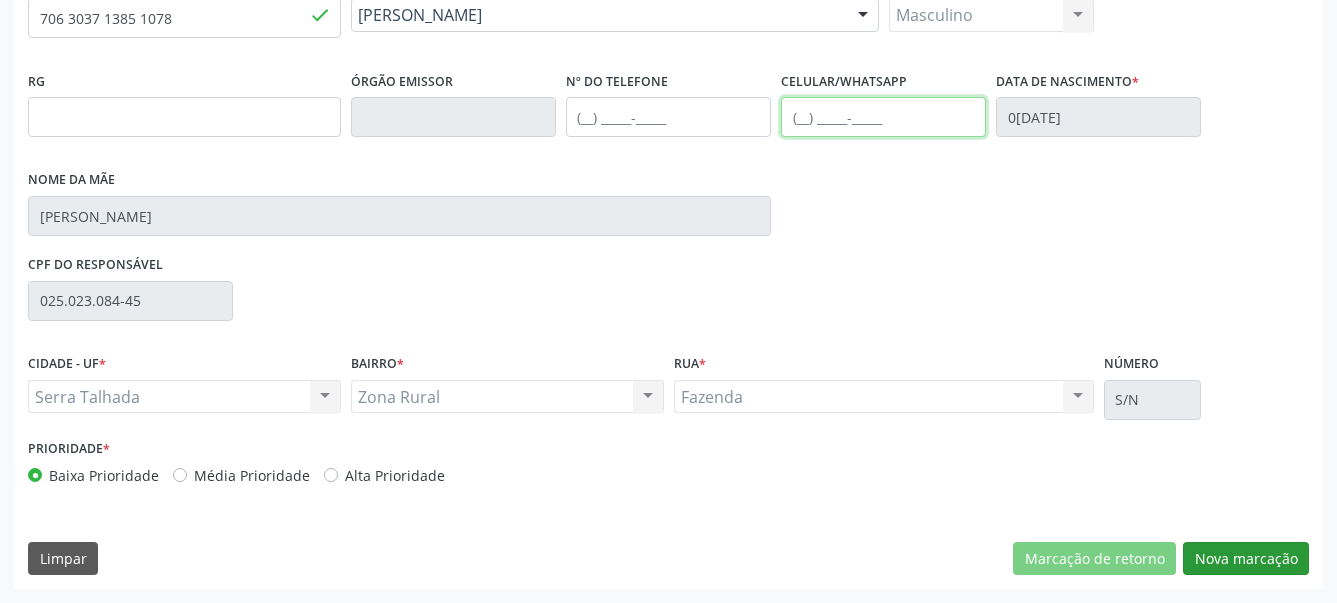 type 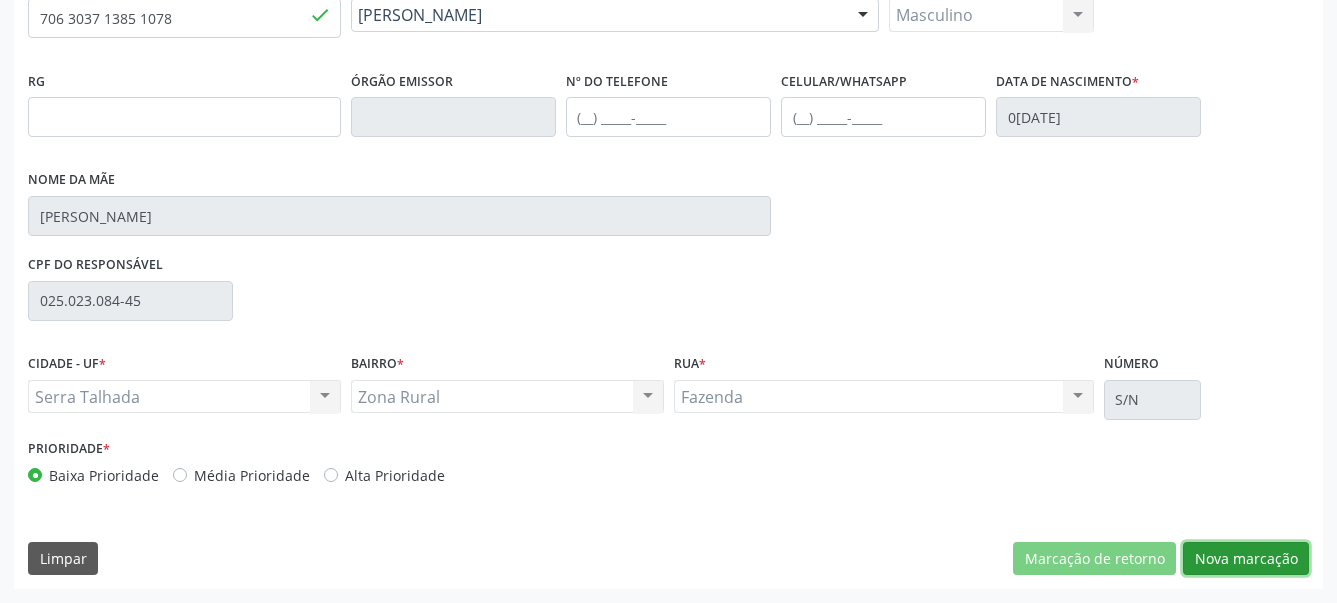 click on "Nova marcação" at bounding box center [1246, 559] 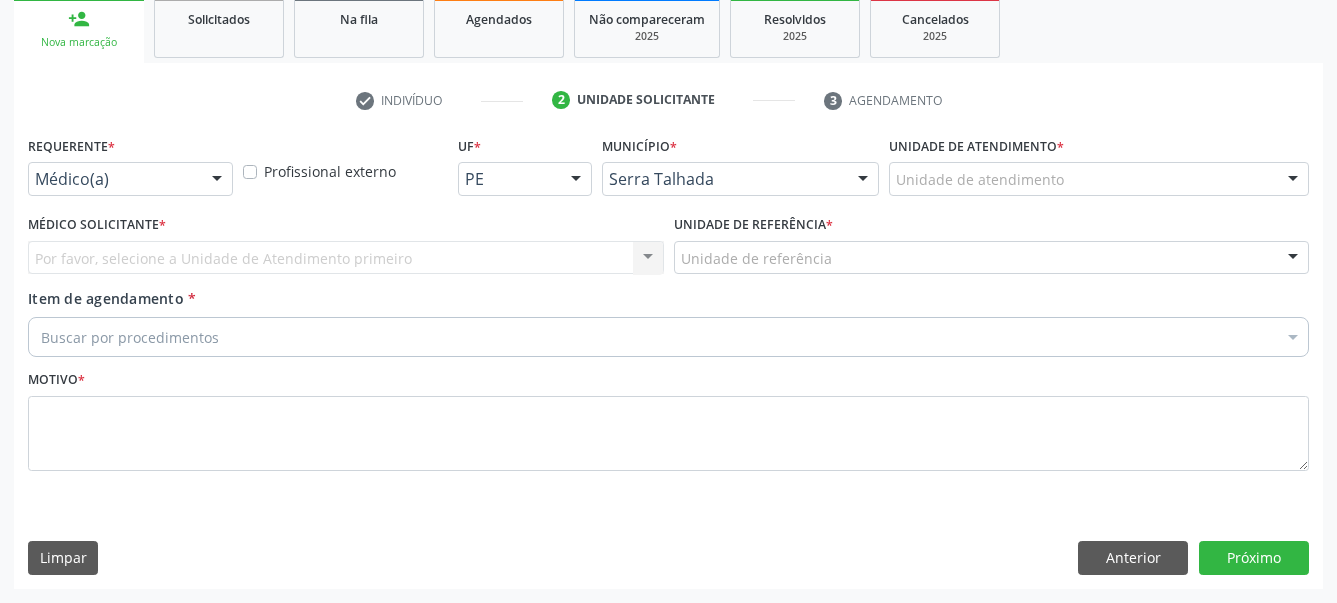 scroll, scrollTop: 319, scrollLeft: 0, axis: vertical 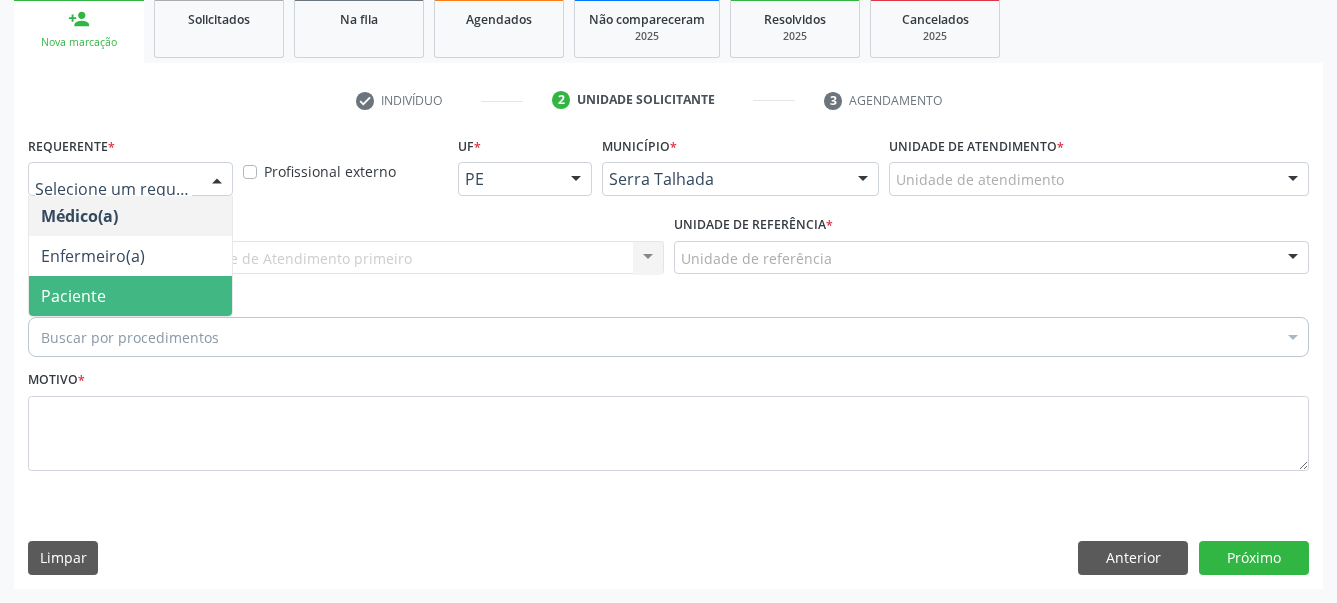 drag, startPoint x: 179, startPoint y: 271, endPoint x: 164, endPoint y: 248, distance: 27.45906 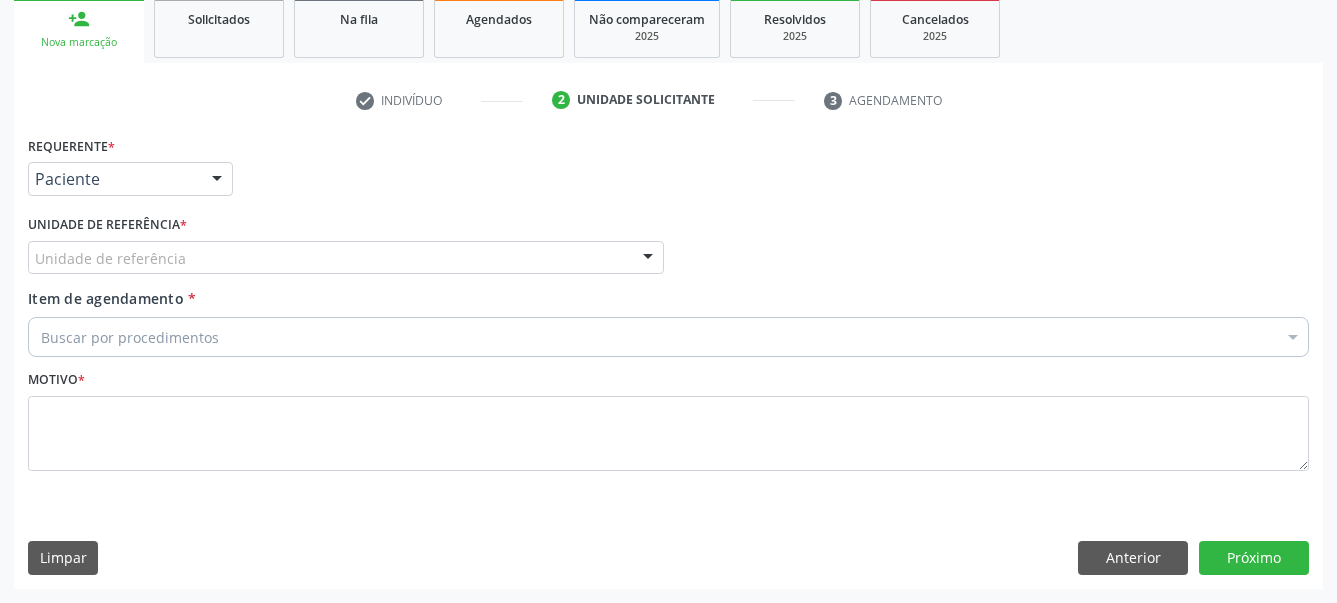 click on "Unidade de referência" at bounding box center [346, 258] 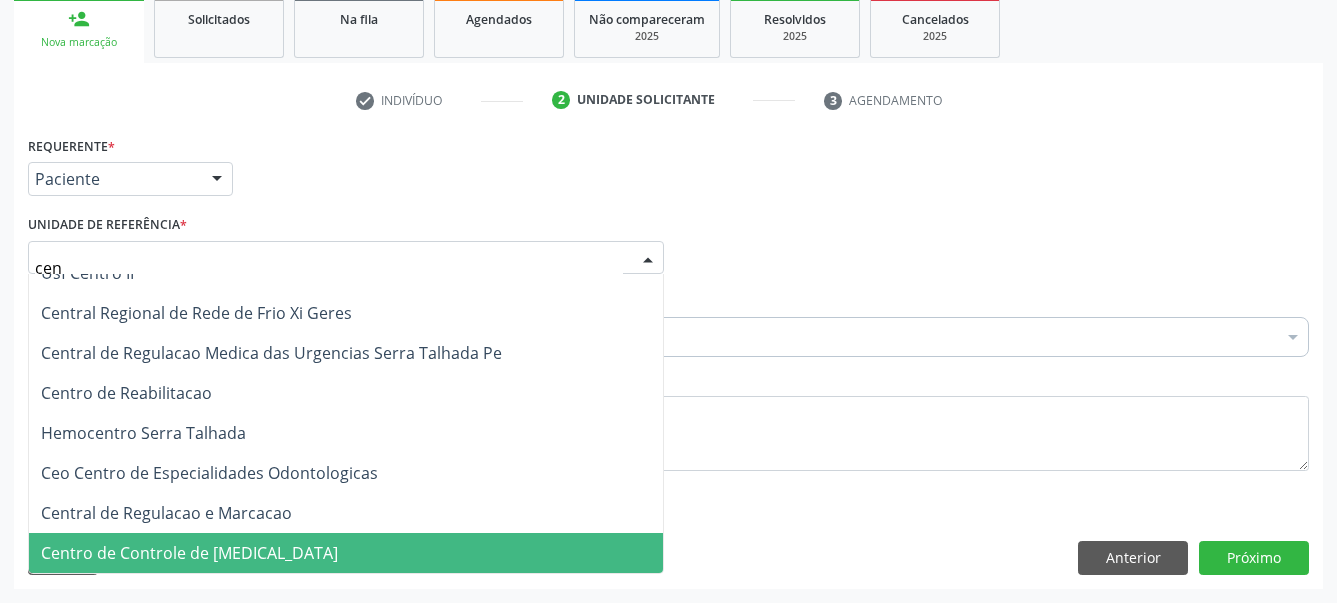 scroll, scrollTop: 61, scrollLeft: 0, axis: vertical 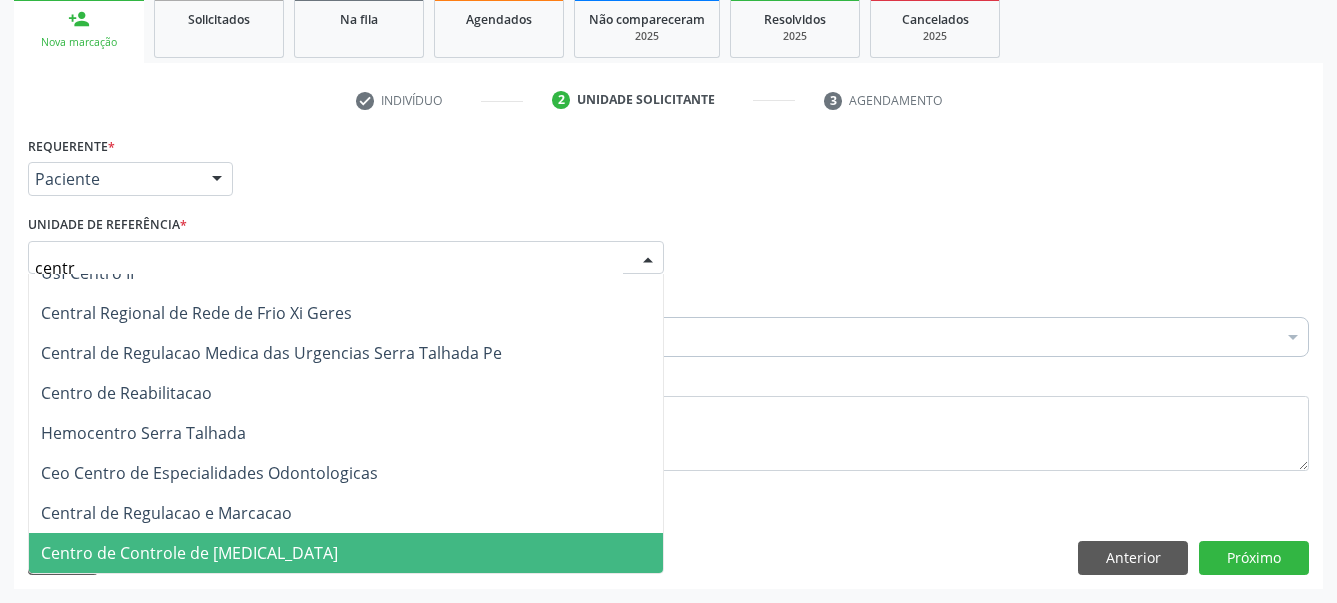 type on "centro" 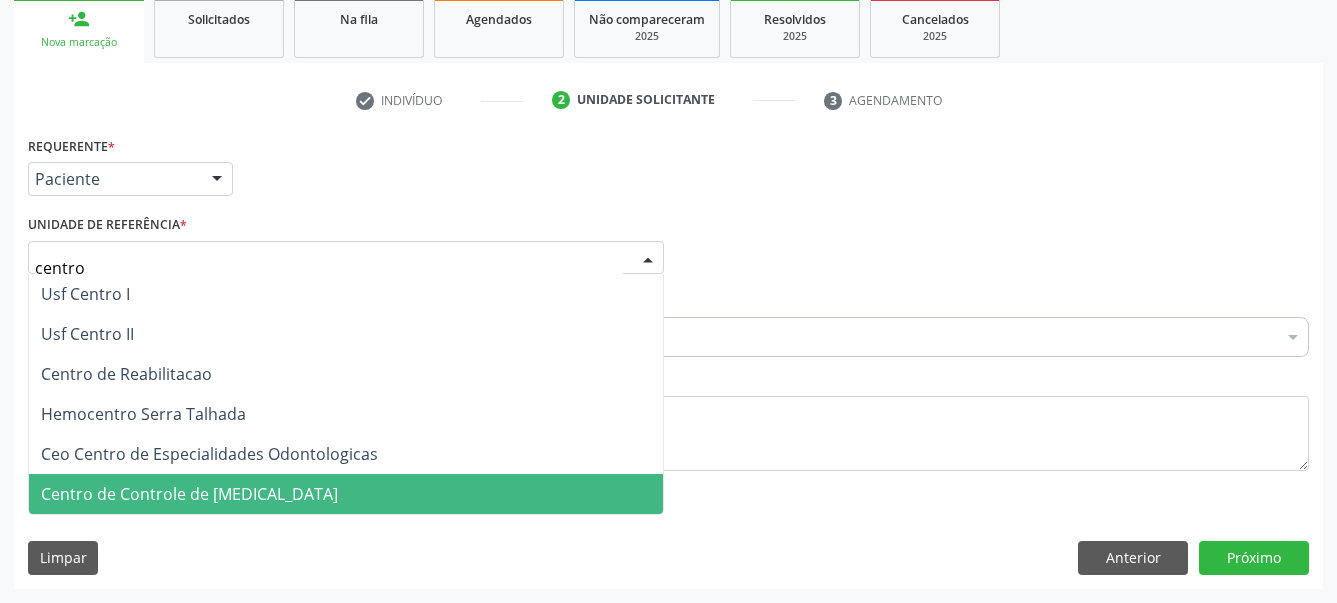 scroll, scrollTop: 0, scrollLeft: 0, axis: both 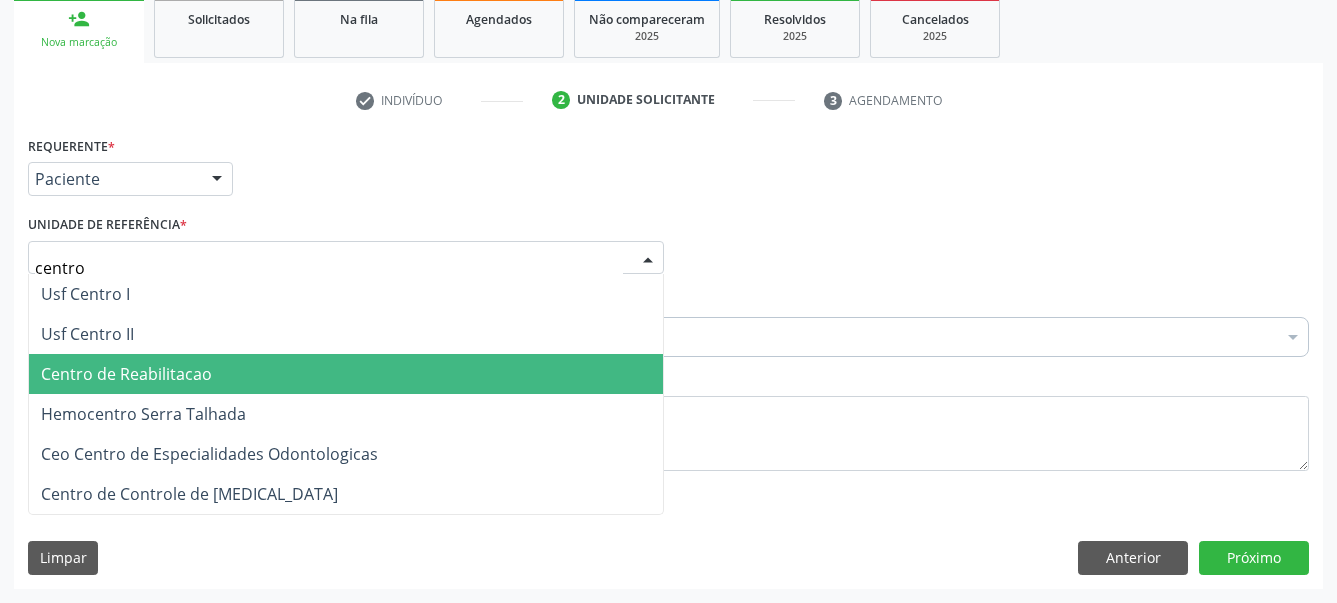 click on "Centro de Reabilitacao" at bounding box center [346, 374] 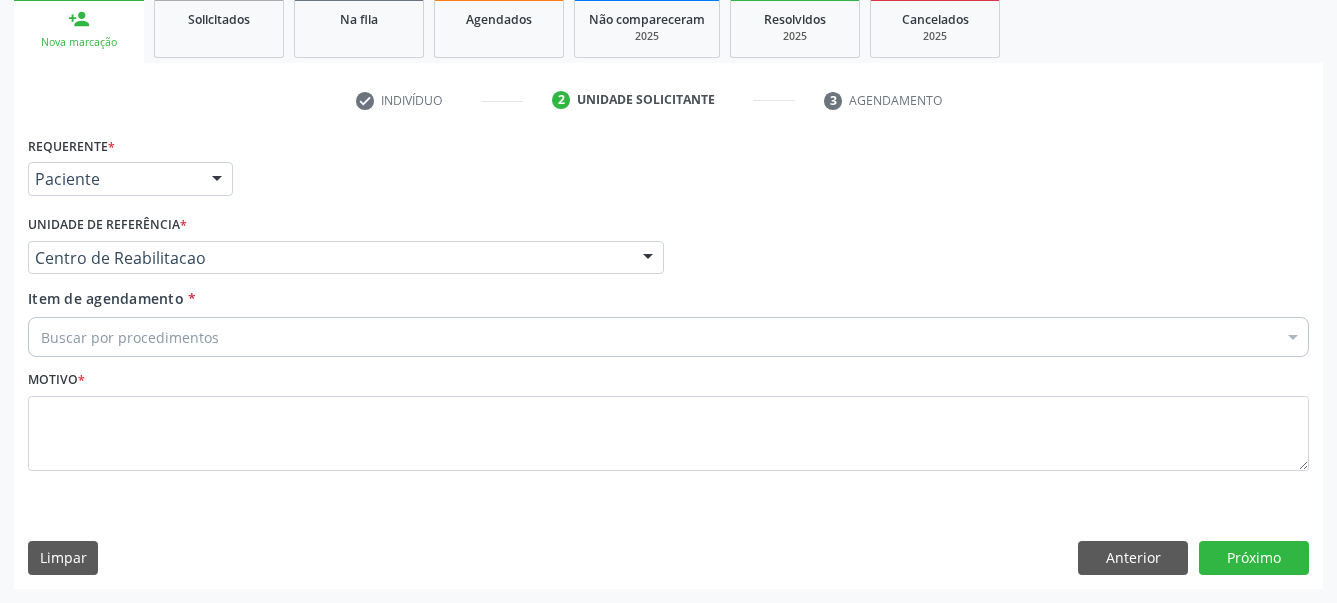 click on "Item de agendamento
*
Buscar por procedimentos
Selecionar todos
0304070076 - .Quimioterapia de Leucemia Linfoide/Linfoblástica Aguda, Leucemia Mieloide Aguda e Leucemia Promielocítica Aguda Na Infância e Adolescência - 1ª Linha - Fase de Manutenção
0604320140 - Abatacepte 125 Mg Injetável (Por Seringa Preenchida)
0604320124 - Abatacepte 250 Mg Injetável (Por Frasco Ampola).
0603050018 - Abciximabe
0406010013 - Abertura de Comunicação Inter-Atrial
0406010021 - Abertura de Estenose Aortica Valvar
0406011265 - Abertura de Estenose Aortica Valvar (Criança e Adolescente)
0406010030 - Abertura de Estenose Pulmonar Valvar
0406011273 - Abertura de Estenose Pulmonar Valvar (Criança e Adolescente)
0301080011 - Abordagem Cognitiva Comportamental do Fumante (Por Atendimento / Paciente)" at bounding box center [668, 326] 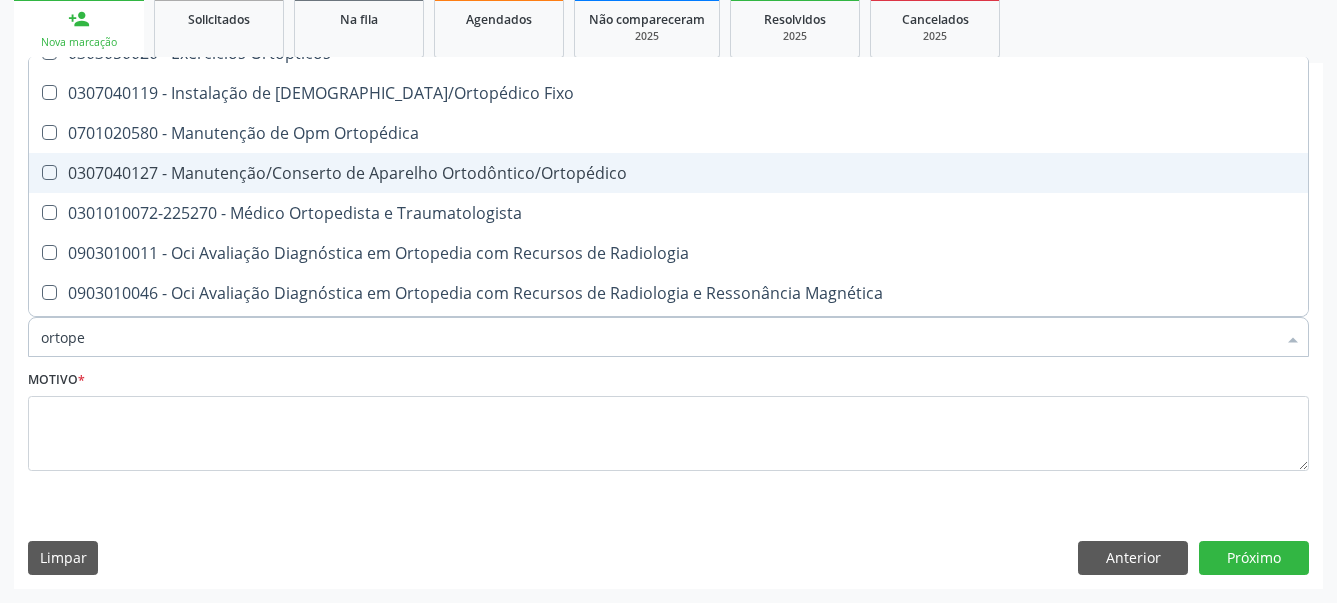 scroll, scrollTop: 0, scrollLeft: 0, axis: both 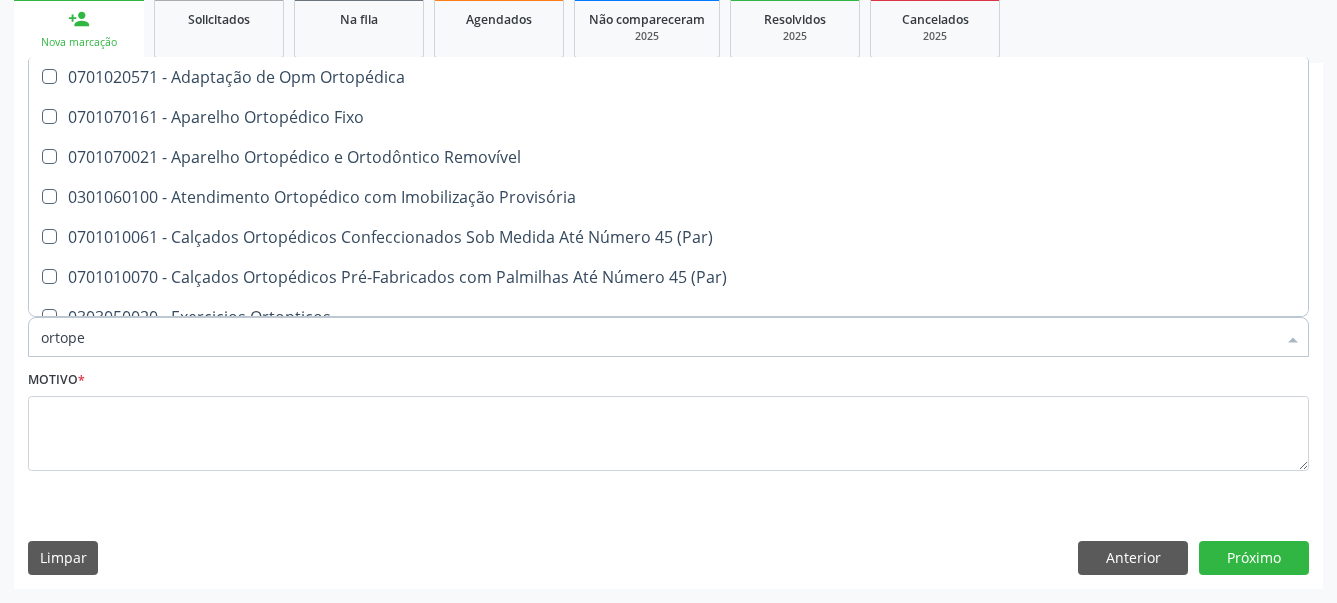 type on "ortoped" 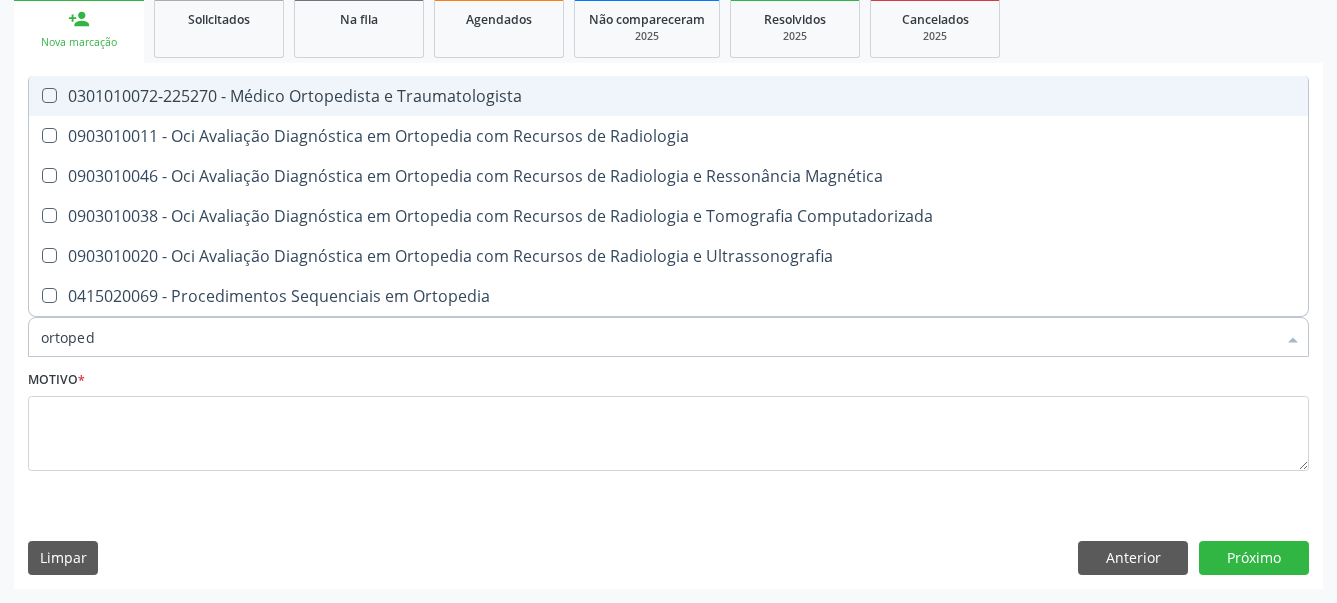 click at bounding box center (49, 95) 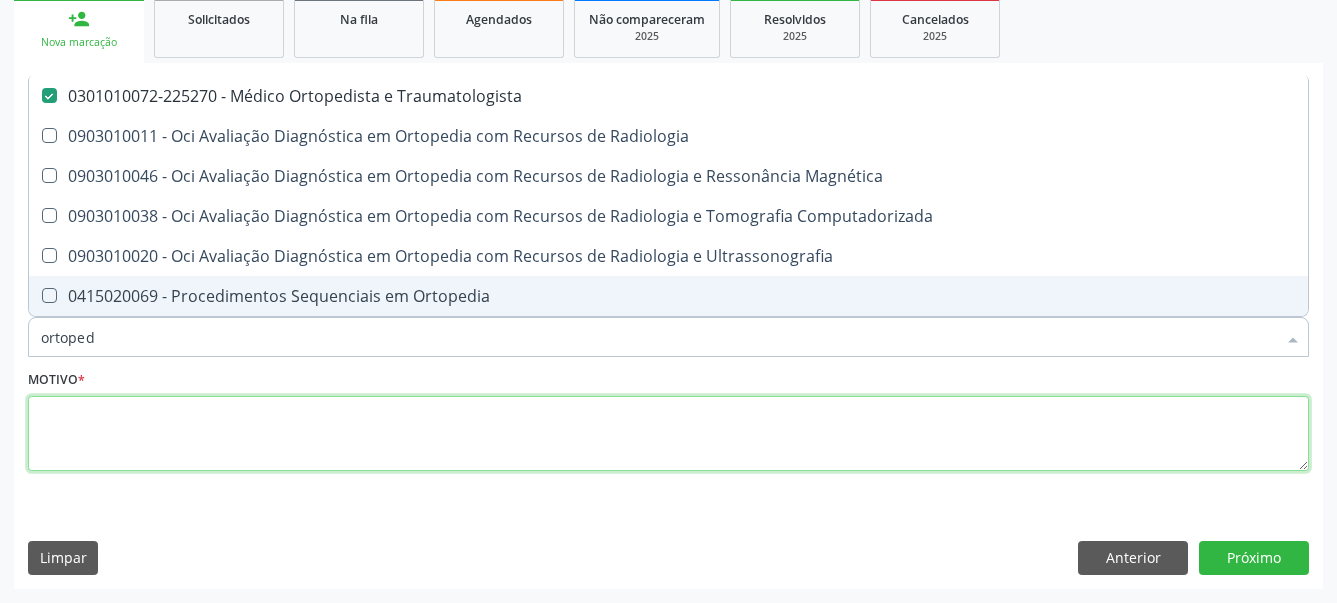 click at bounding box center (668, 434) 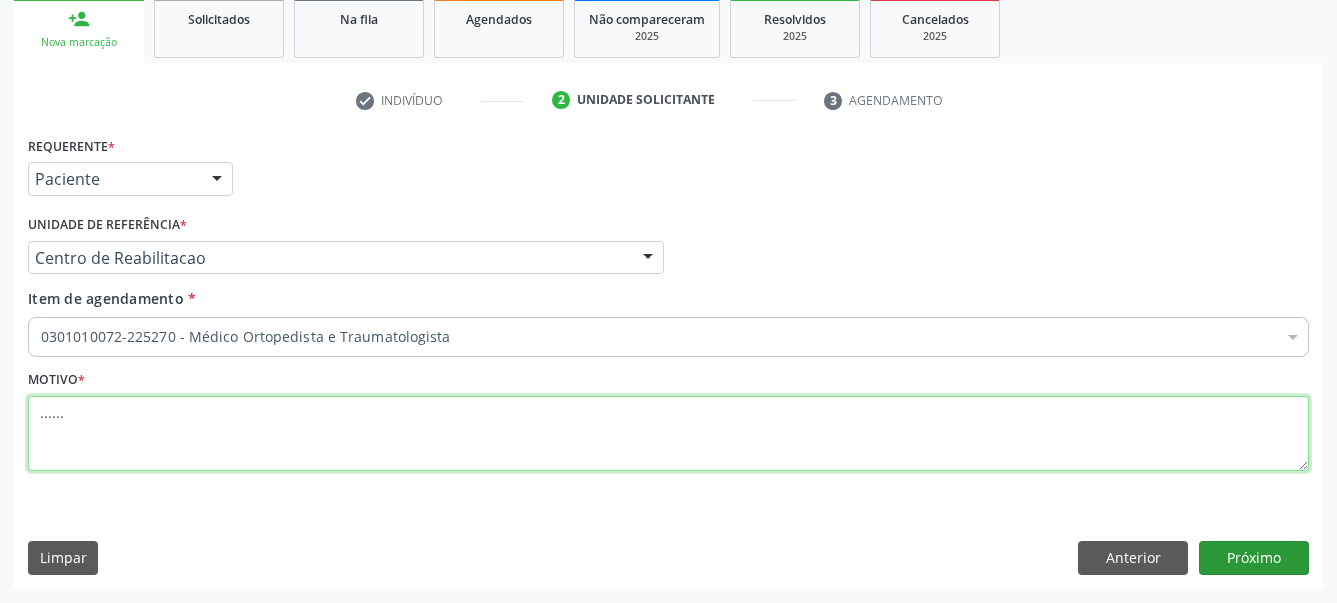 type on "......" 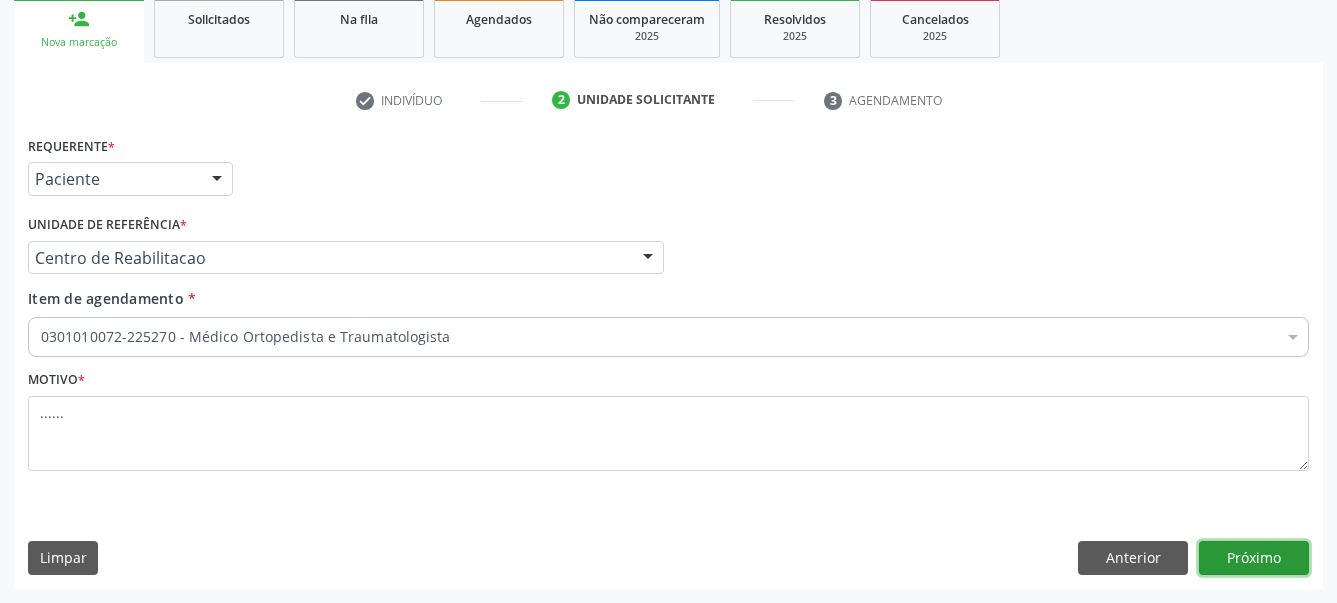 click on "Próximo" at bounding box center (1254, 558) 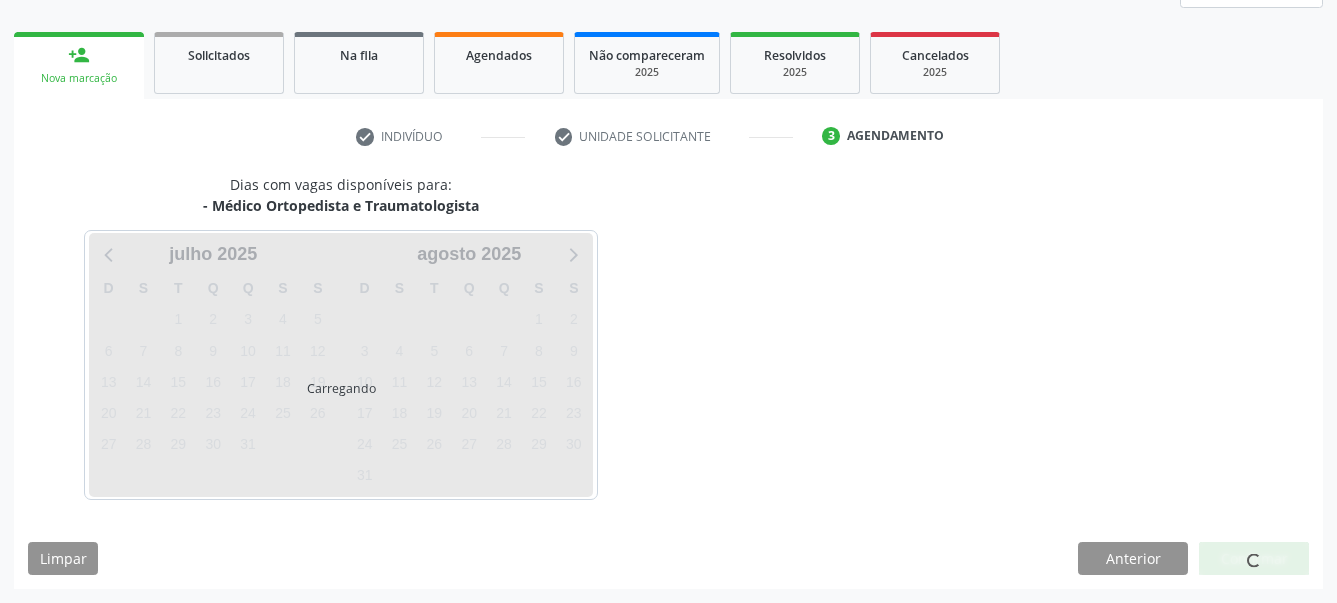 scroll, scrollTop: 267, scrollLeft: 0, axis: vertical 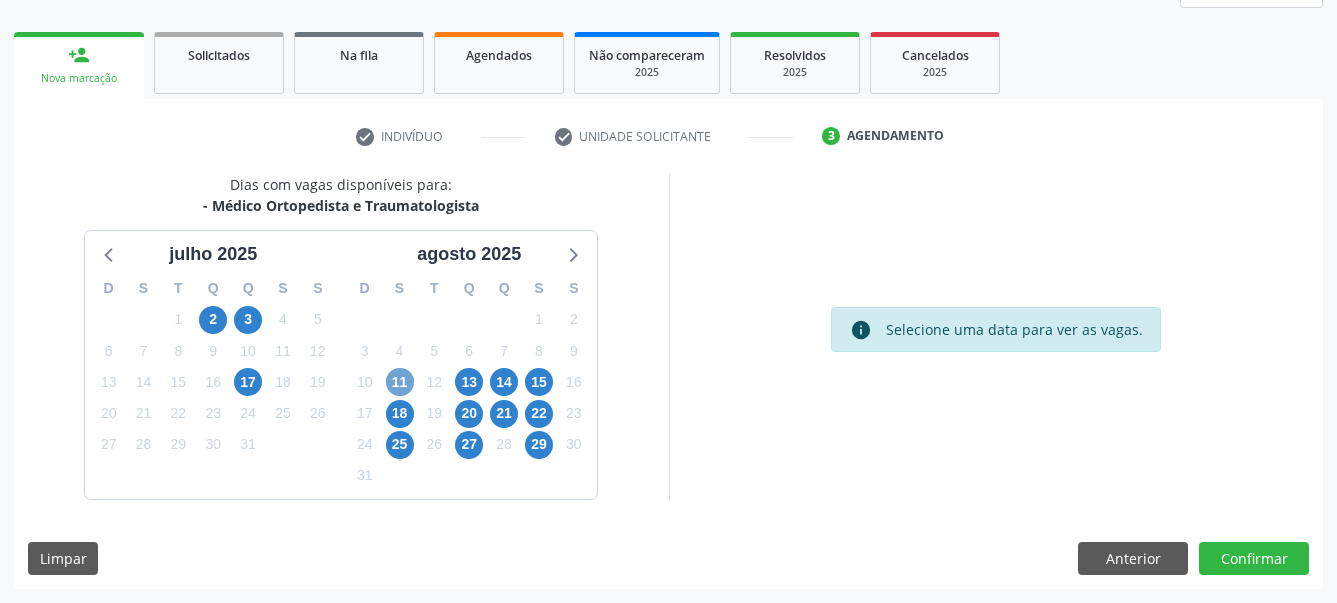 click on "11" at bounding box center (400, 382) 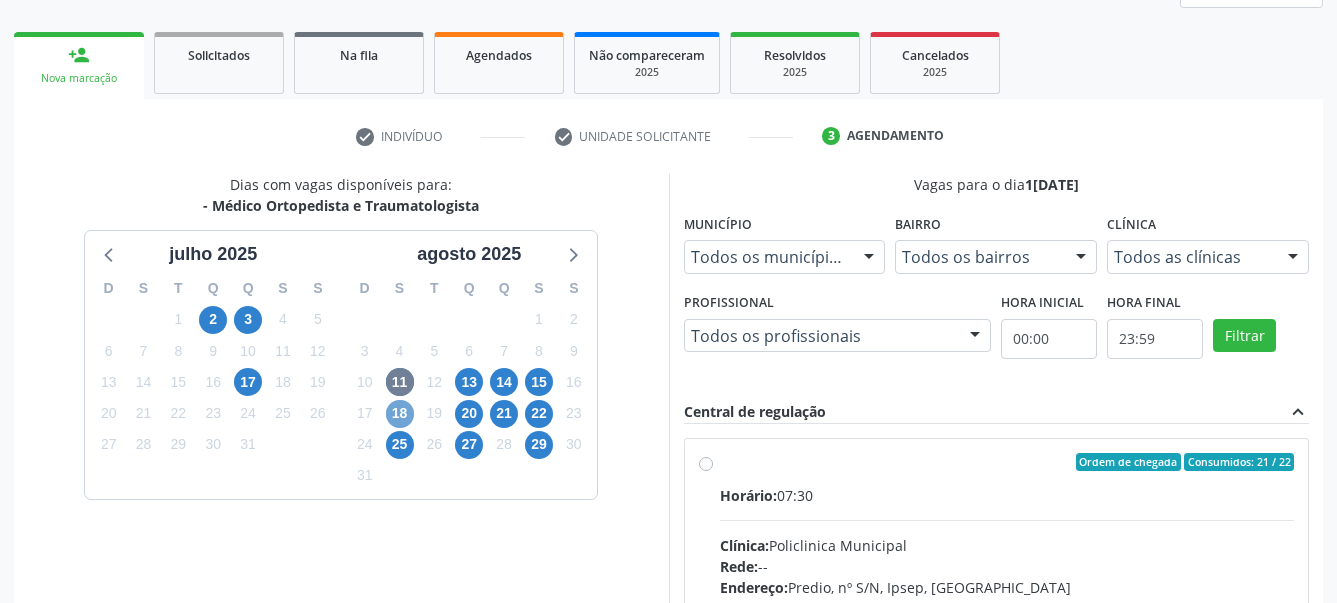 click on "18" at bounding box center [400, 414] 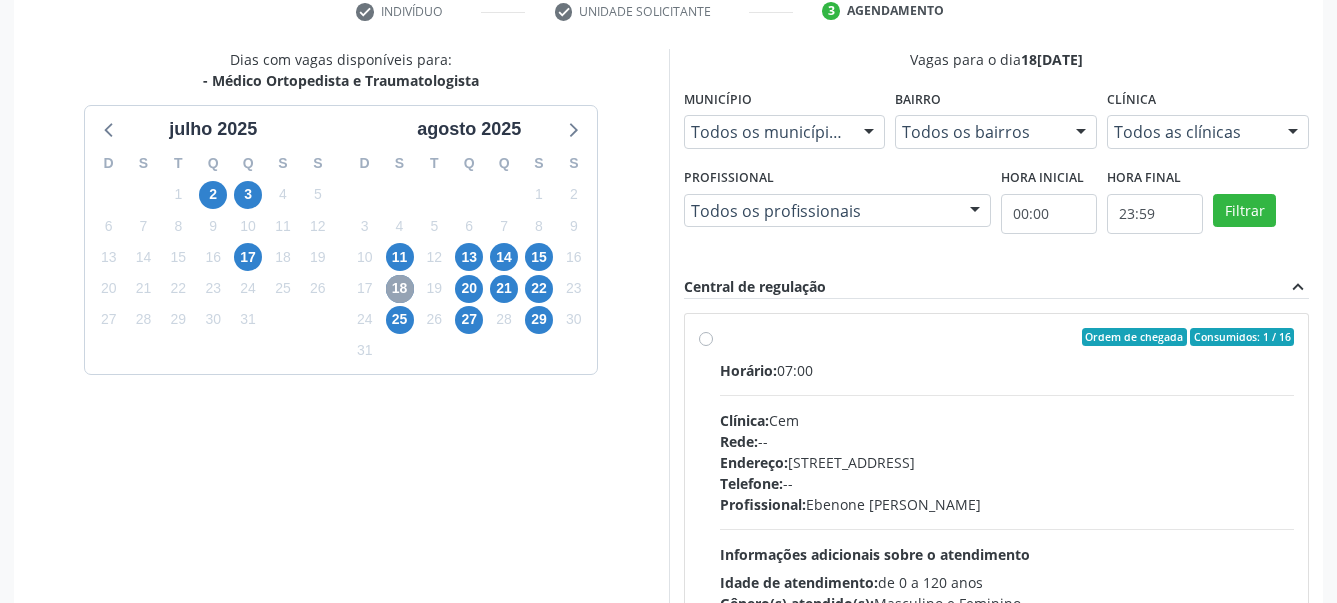 scroll, scrollTop: 471, scrollLeft: 0, axis: vertical 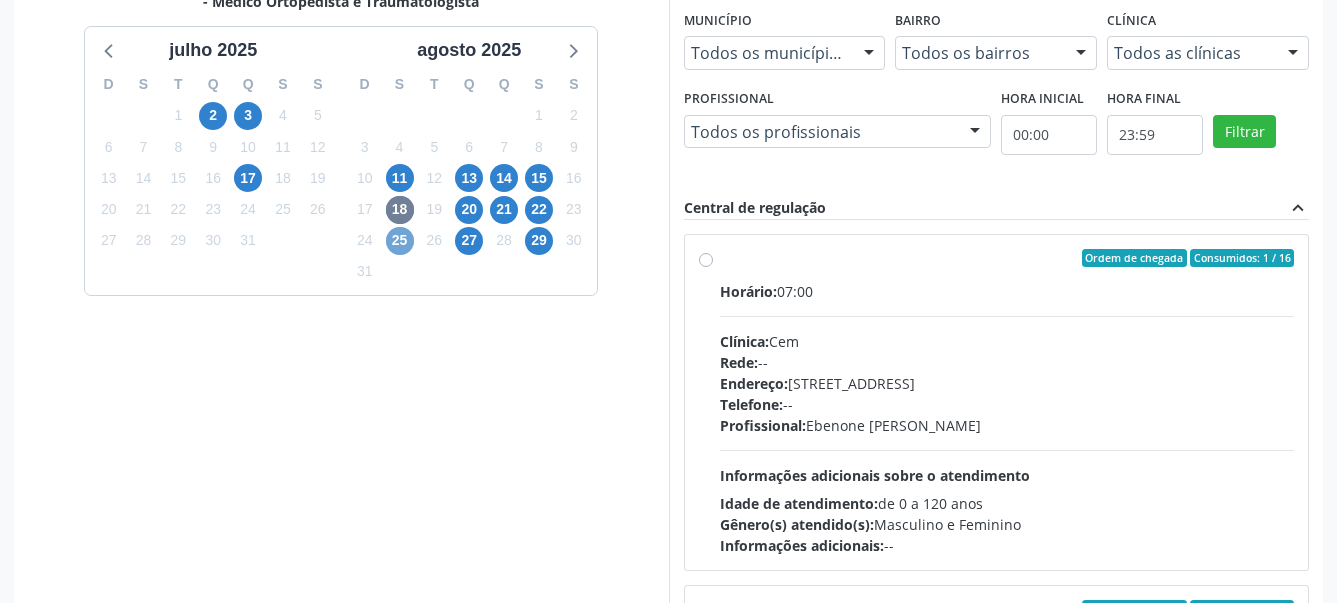 click on "25" at bounding box center [400, 241] 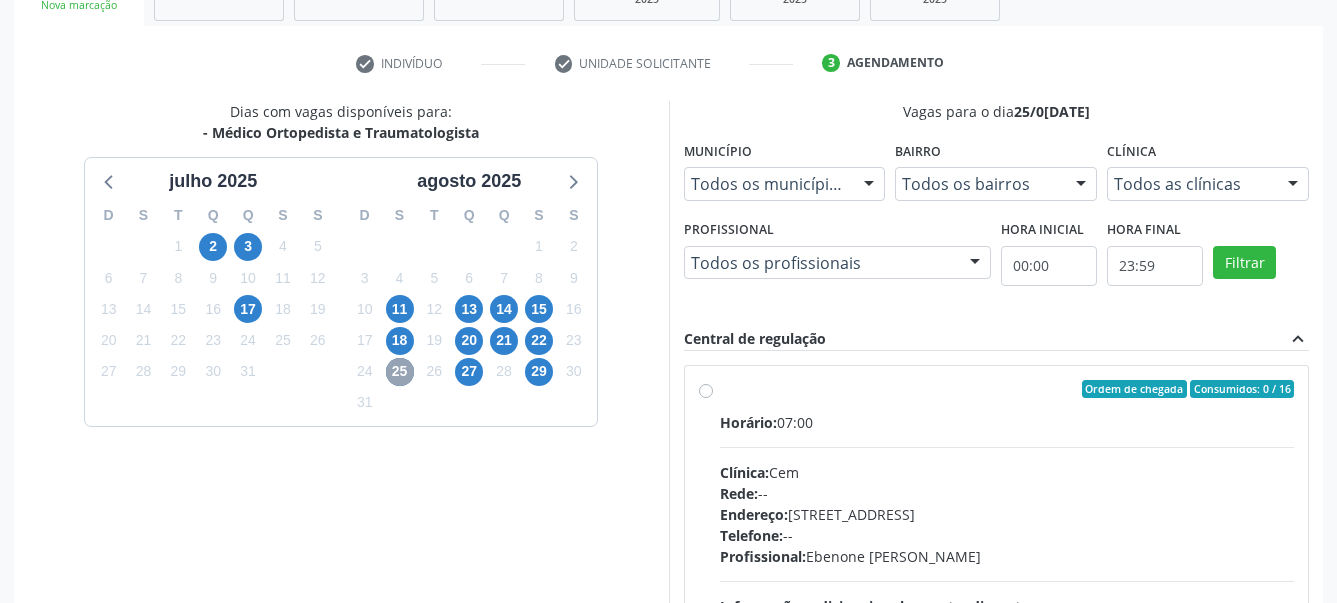 scroll, scrollTop: 471, scrollLeft: 0, axis: vertical 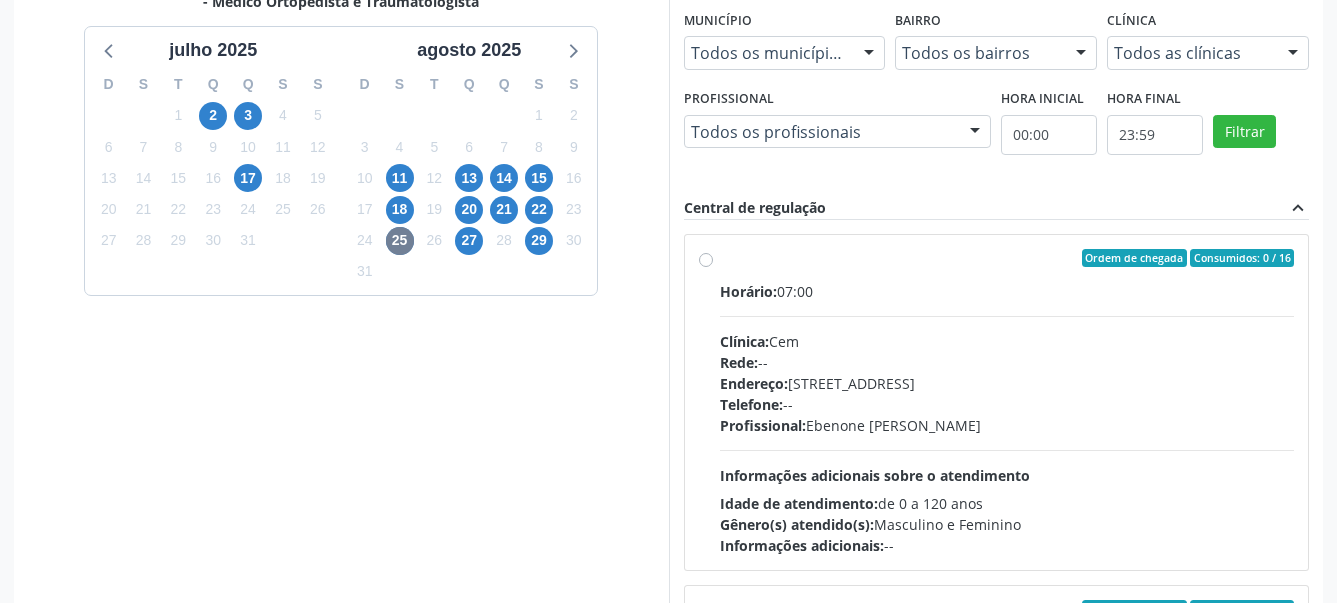 click on "13" at bounding box center (469, 178) 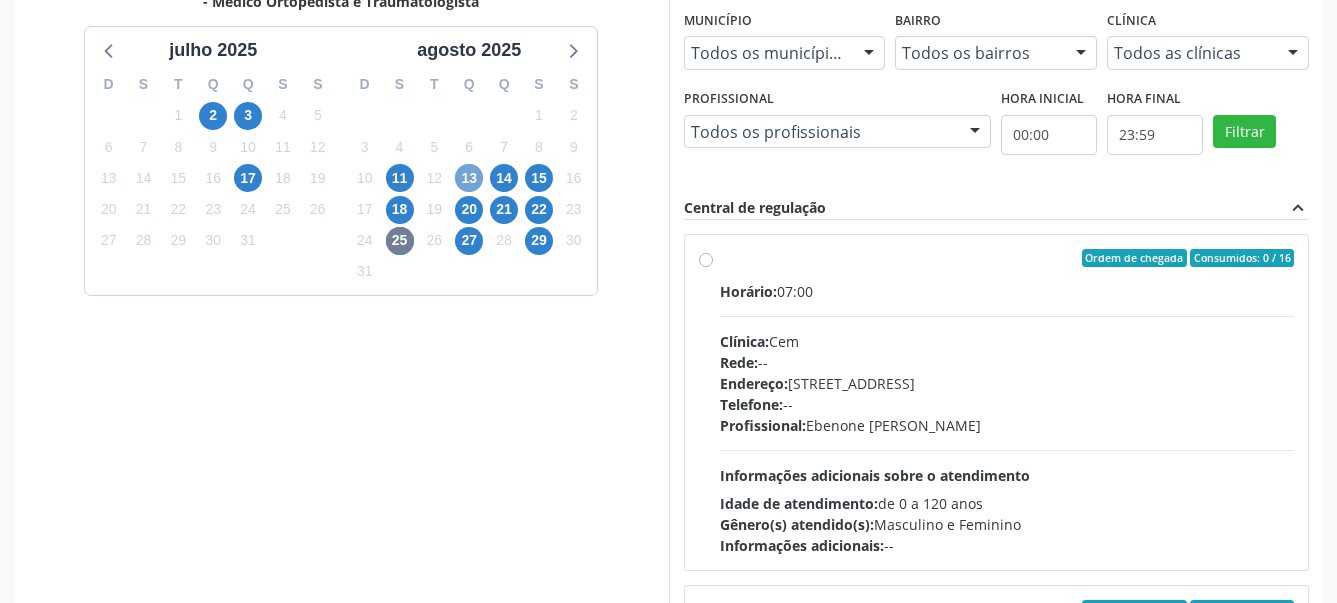 click on "13" at bounding box center [469, 178] 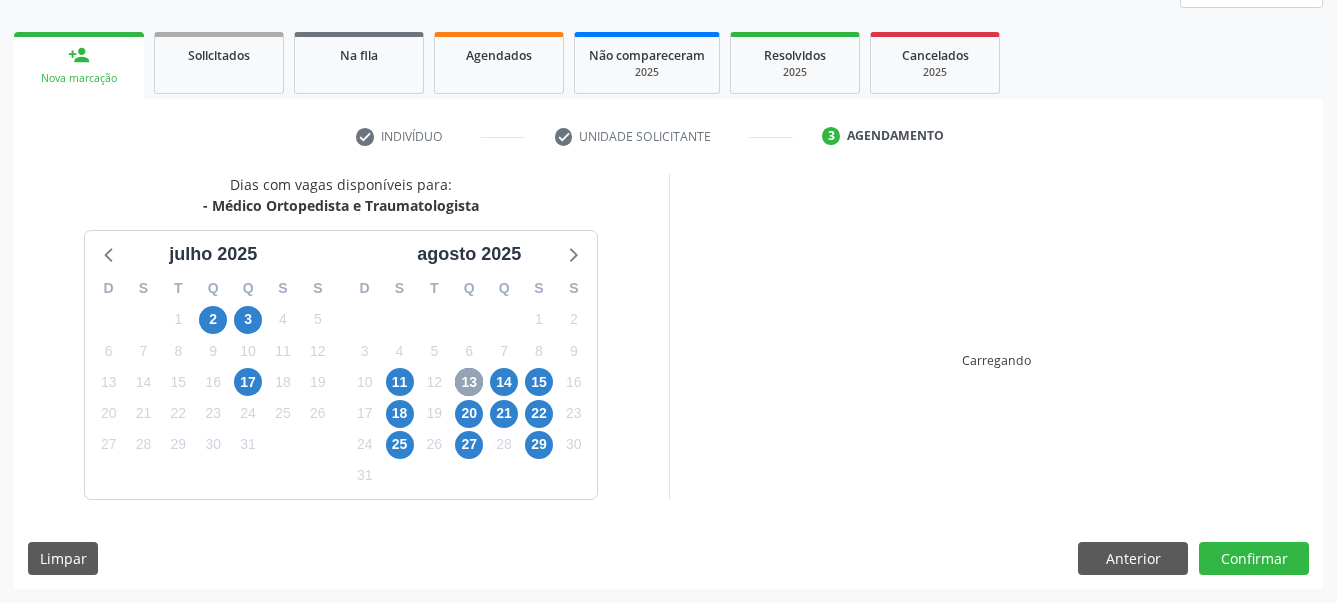 scroll, scrollTop: 267, scrollLeft: 0, axis: vertical 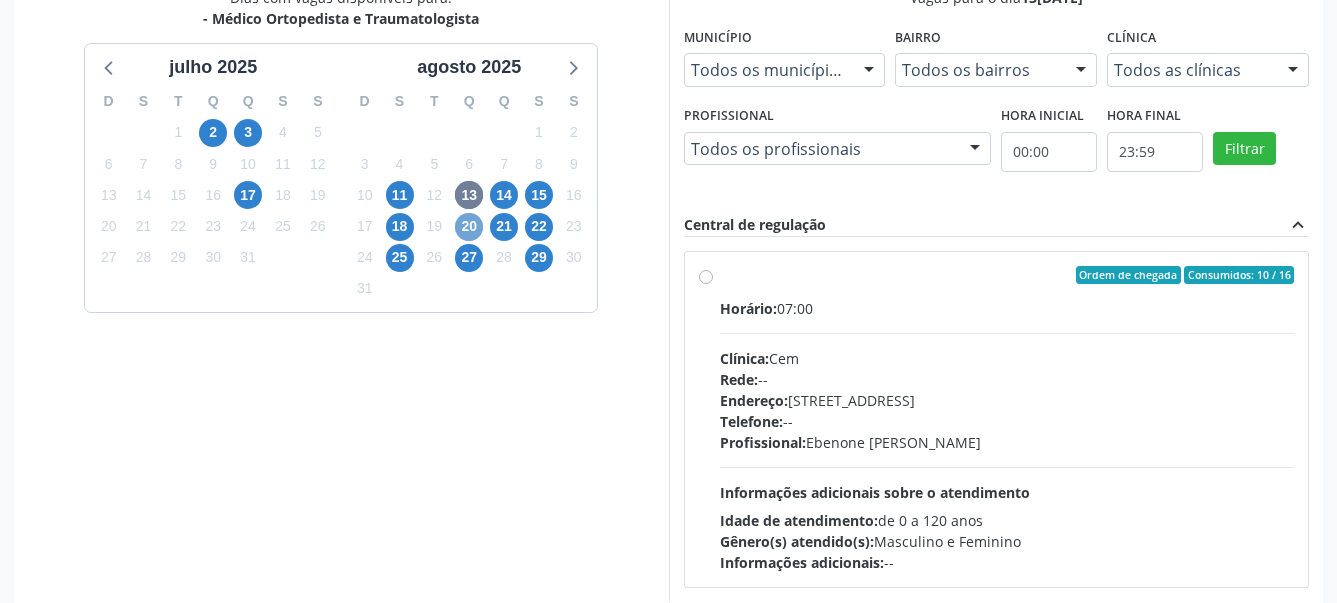 click on "20" at bounding box center [469, 227] 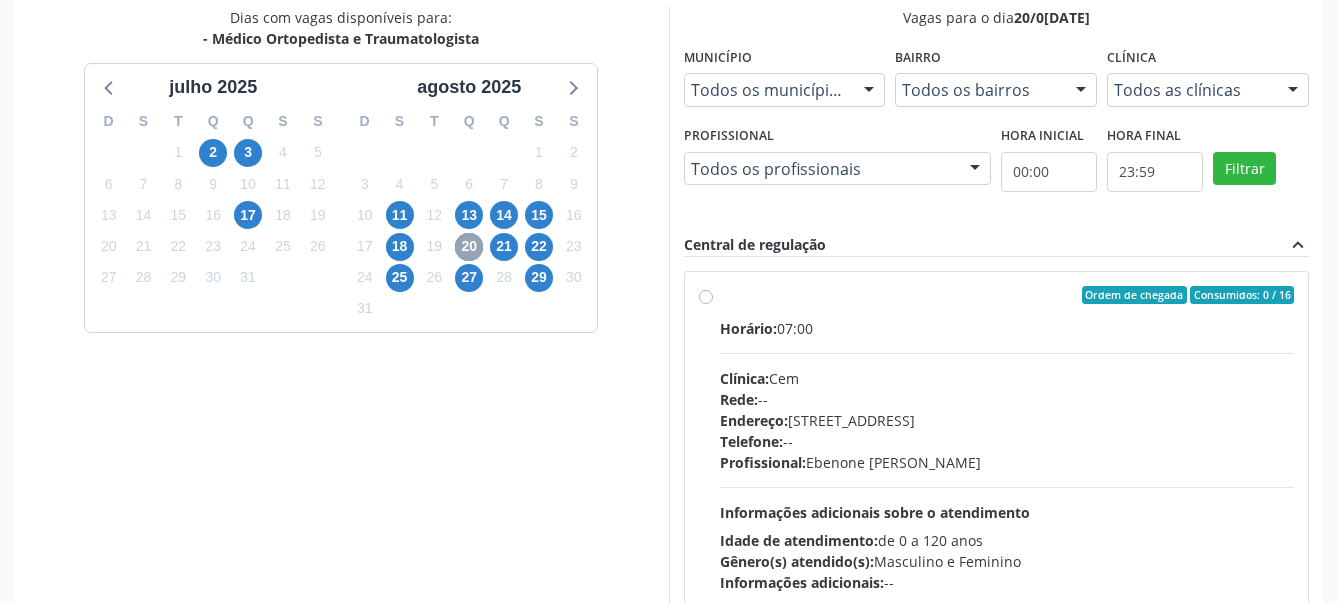 scroll, scrollTop: 352, scrollLeft: 0, axis: vertical 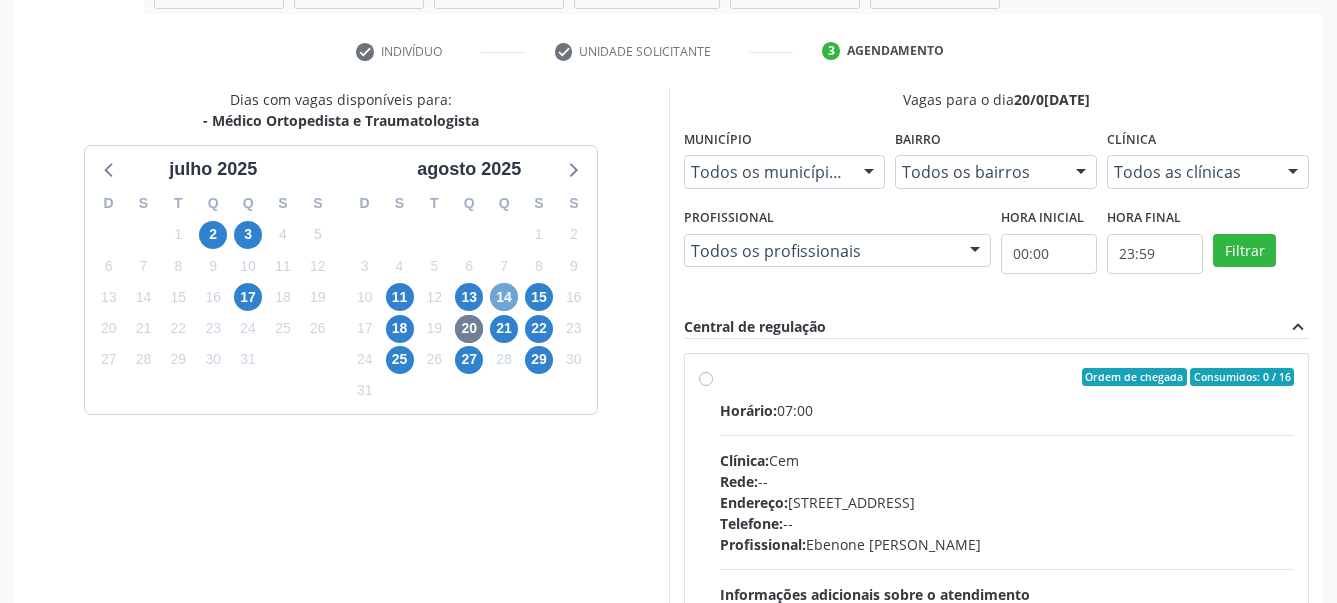 click on "14" at bounding box center [504, 297] 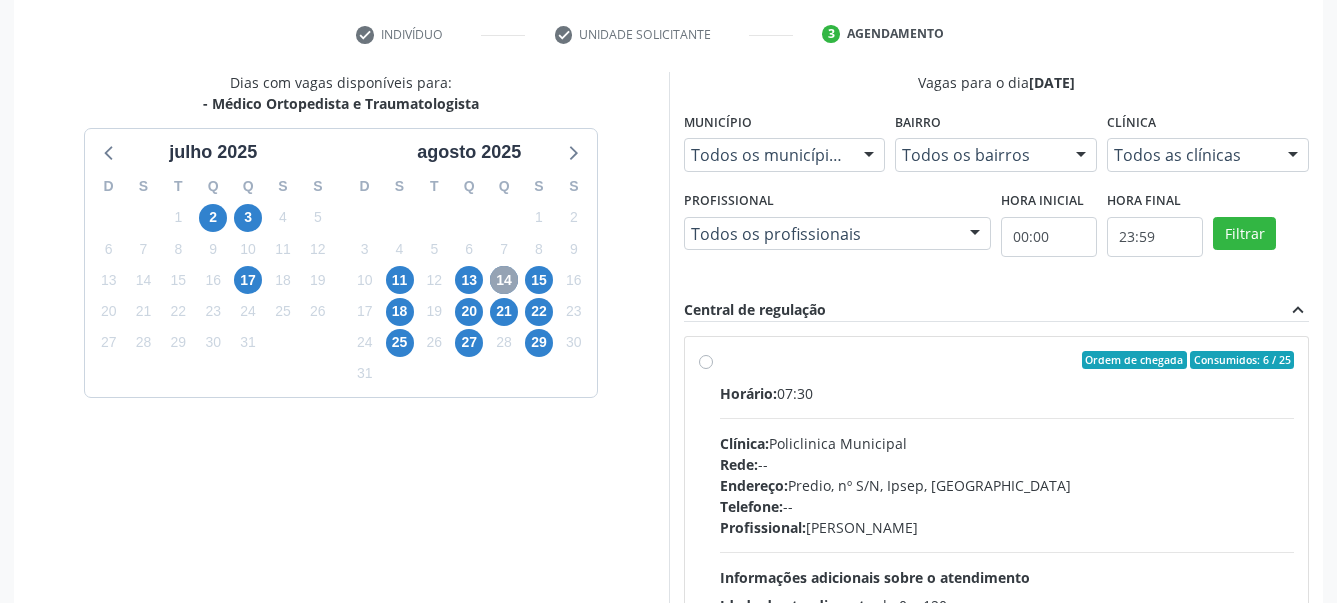 scroll, scrollTop: 471, scrollLeft: 0, axis: vertical 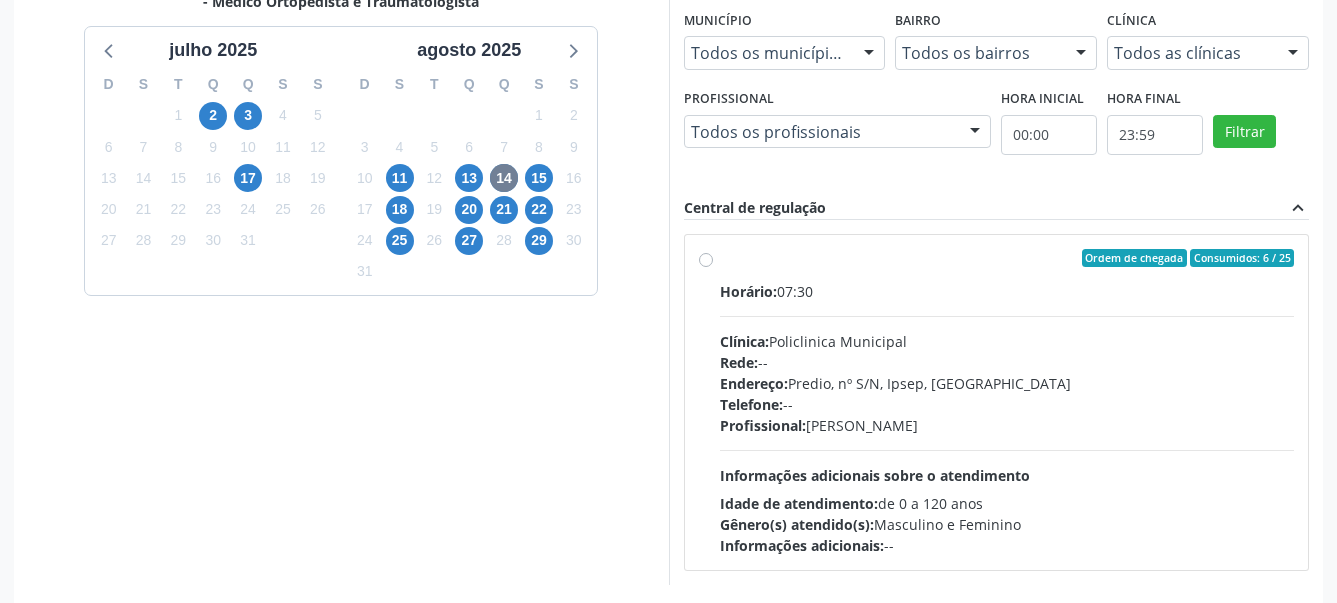 click on "Ordem de chegada
Consumidos: 6 / 25
Horário:   07:30
Clínica:  Policlinica Municipal
Rede:
--
Endereço:   Predio, nº S/N, Ipsep, Serra Talhada - PE
Telefone:   --
Profissional:
Eugenio Pericles Muniz Ferreira
Informações adicionais sobre o atendimento
Idade de atendimento:
de 0 a 120 anos
Gênero(s) atendido(s):
Masculino e Feminino
Informações adicionais:
--" at bounding box center [1007, 402] 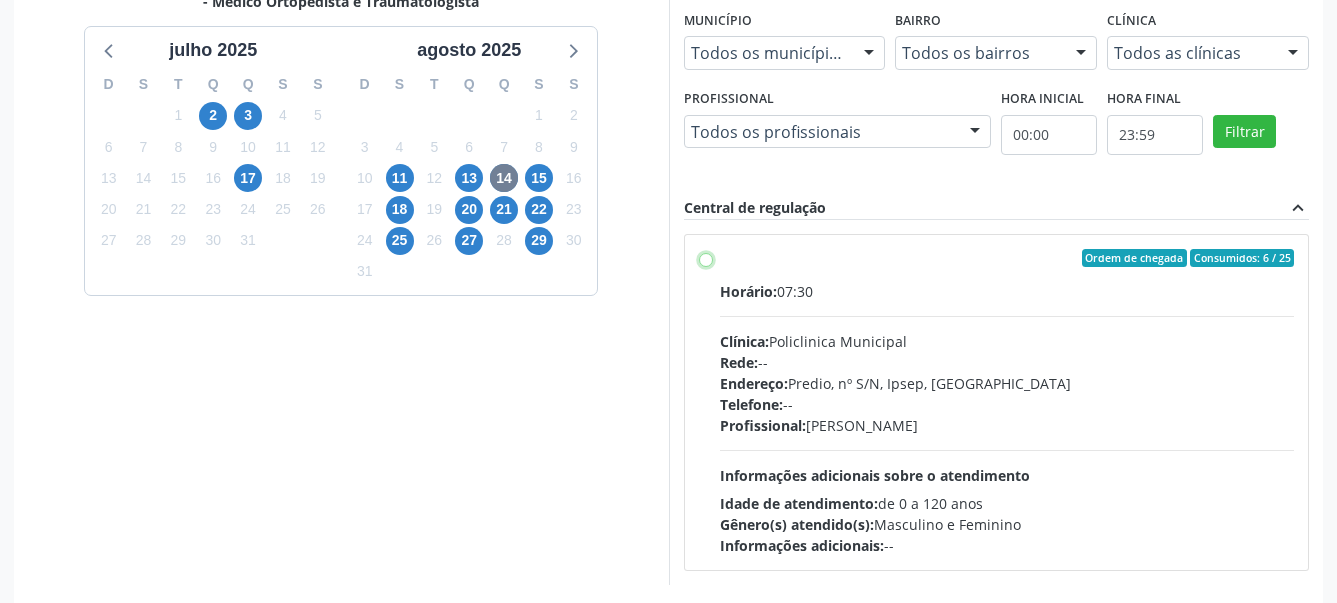radio on "true" 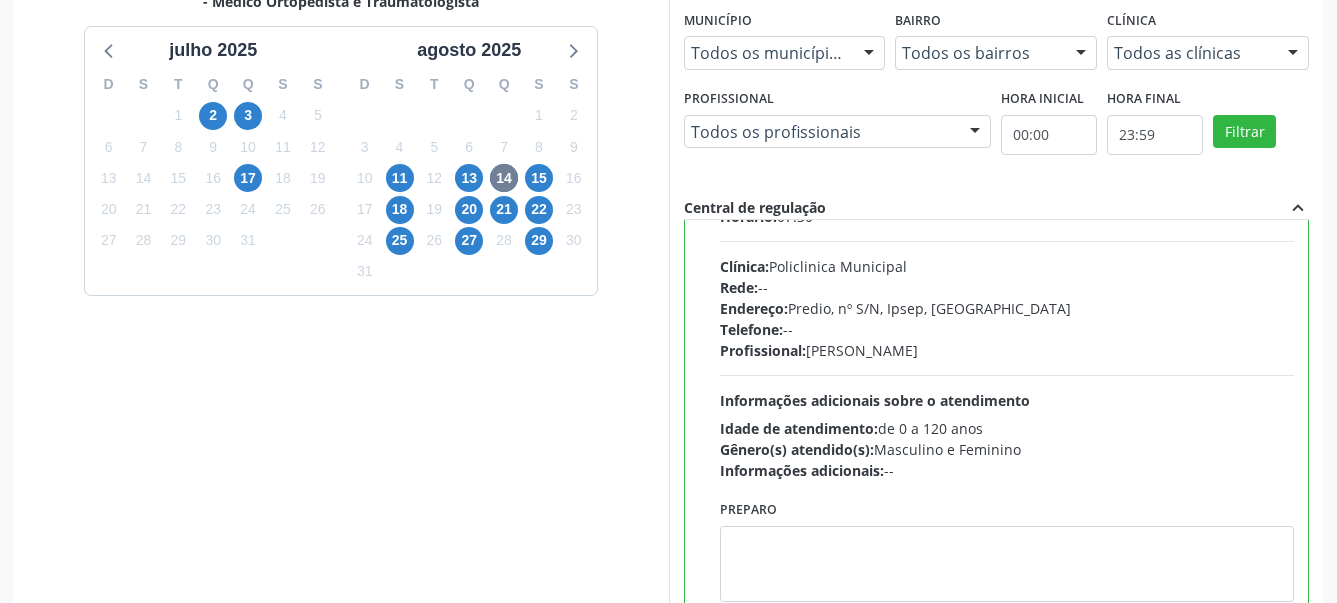 scroll, scrollTop: 99, scrollLeft: 0, axis: vertical 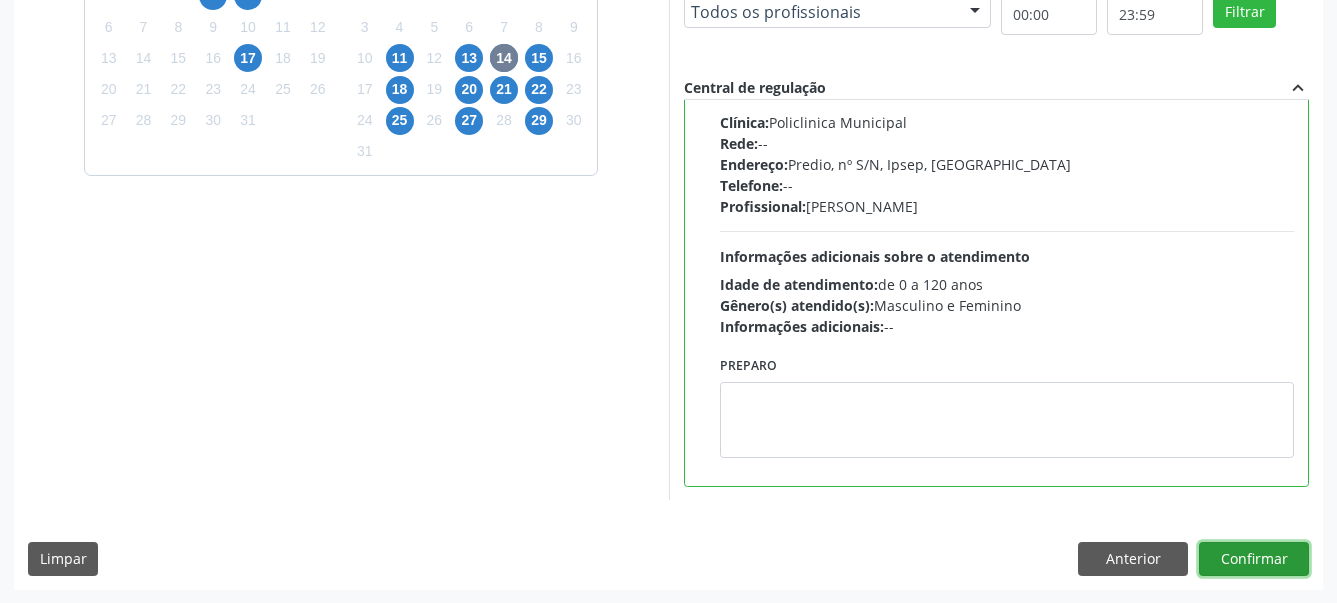 click on "Confirmar" at bounding box center [1254, 559] 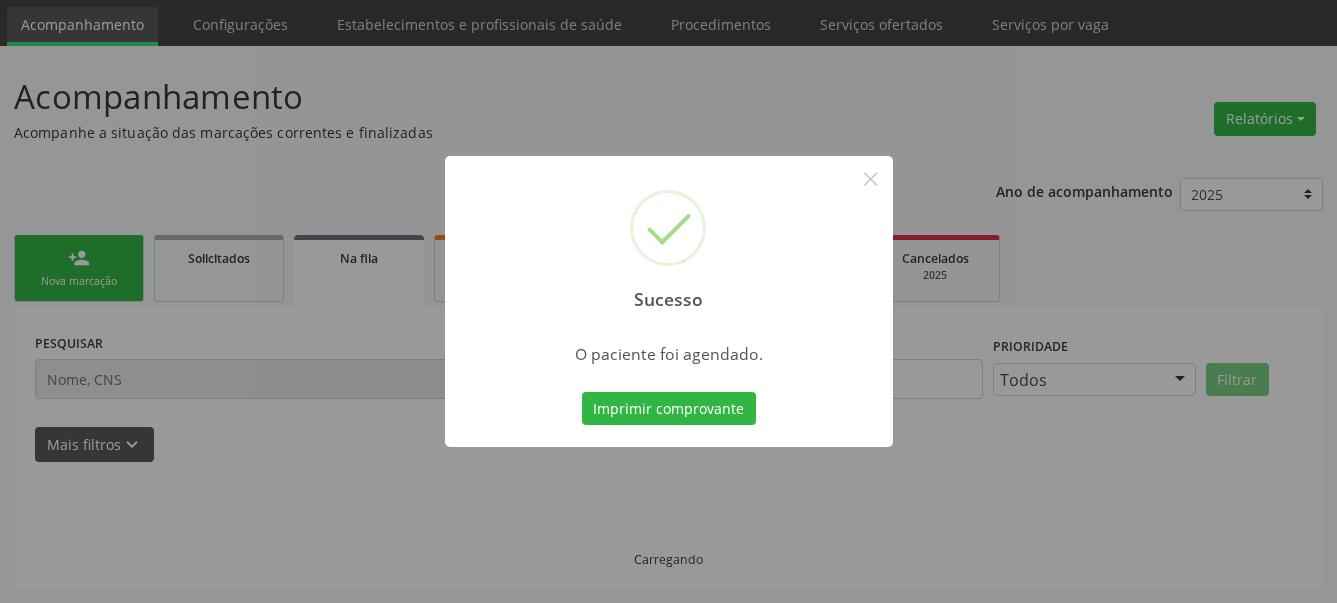 scroll, scrollTop: 63, scrollLeft: 0, axis: vertical 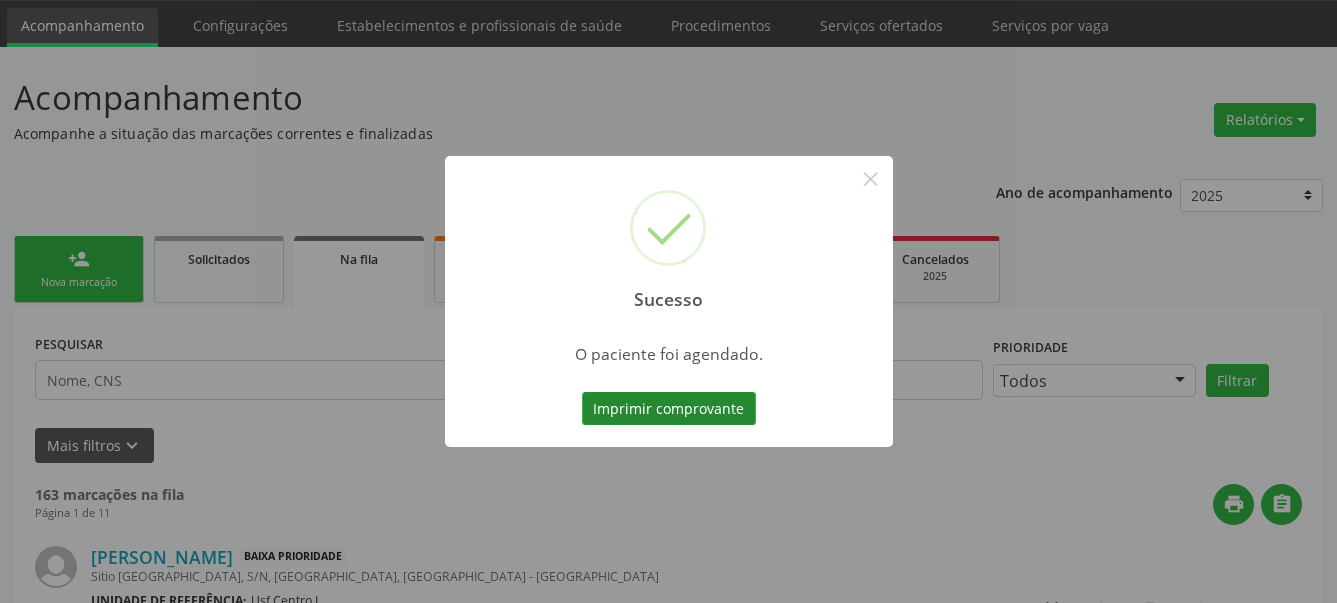 click on "Imprimir comprovante" at bounding box center [669, 409] 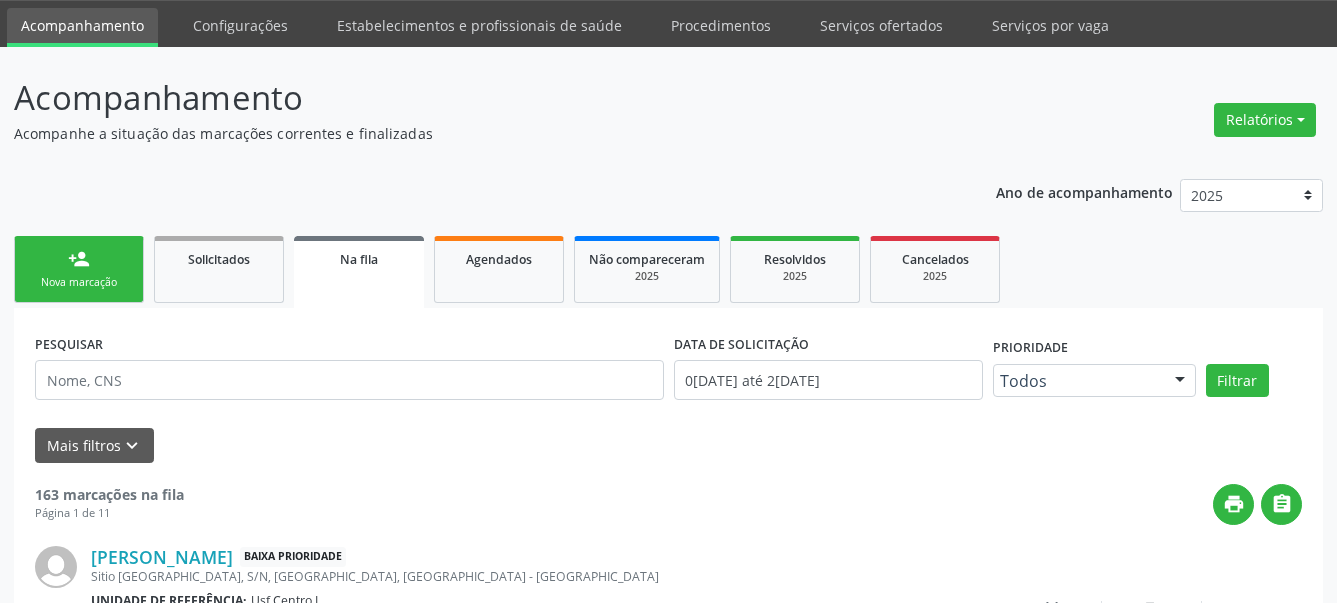 scroll, scrollTop: 62, scrollLeft: 0, axis: vertical 